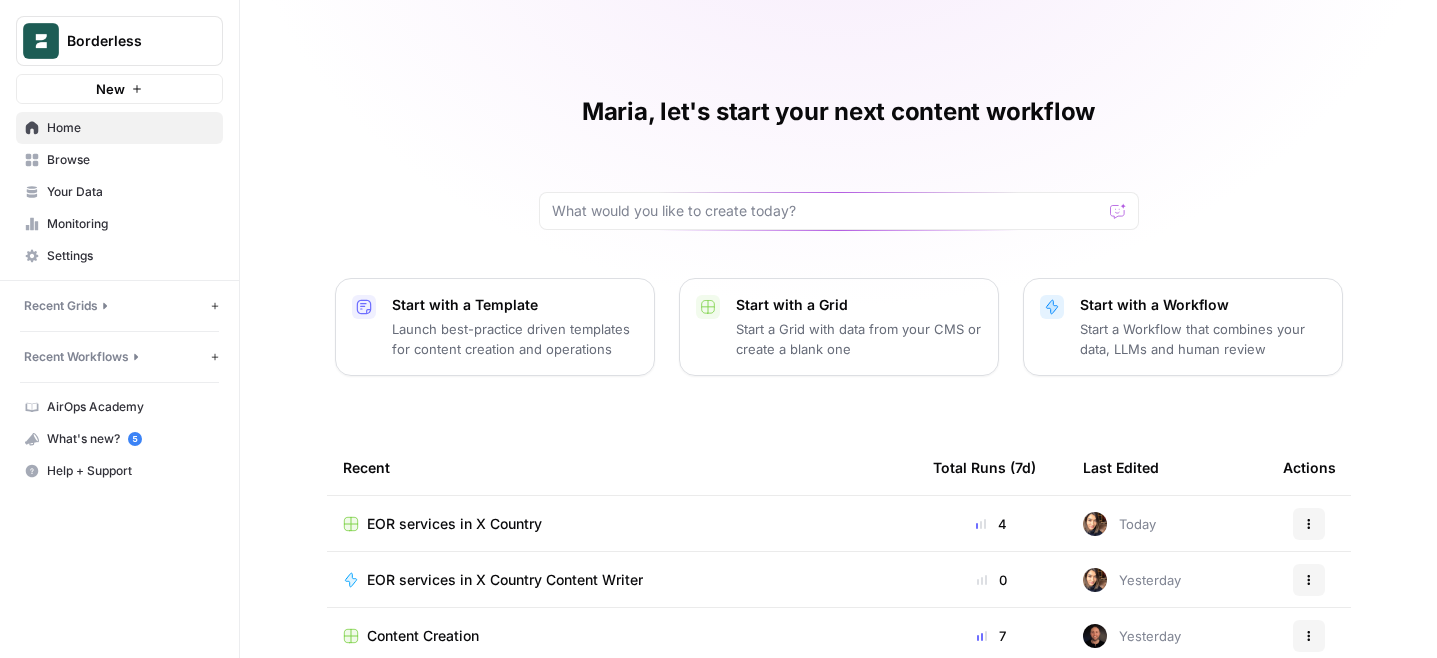 scroll, scrollTop: 0, scrollLeft: 0, axis: both 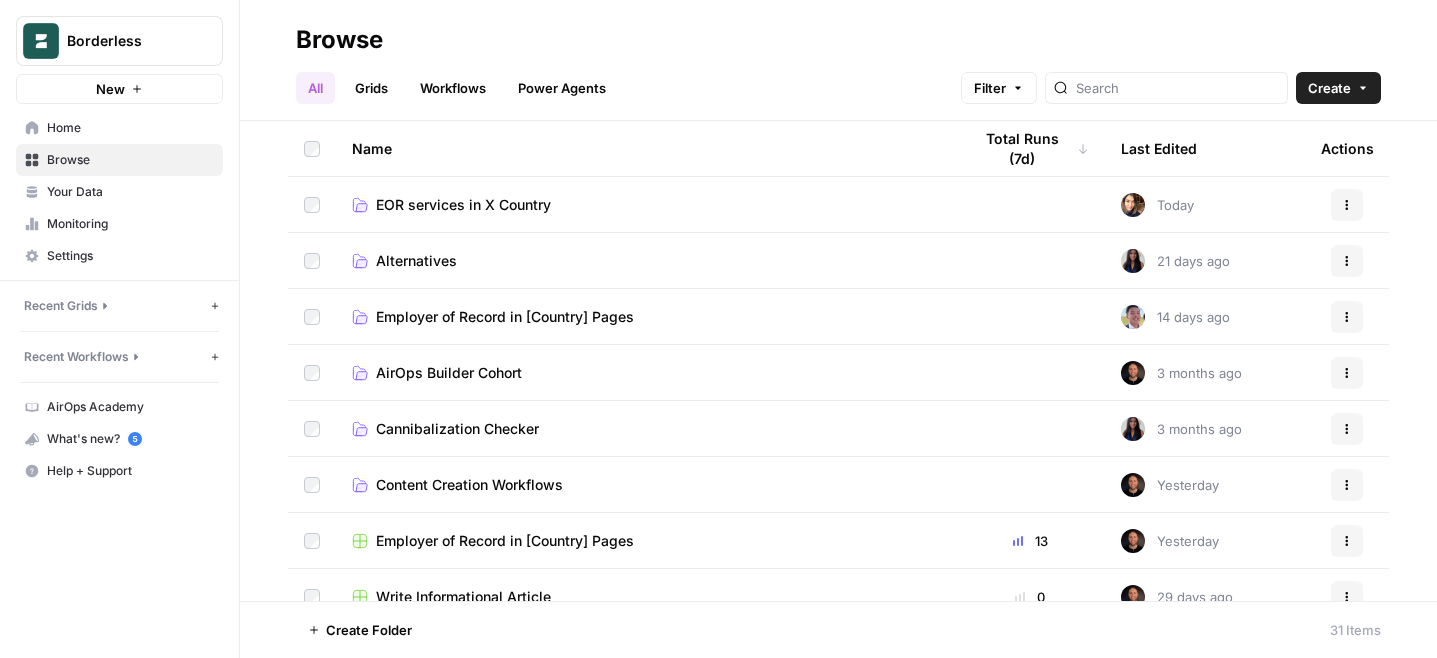 click on "EOR services in X Country" at bounding box center [645, 204] 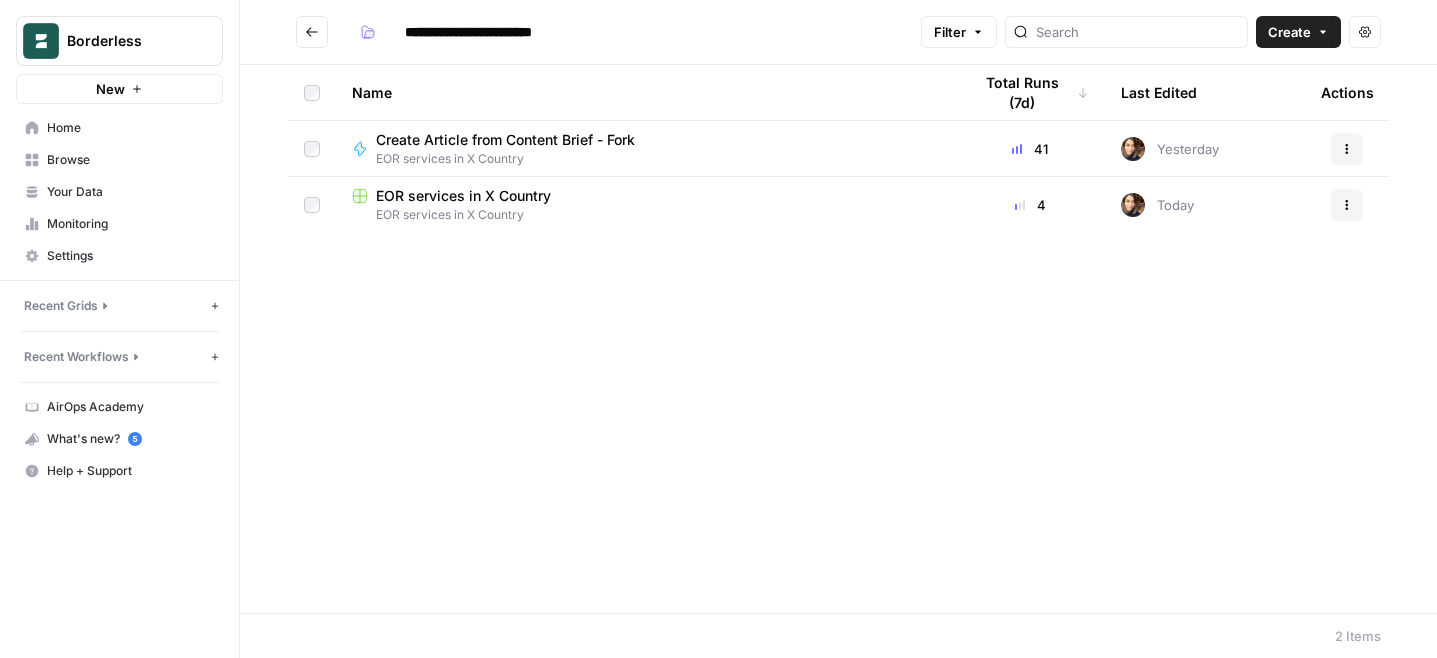 click on "EOR services in X Country" at bounding box center [463, 196] 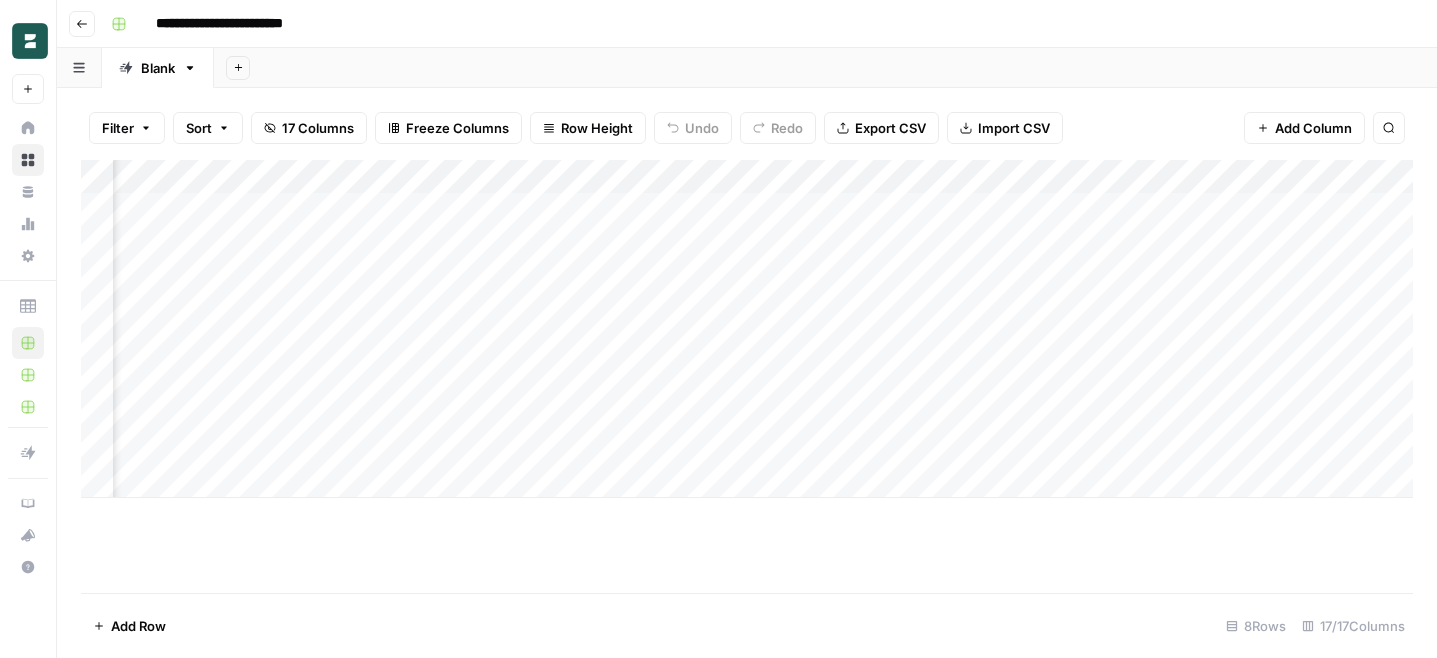 scroll, scrollTop: 0, scrollLeft: 1887, axis: horizontal 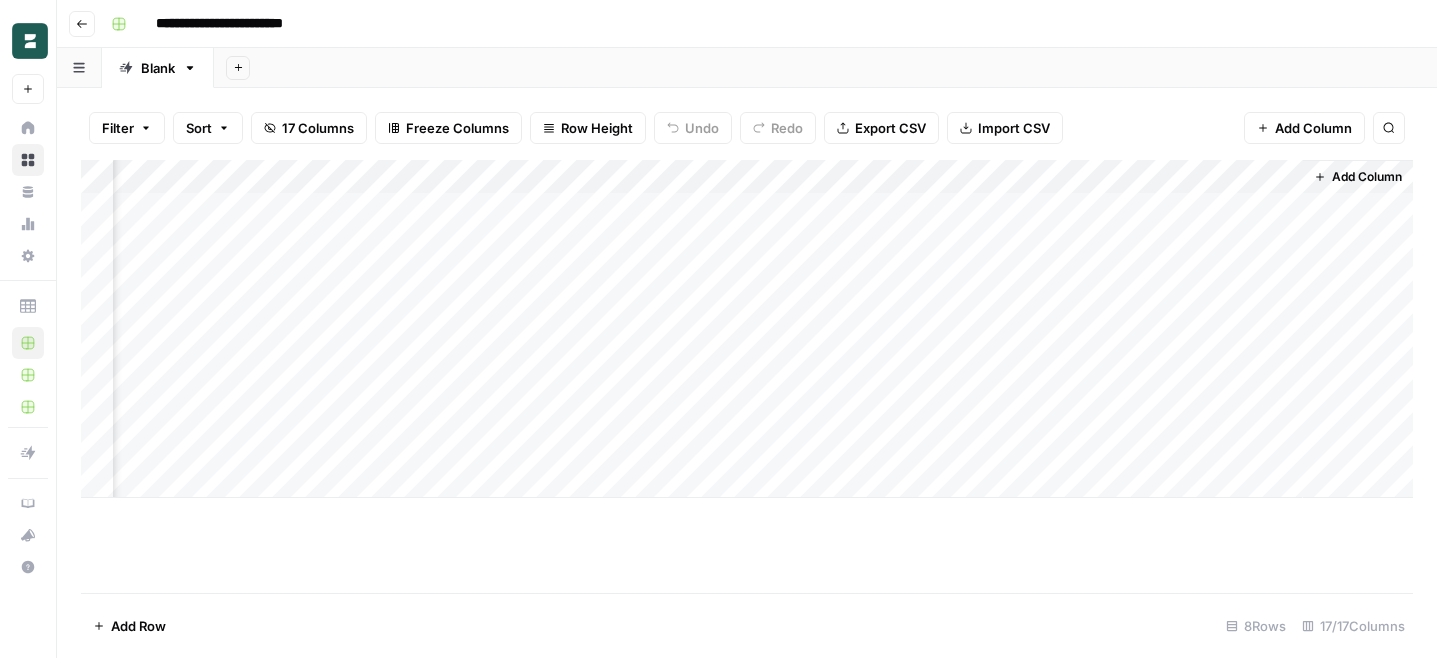 click 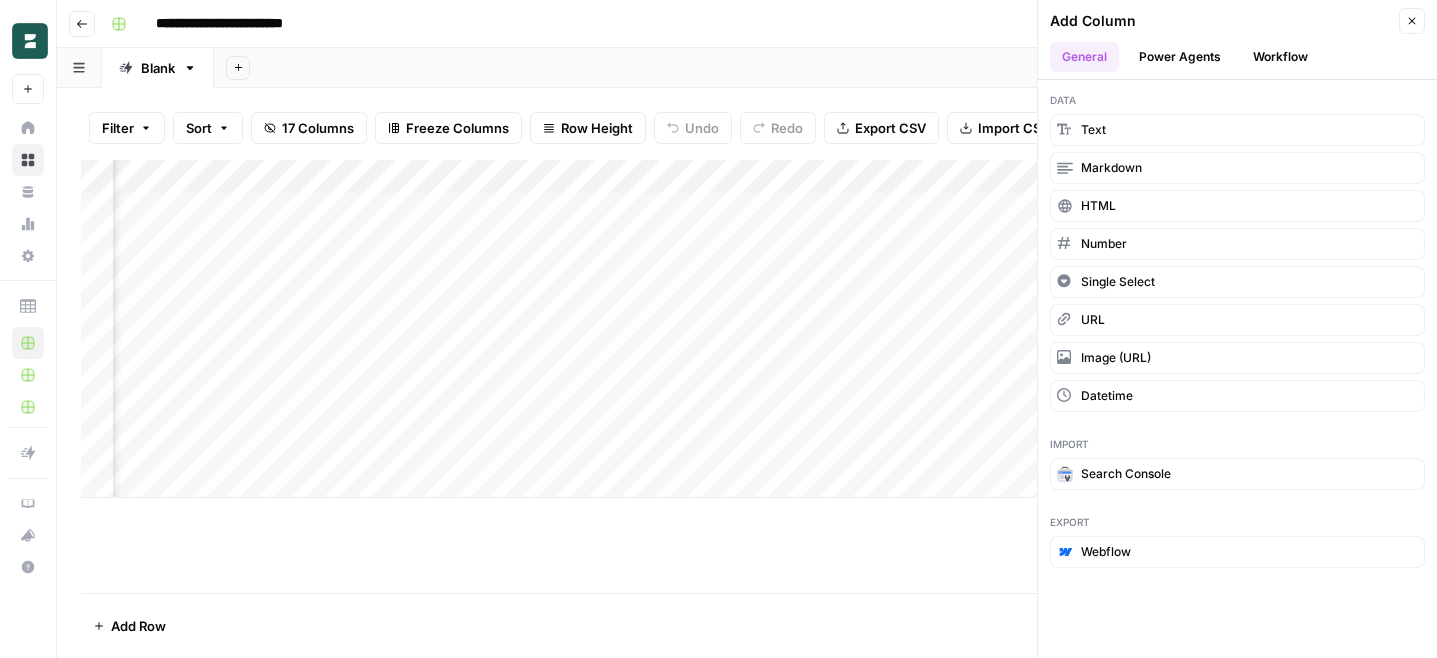 click on "Workflow" at bounding box center [1280, 57] 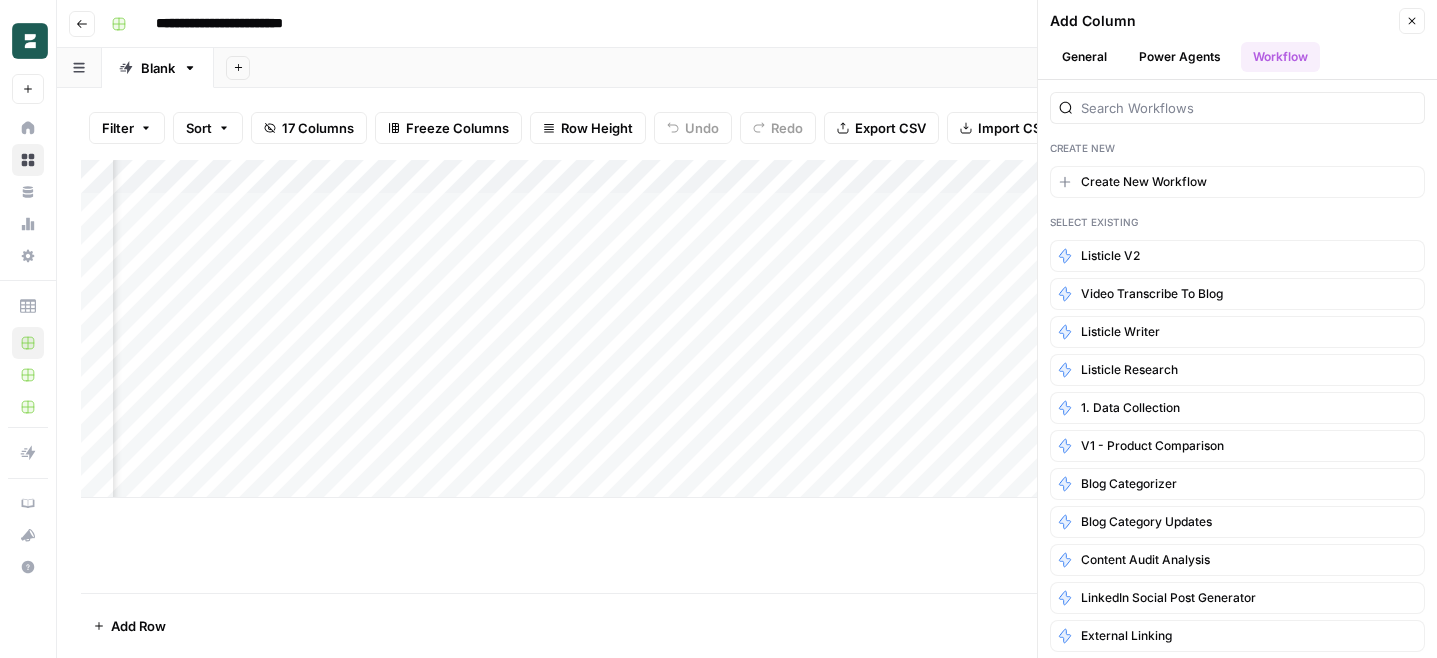 click on "Power Agents" at bounding box center [1180, 57] 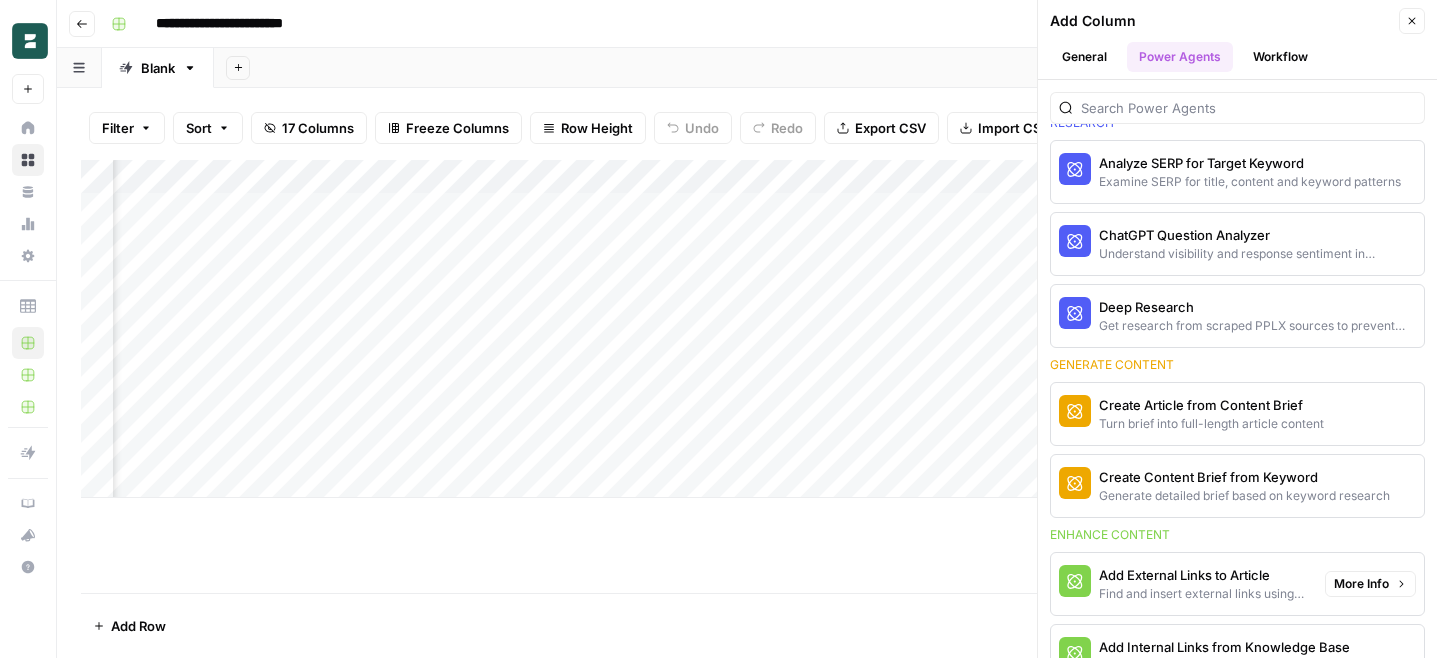 scroll, scrollTop: 0, scrollLeft: 0, axis: both 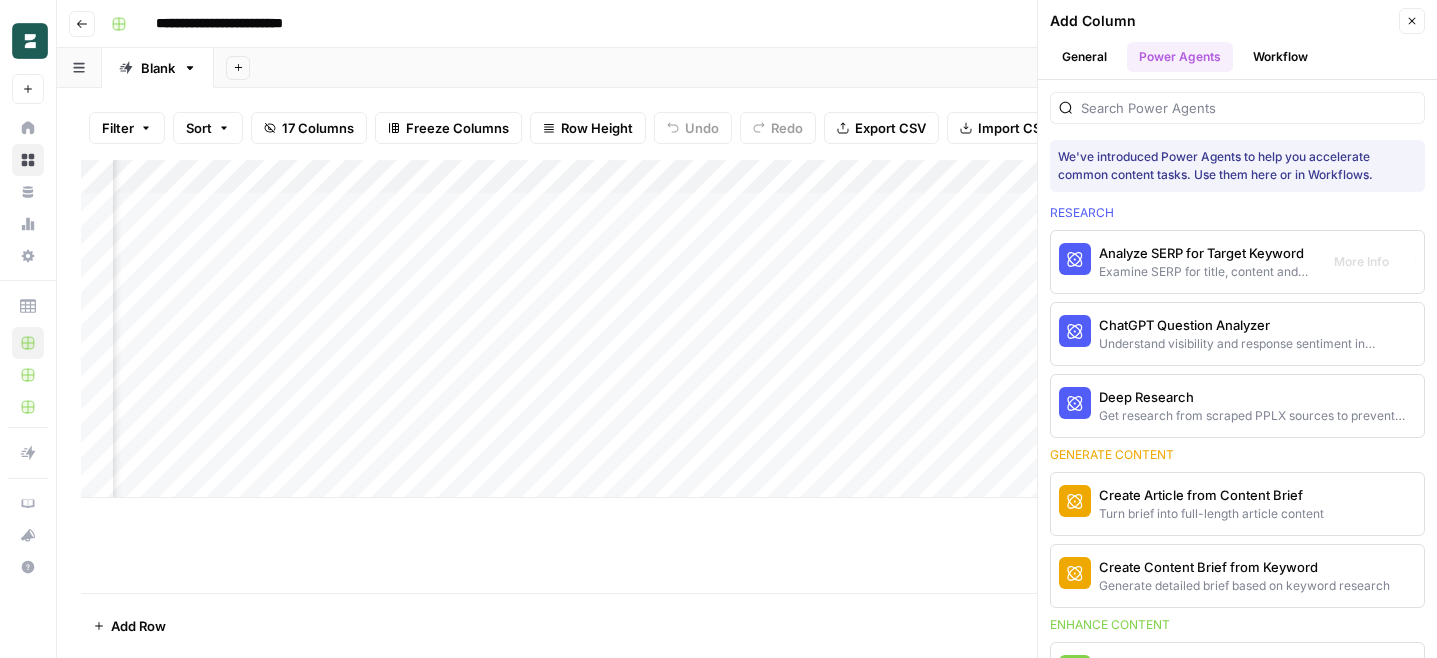 click at bounding box center [1237, 108] 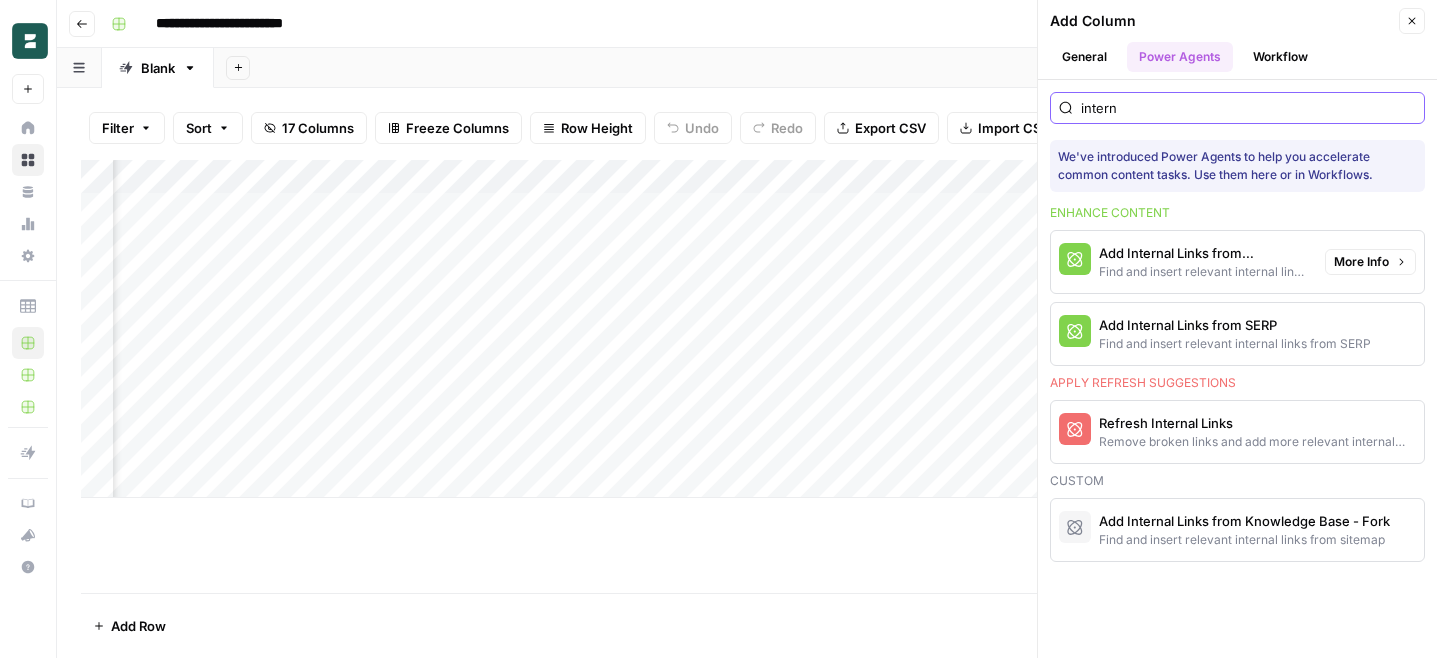 type on "intern" 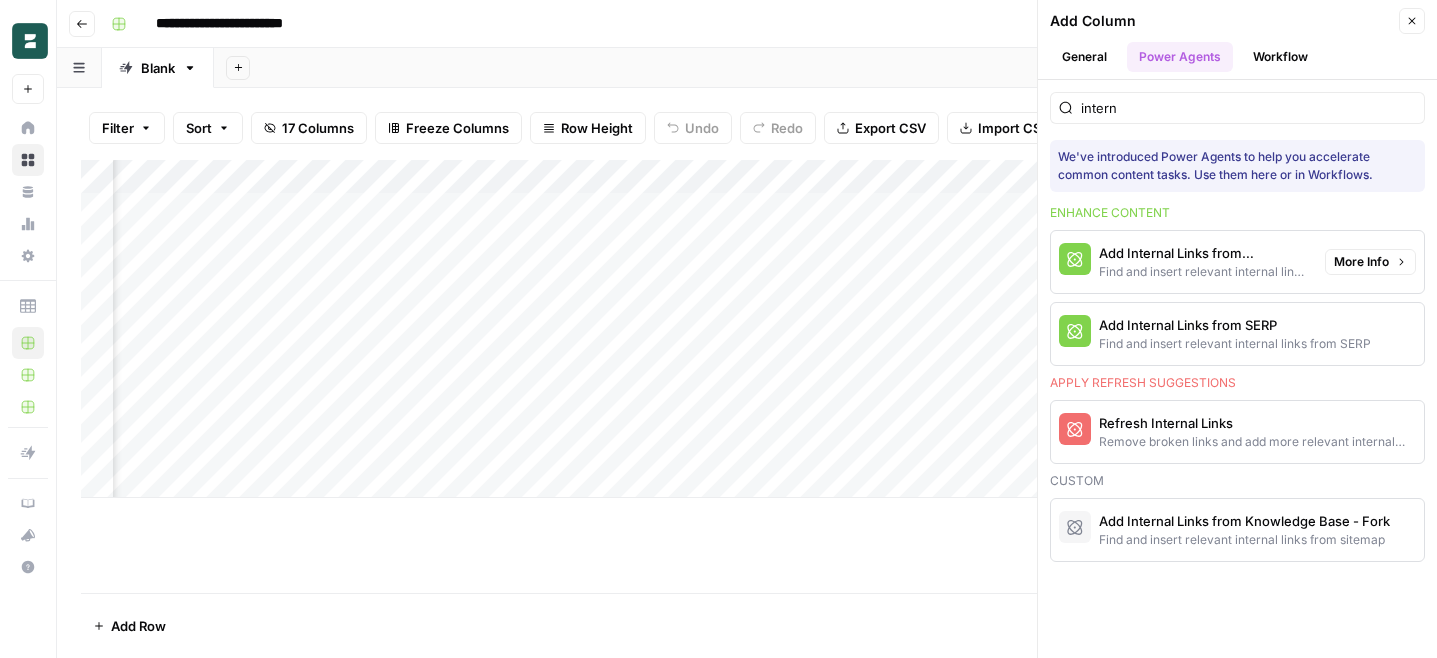 click on "Add Internal Links from Knowledge Base" at bounding box center (1204, 253) 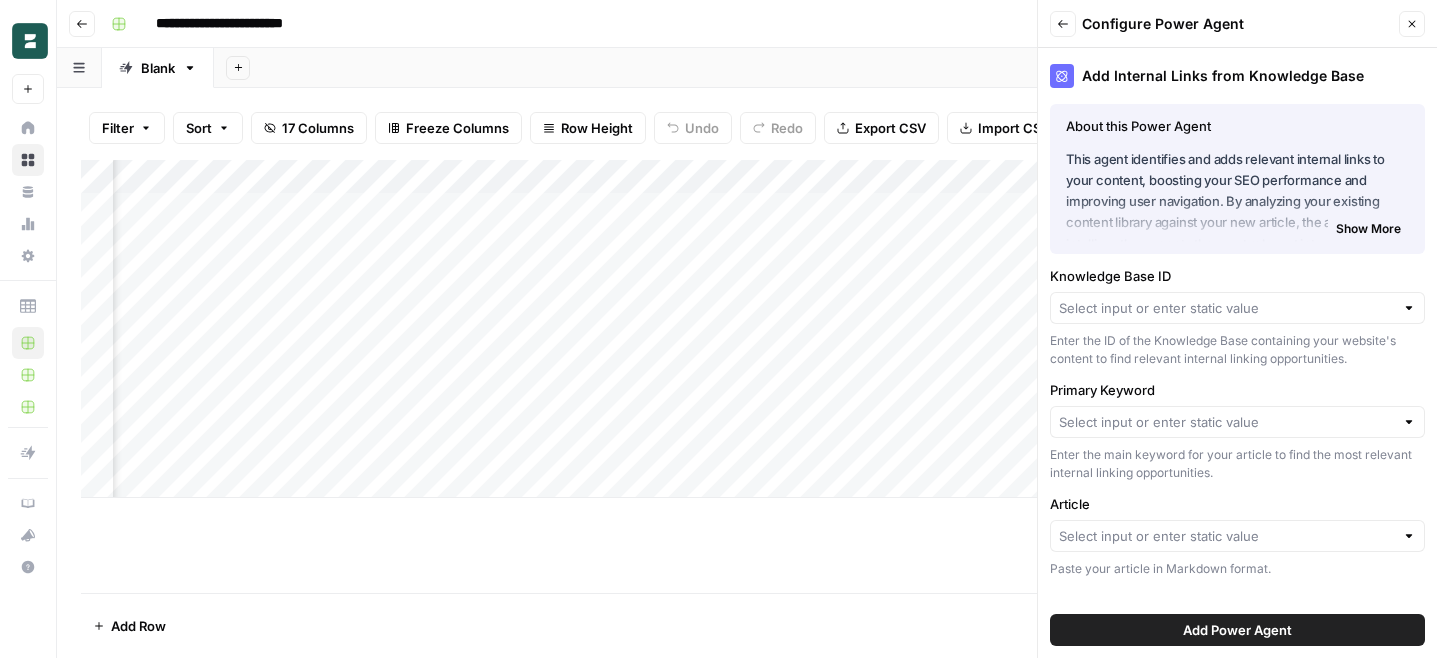 click at bounding box center [1237, 308] 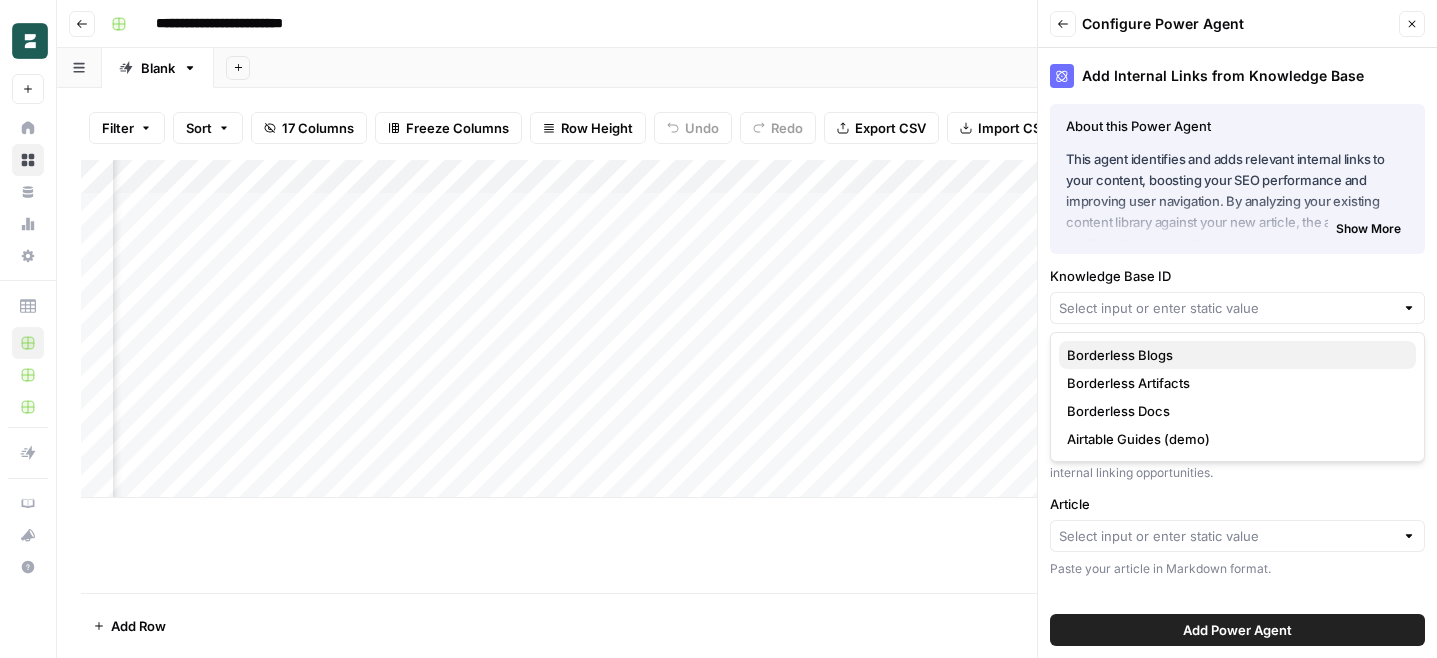 click on "Borderless Blogs" at bounding box center [1233, 355] 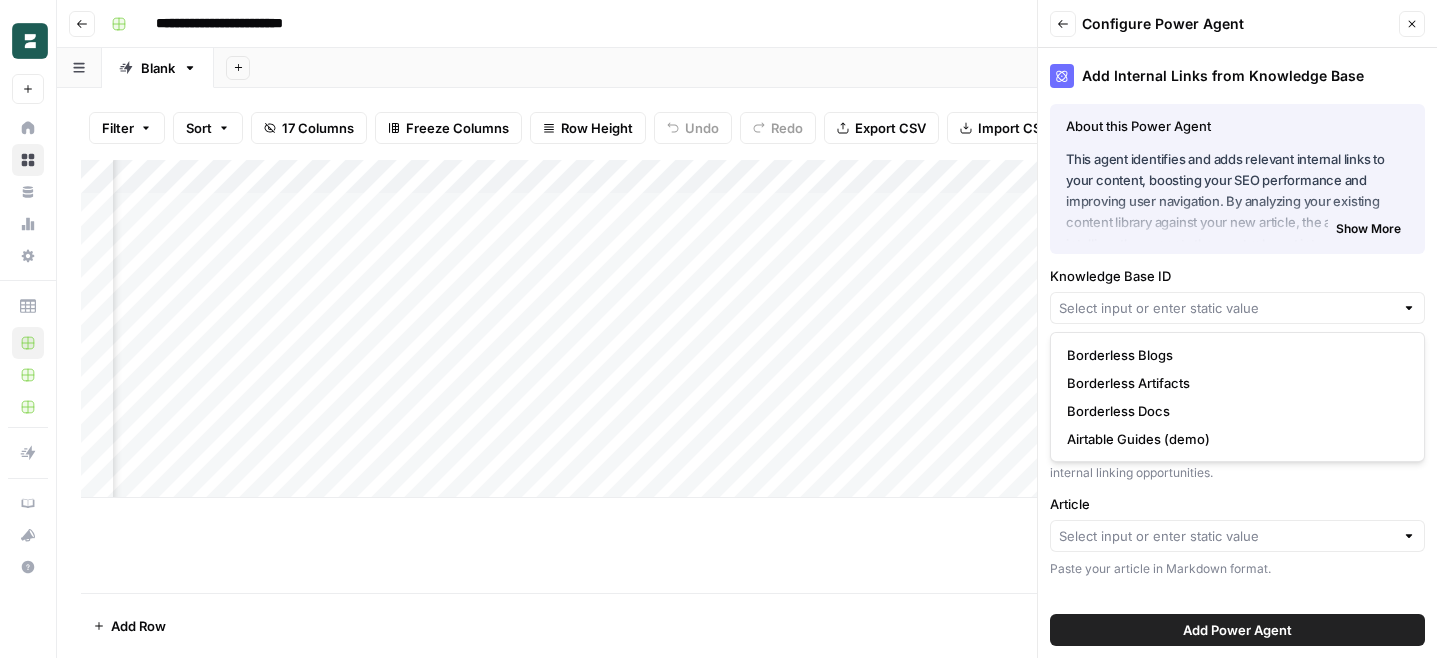type on "Borderless Blogs" 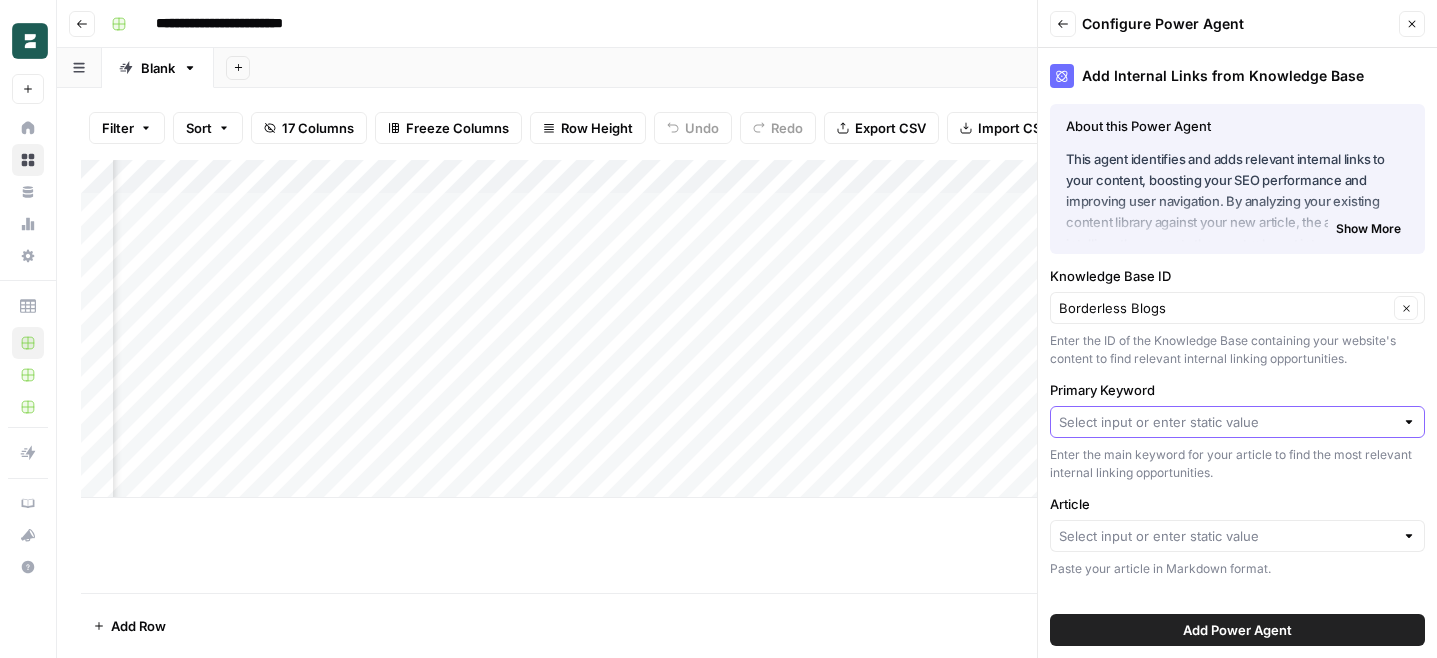 click on "Primary Keyword" at bounding box center [1226, 422] 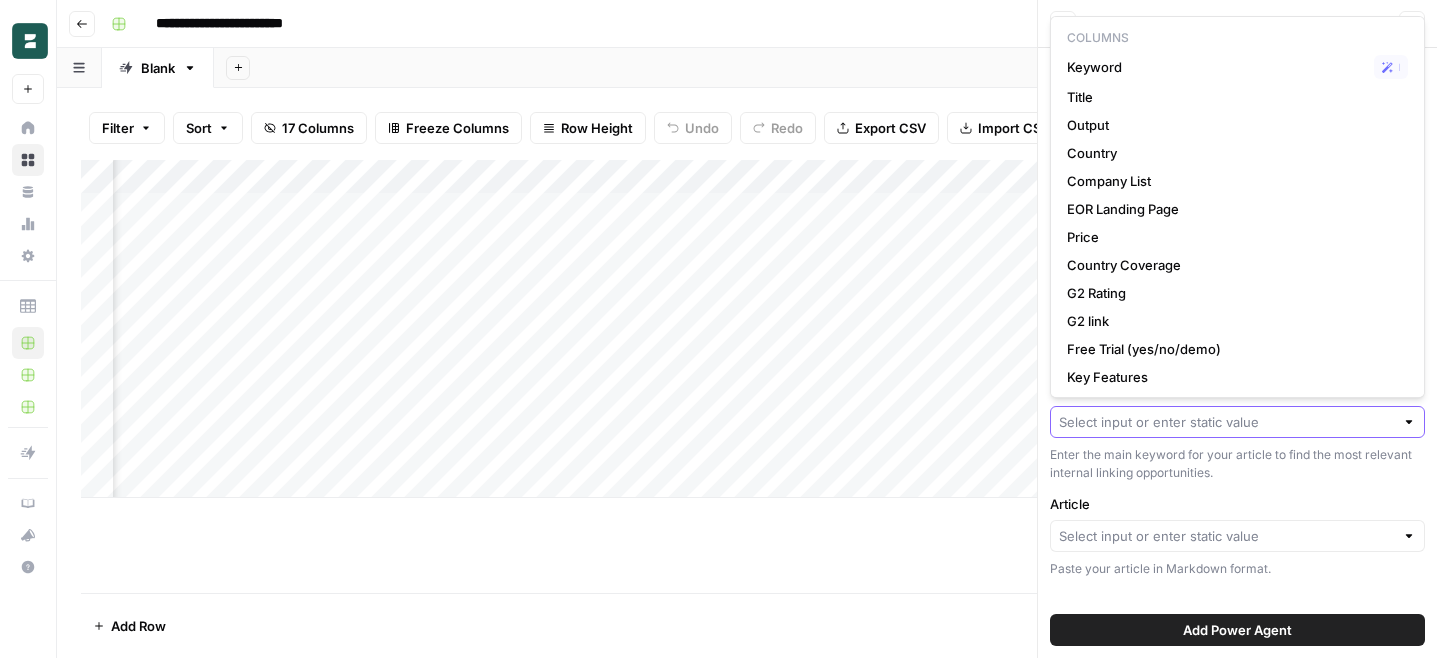 click on "Primary Keyword" at bounding box center [1226, 422] 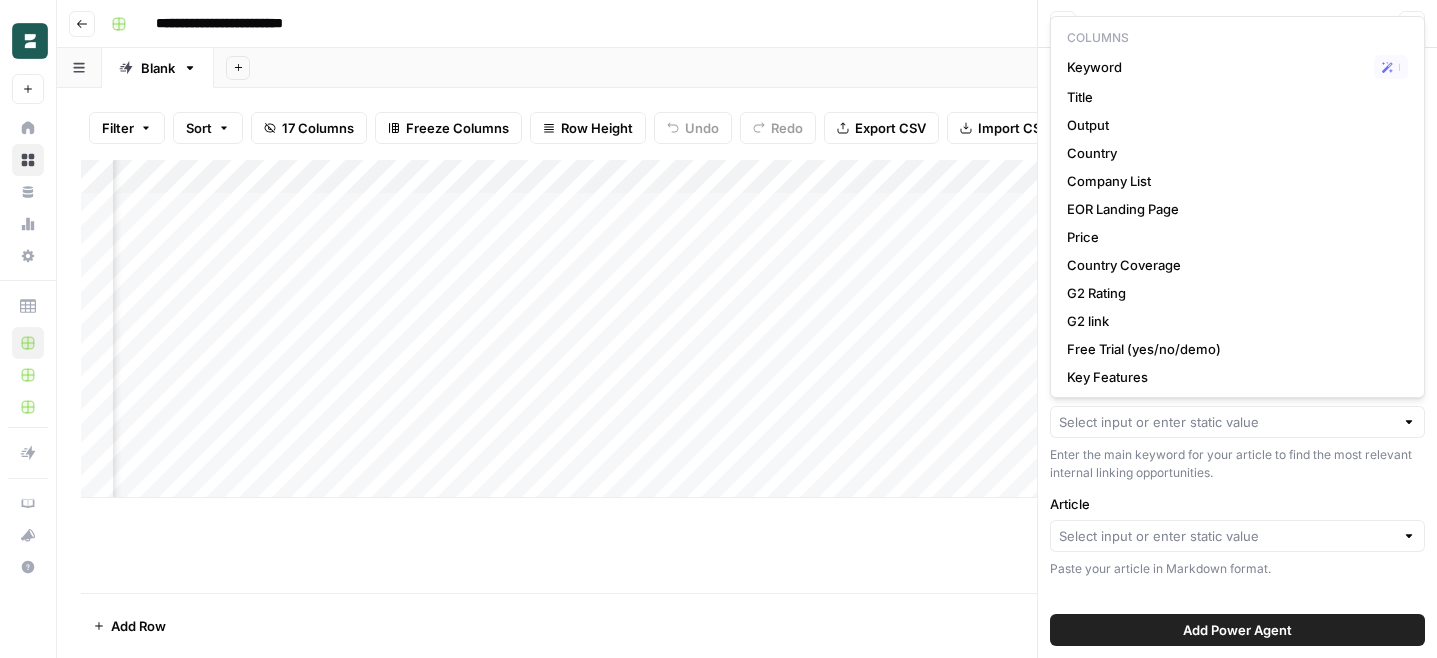 click on "Enter the main keyword for your article to find the most relevant internal linking opportunities." at bounding box center [1237, 464] 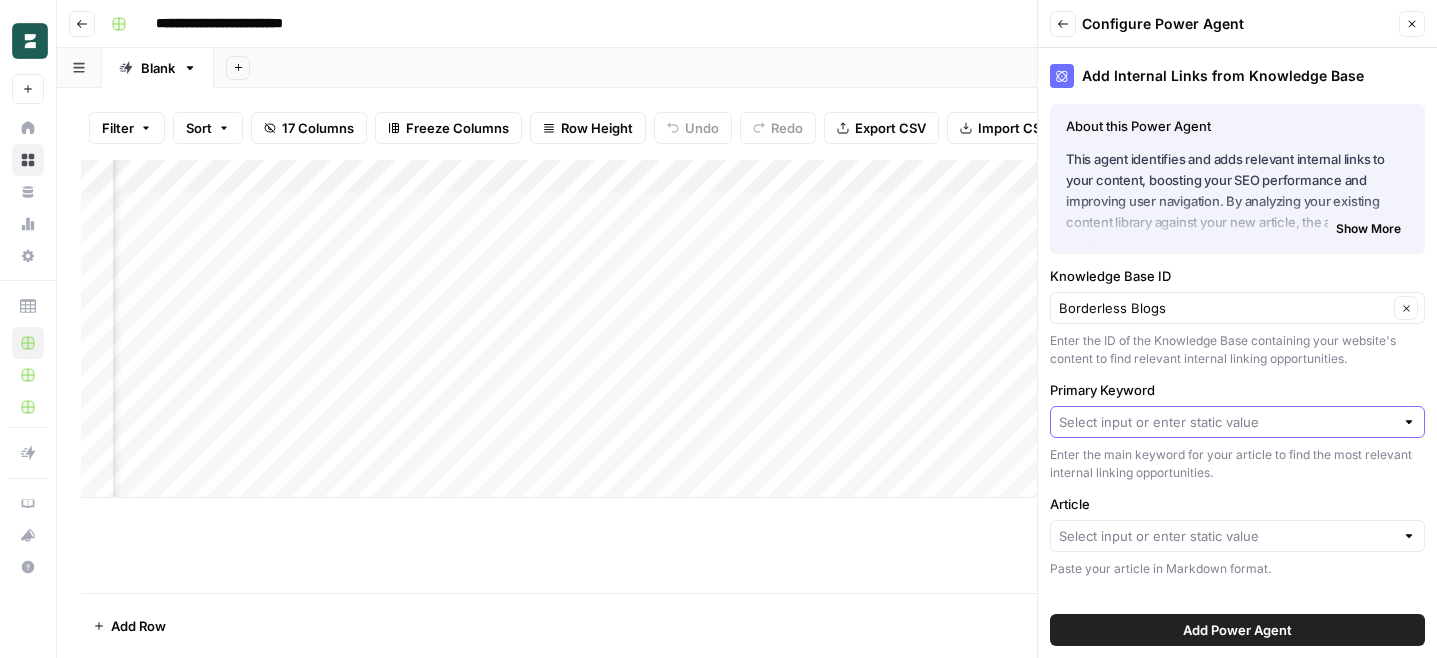 click on "Primary Keyword" at bounding box center [1226, 422] 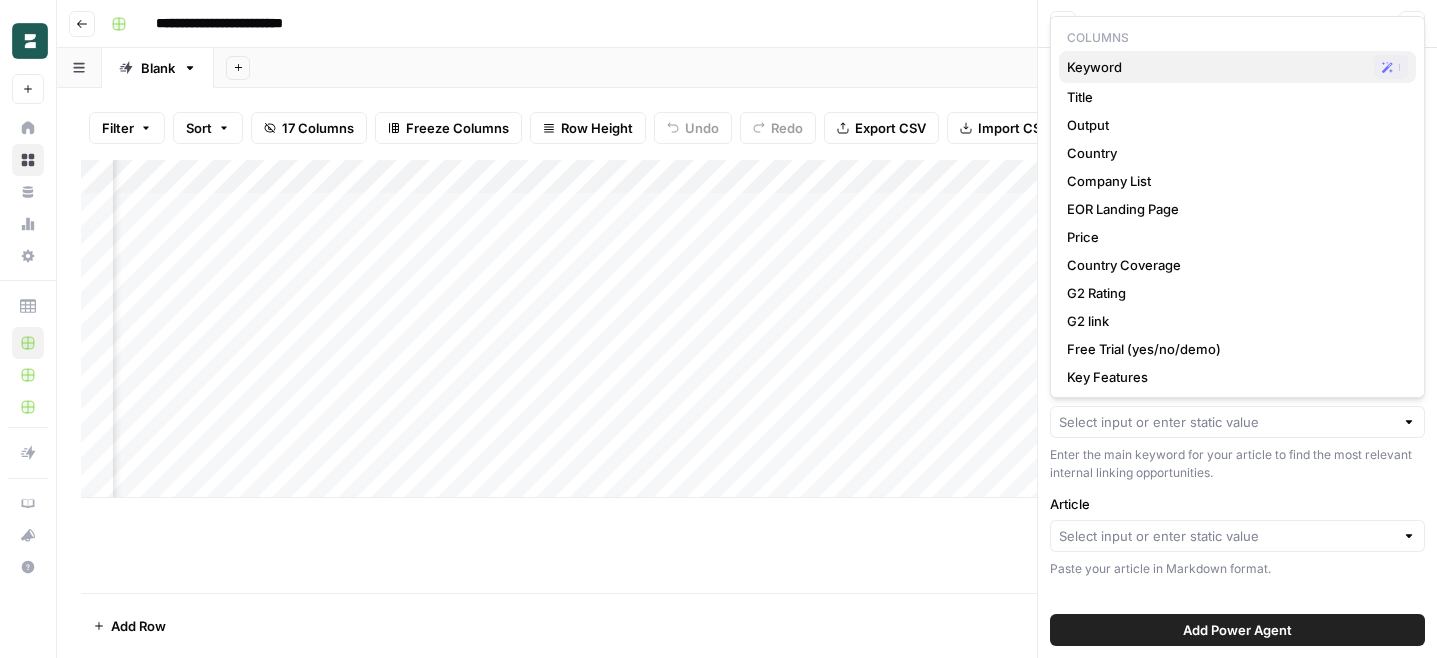 click on "Keyword" at bounding box center (1216, 67) 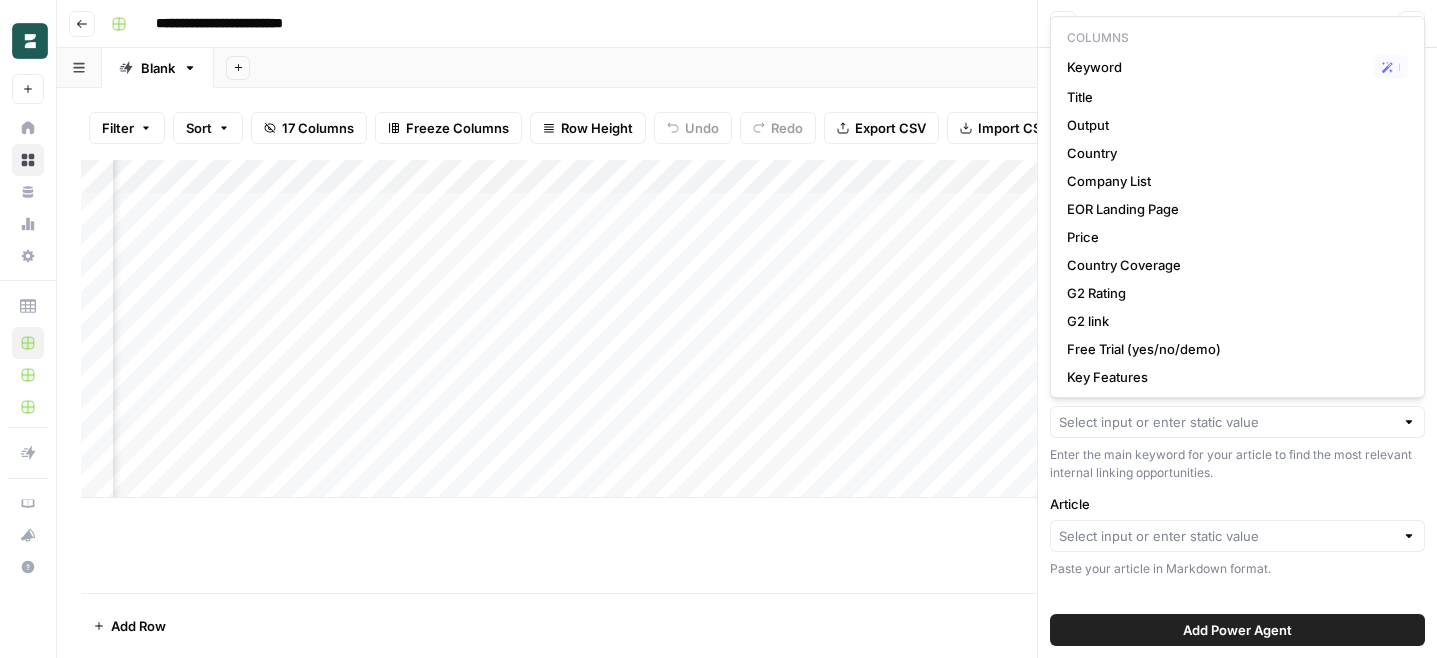 type on "Keyword" 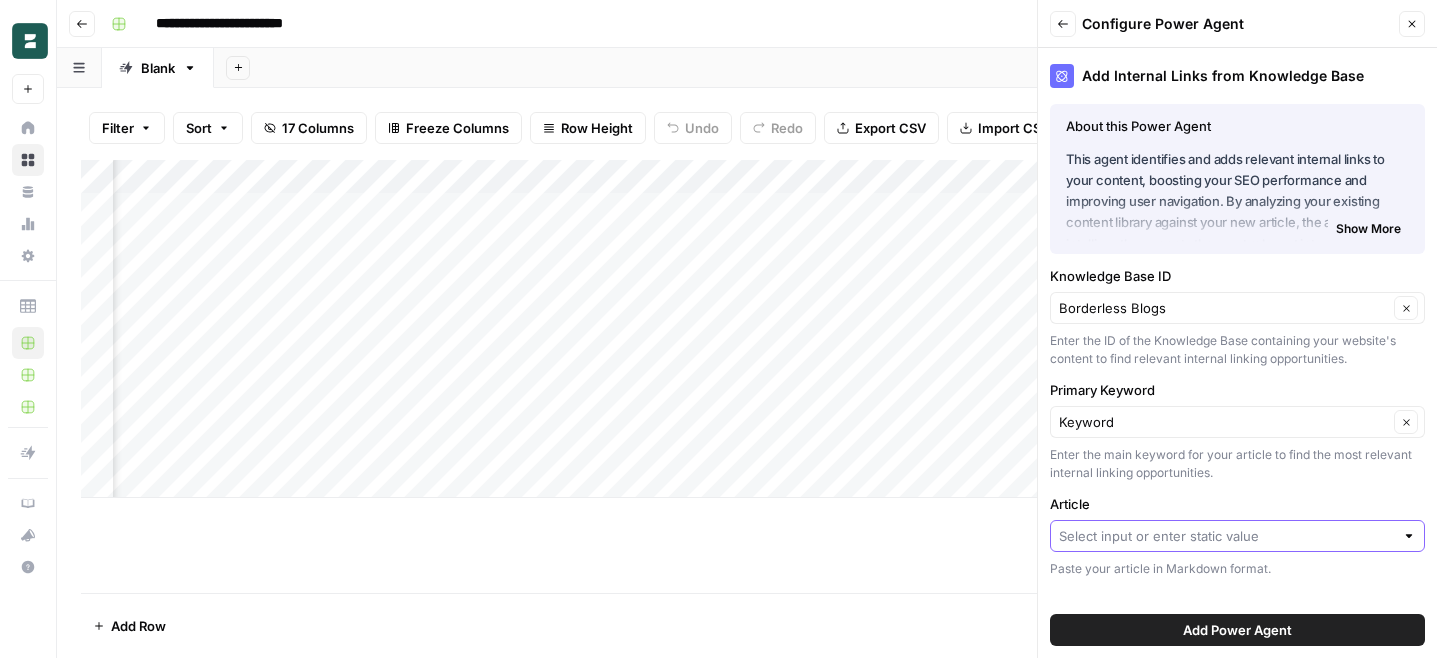 click on "Article" at bounding box center [1226, 536] 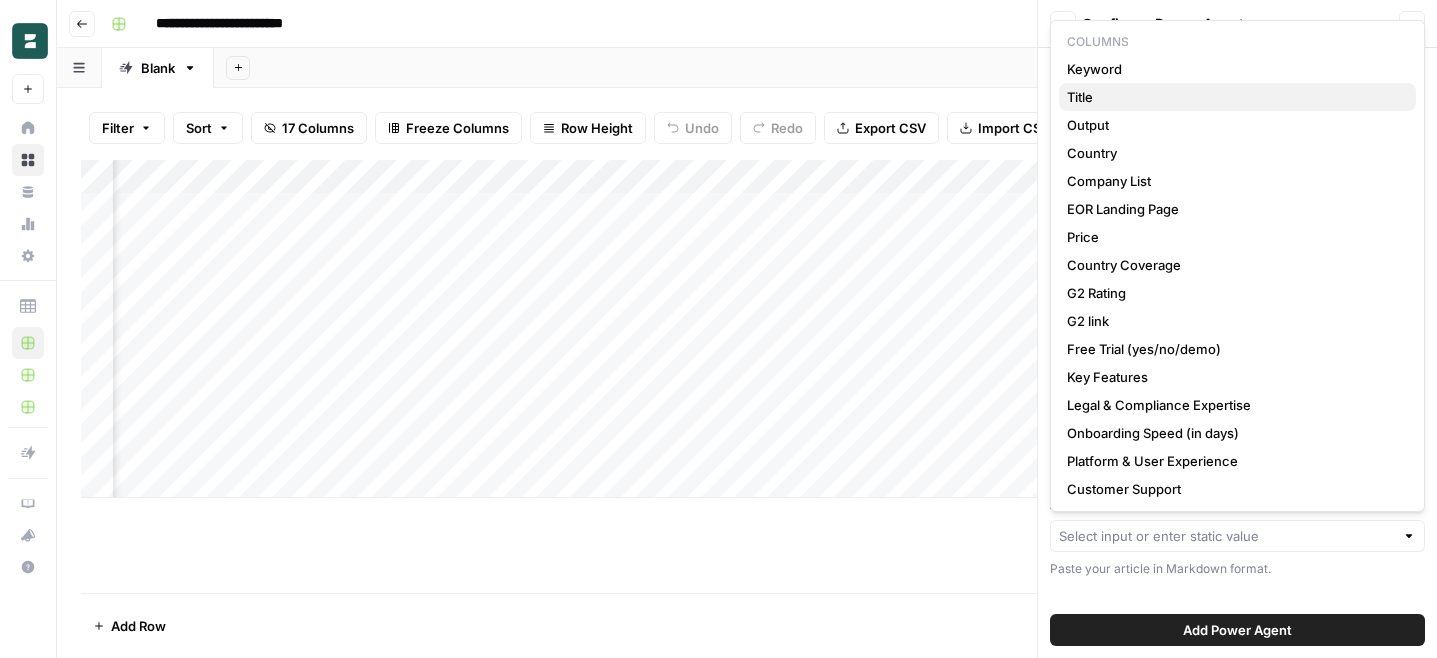 click on "Title" at bounding box center (1233, 97) 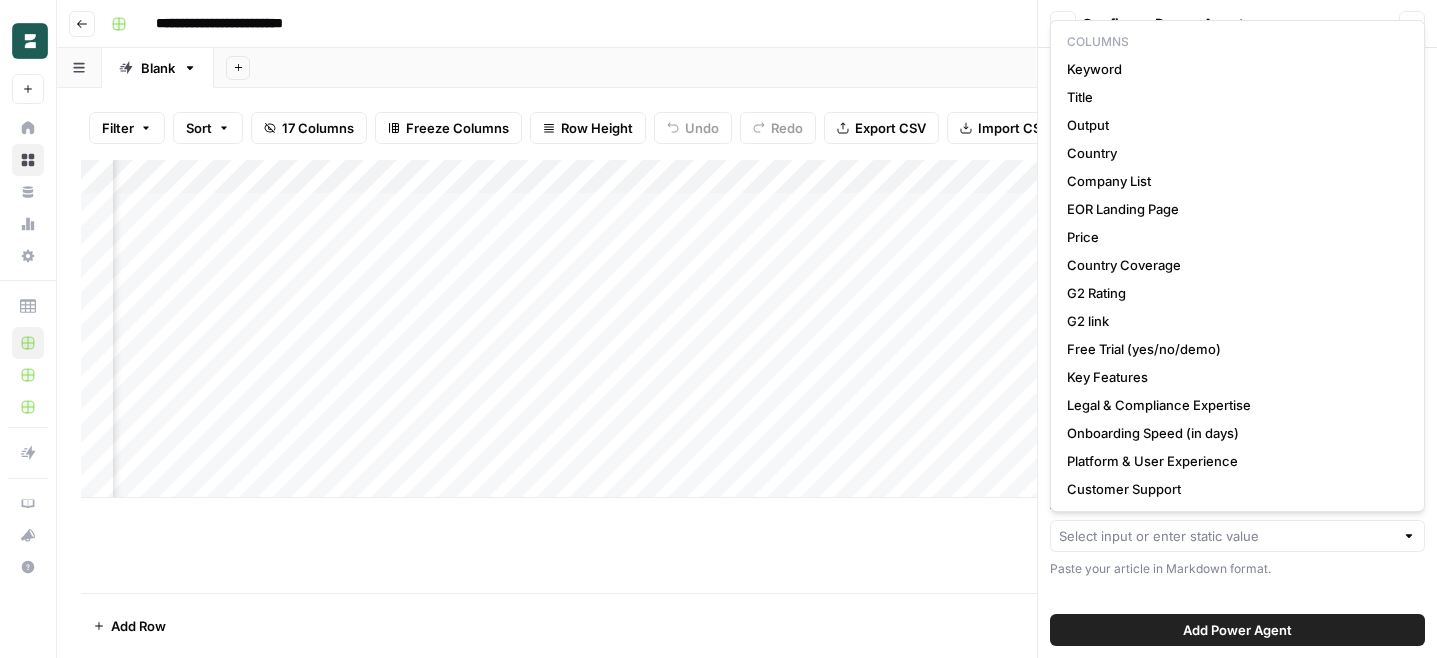 type on "Title" 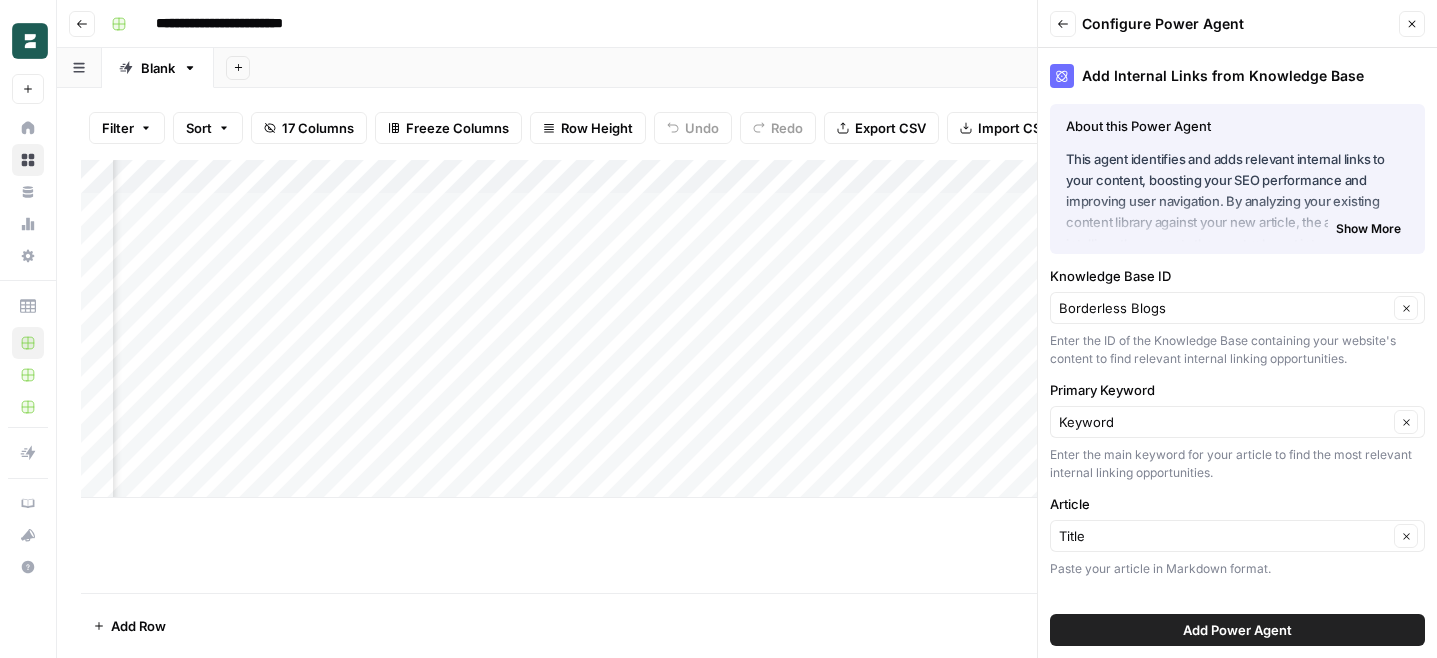 click on "Add Power Agent" at bounding box center (1237, 630) 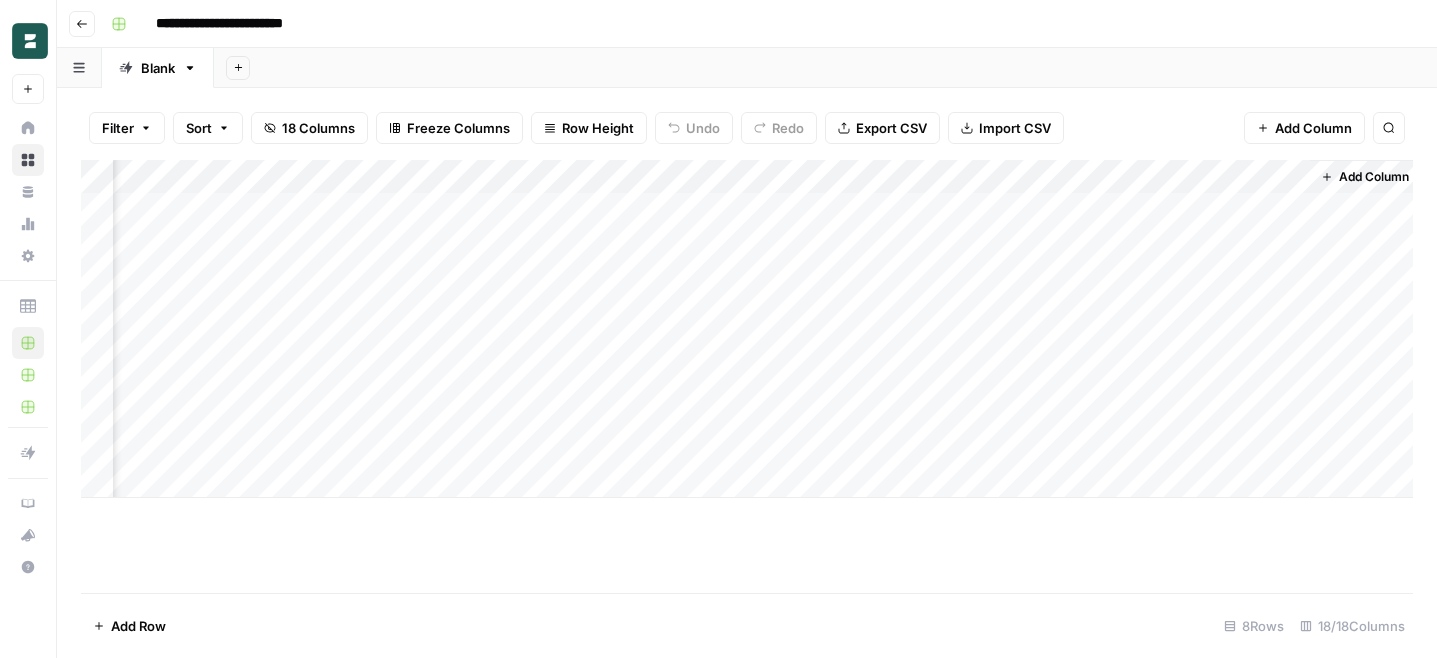 scroll, scrollTop: 0, scrollLeft: 2067, axis: horizontal 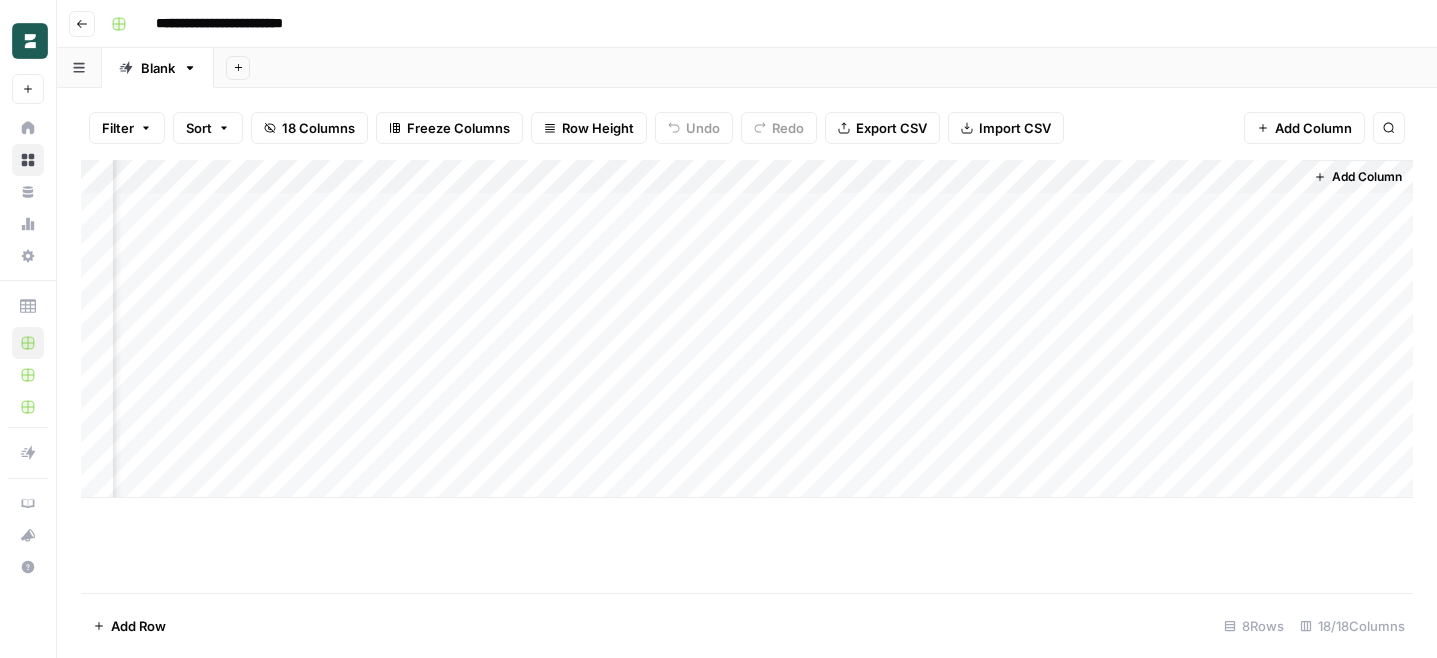 click on "Add Column" at bounding box center (1367, 177) 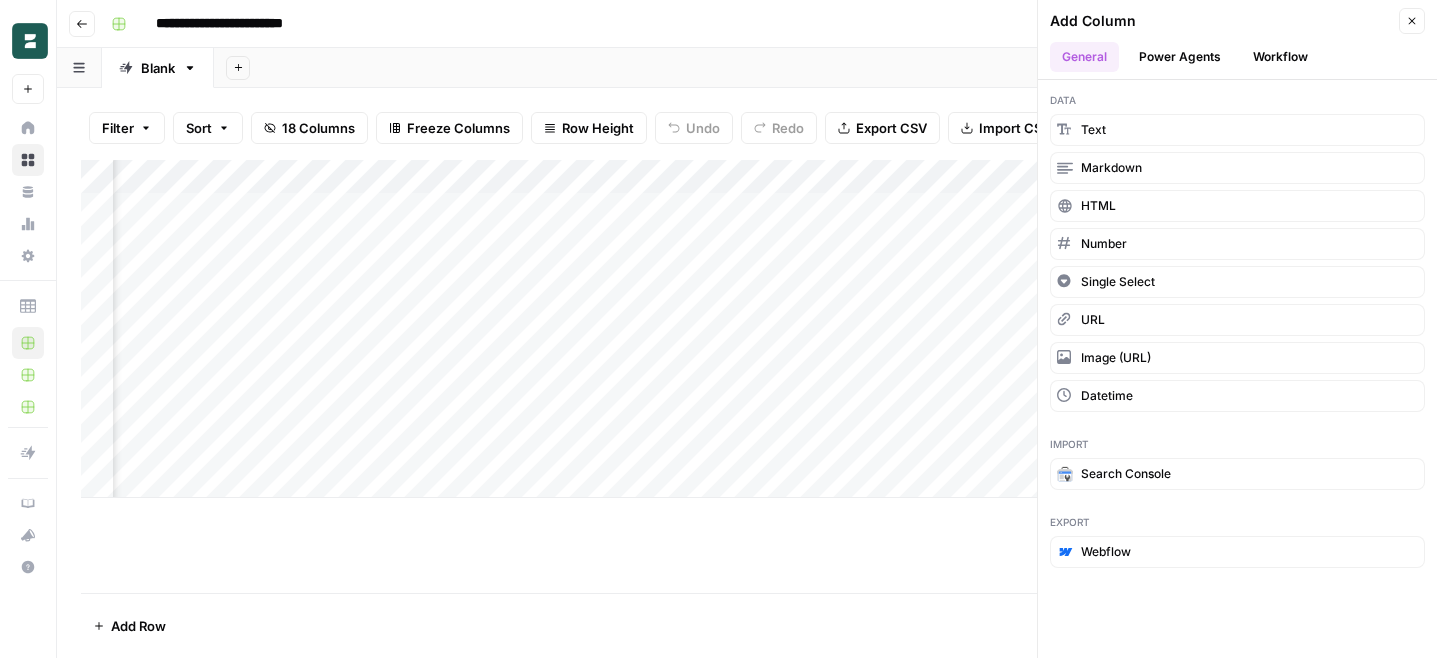 click on "Power Agents" at bounding box center [1180, 57] 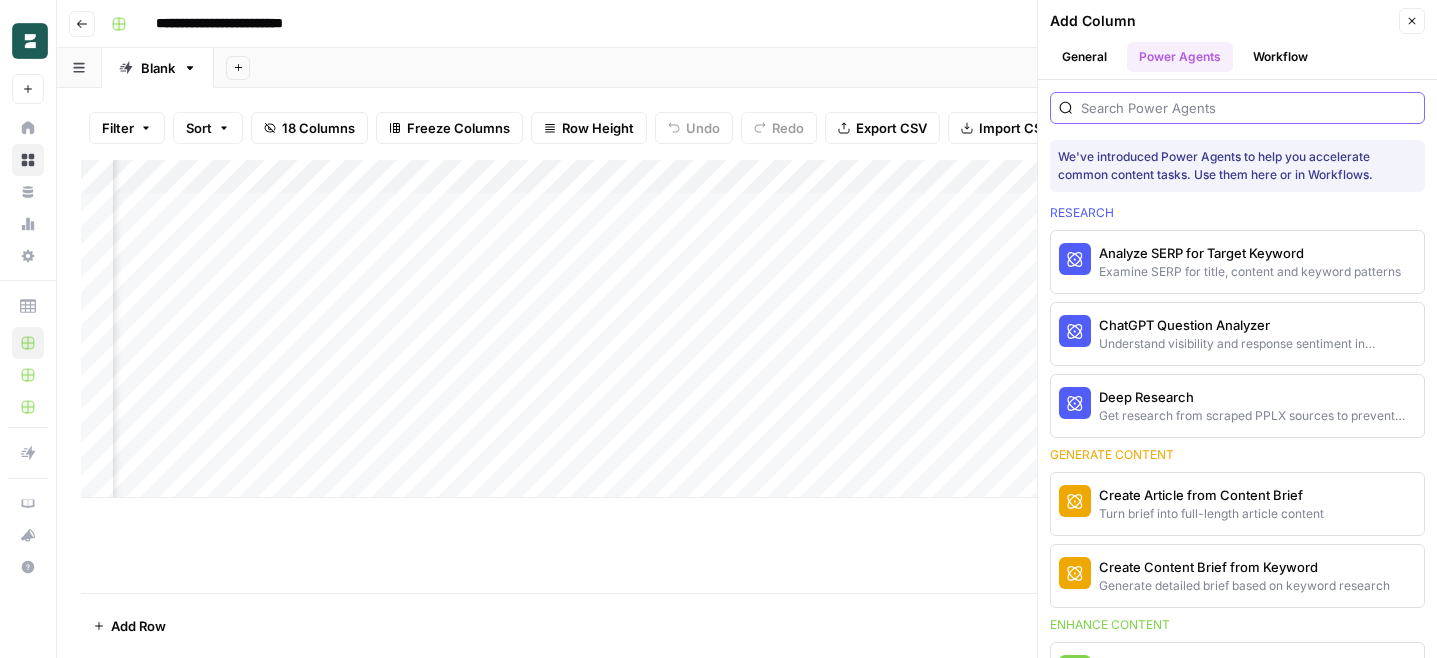click at bounding box center (1248, 108) 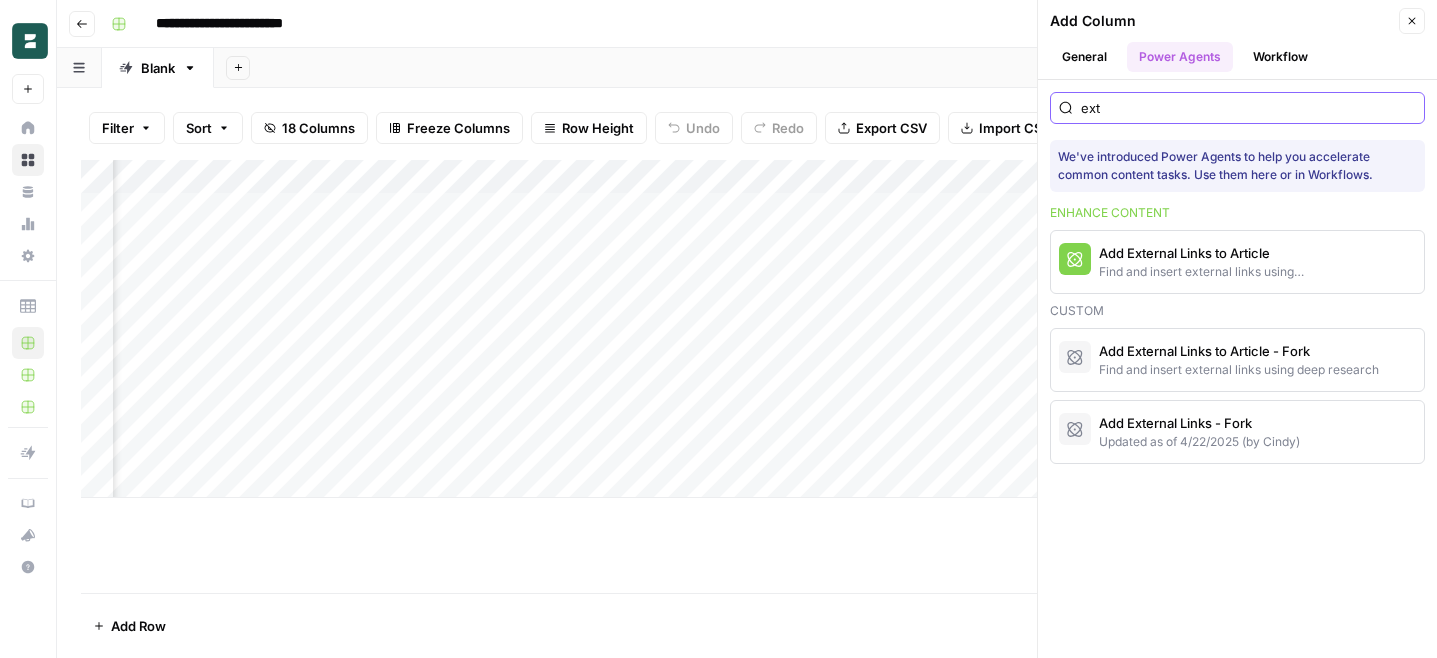type on "ext" 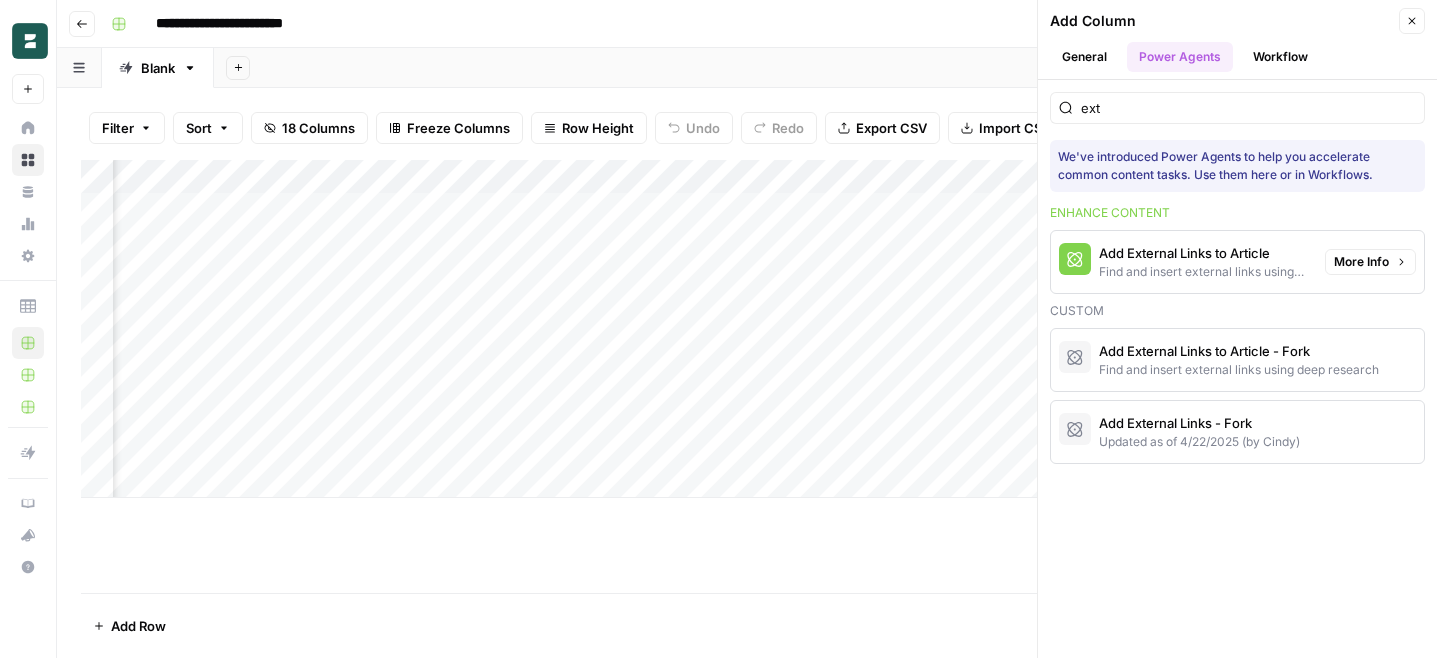 click on "Add External Links to Article" at bounding box center [1204, 253] 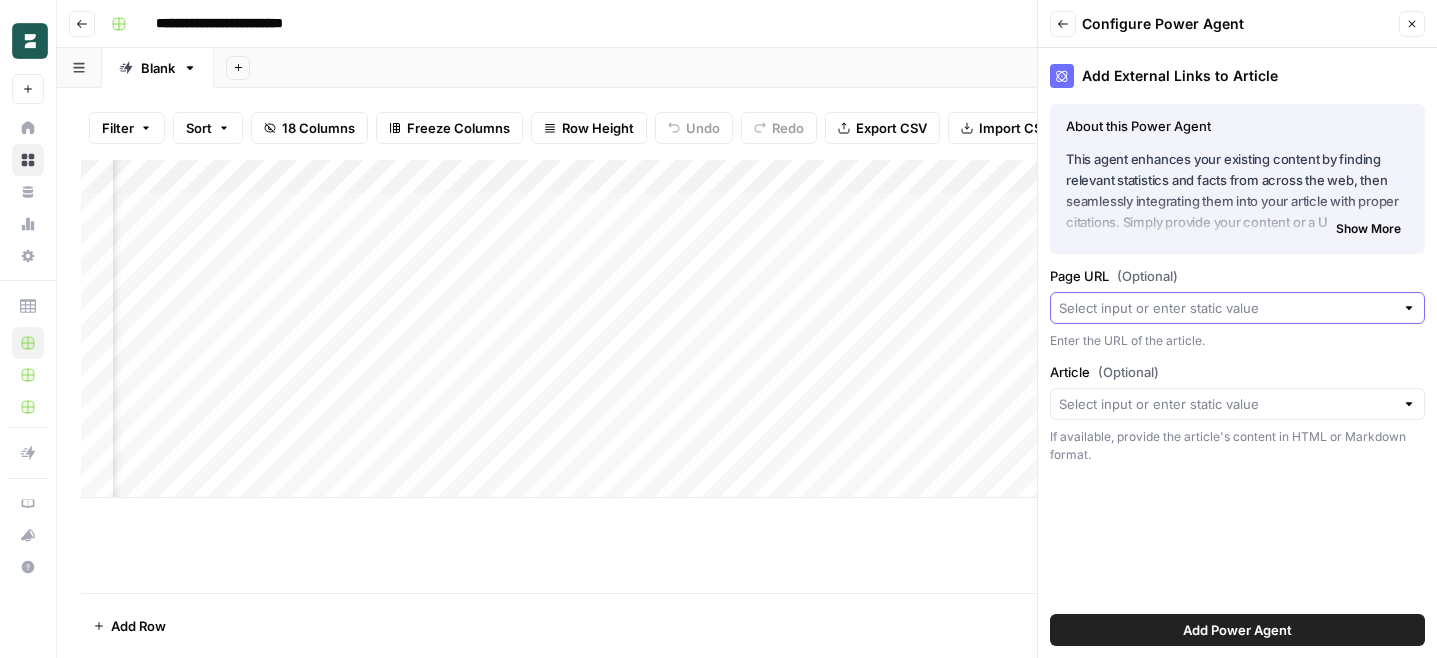 click on "Page URL   (Optional)" at bounding box center [1226, 308] 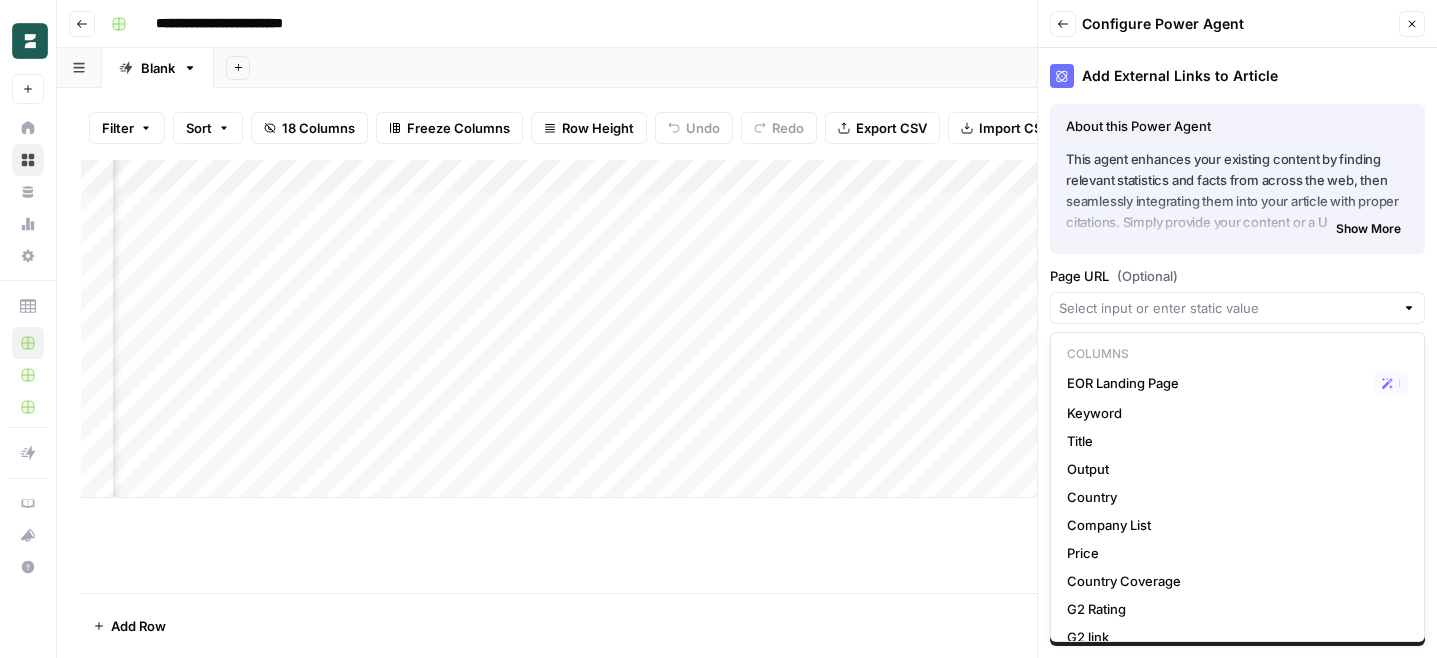 click on "Add External Links to Article About this Power Agent This agent enhances your existing content by finding relevant statistics and facts from across the web, then seamlessly integrating them into your article with proper citations. Simply provide your content or a URL, and the agent will research your topic, identify key statistics, and strategically insert them as hyperlinked references throughout your article – making your content more authoritative, engaging, and SEO-friendly without requiring hours of manual research.
Key Features:
Processes content from either a direct URL or pasted HTML/Markdown
Performs deep research to find relevant statistics and facts related to your content
Extracts the most interesting and valuable information with proper source attribution
Intelligently identifies the most appropriate locations to insert new information
Integrates statistics and facts with hyperlinked citations
Returns both the enhanced article and a list of all links added for your reference" at bounding box center (1237, 353) 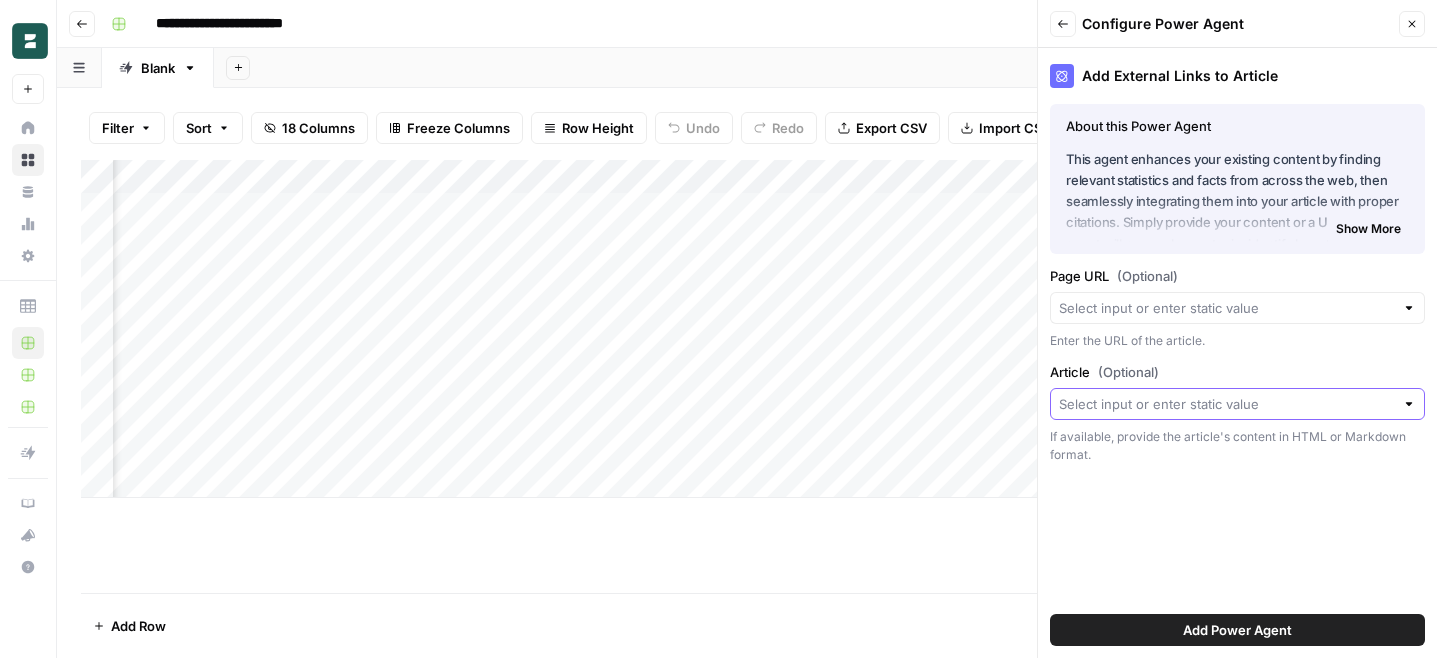 click on "Article   (Optional)" at bounding box center [1226, 404] 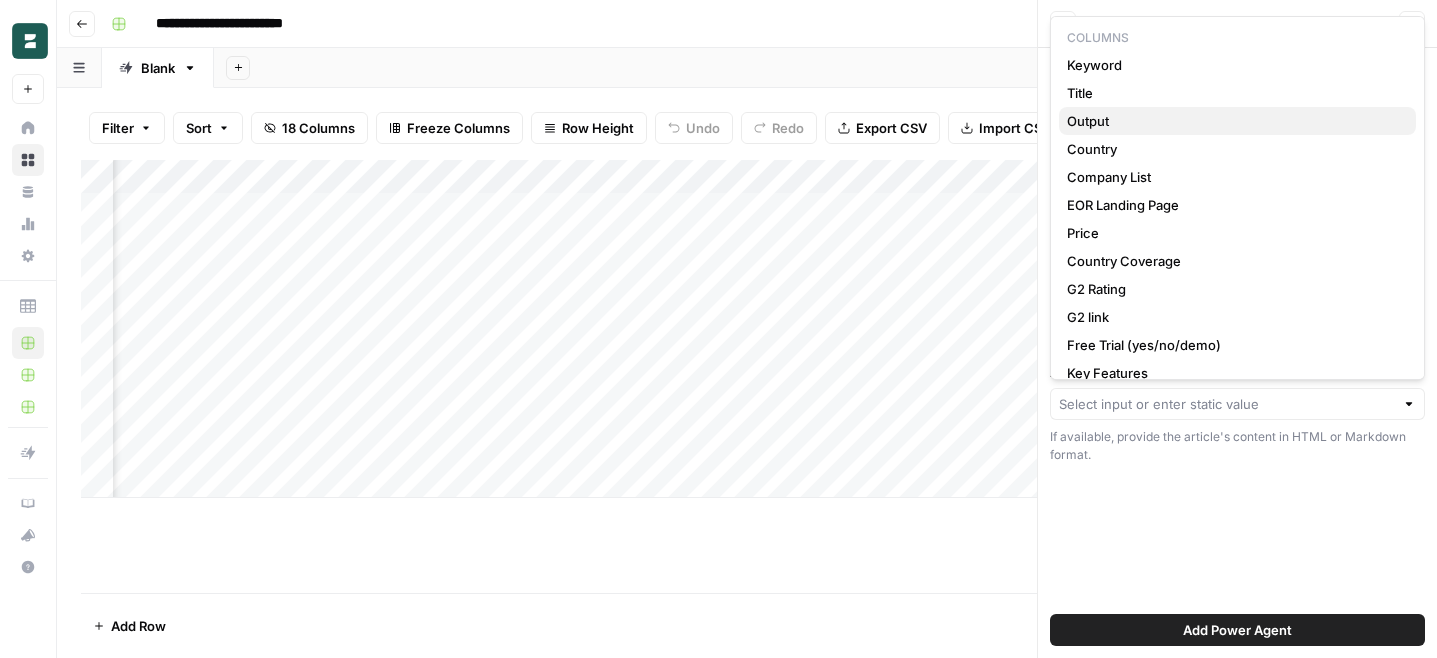 click on "Output" at bounding box center [1233, 121] 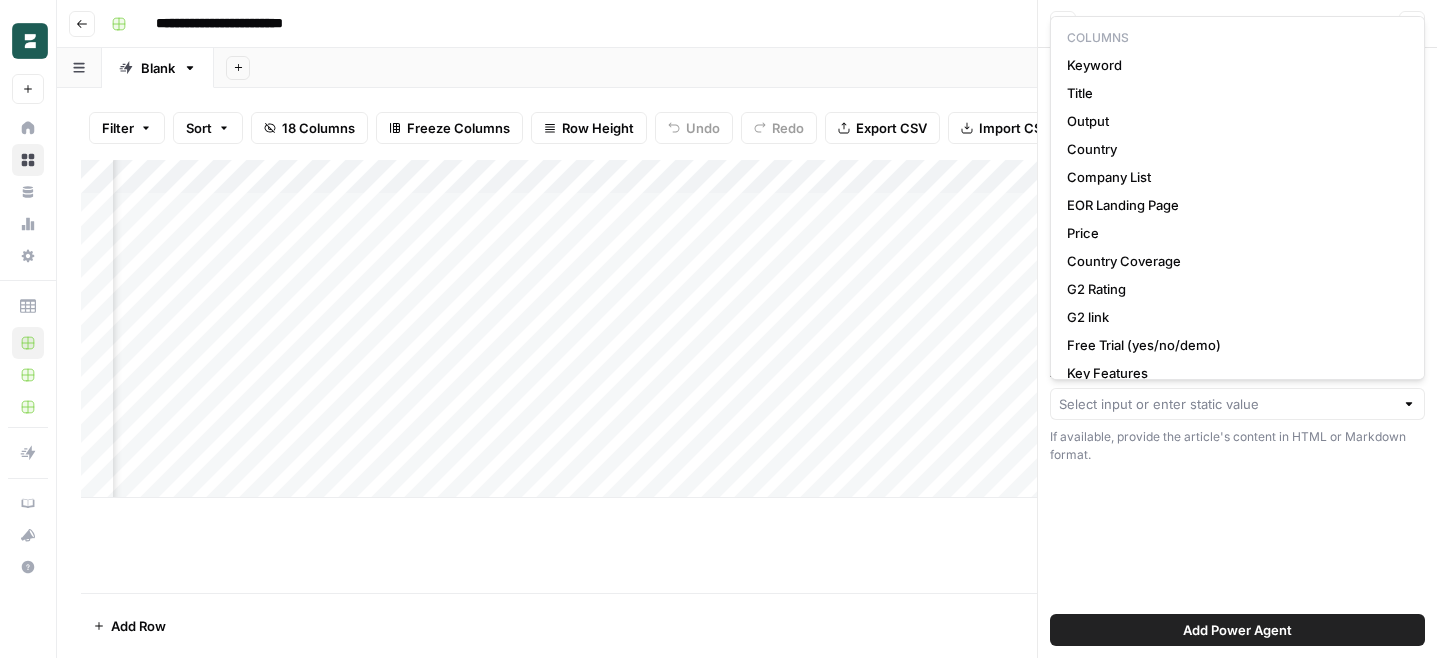 type on "Output" 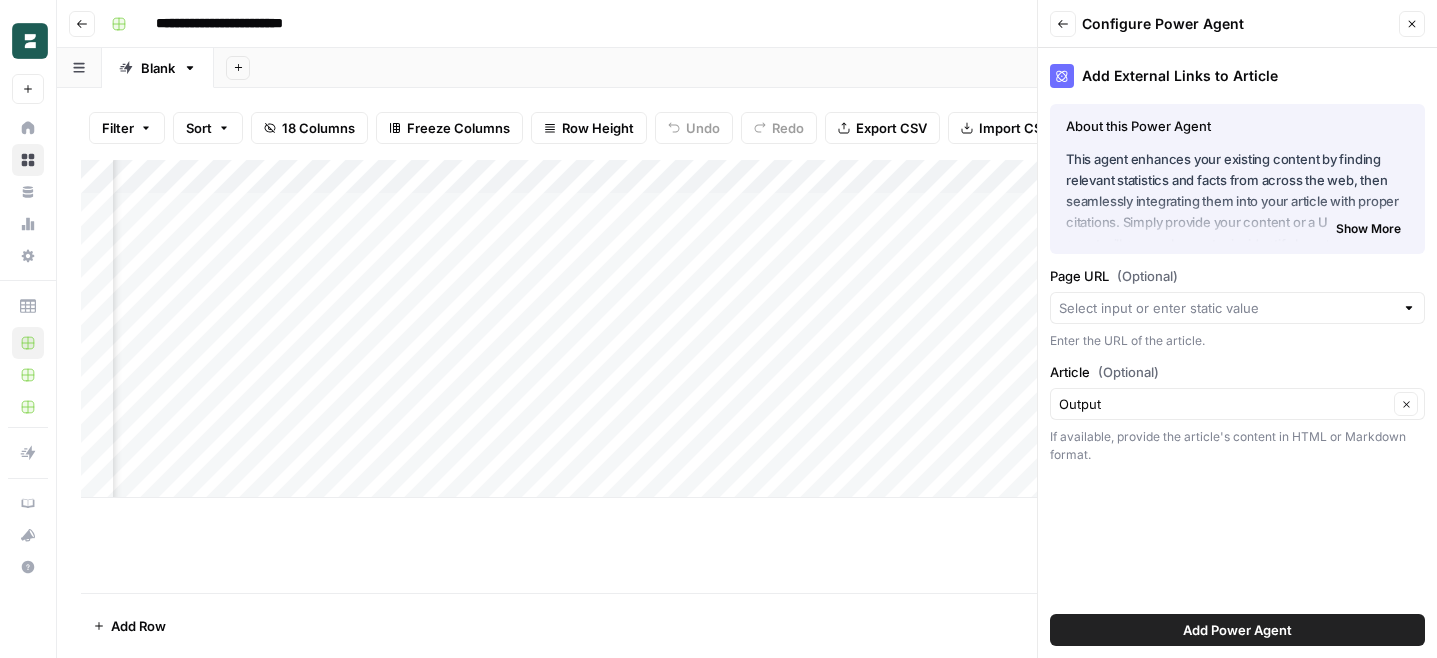click on "Add Power Agent" at bounding box center [1237, 630] 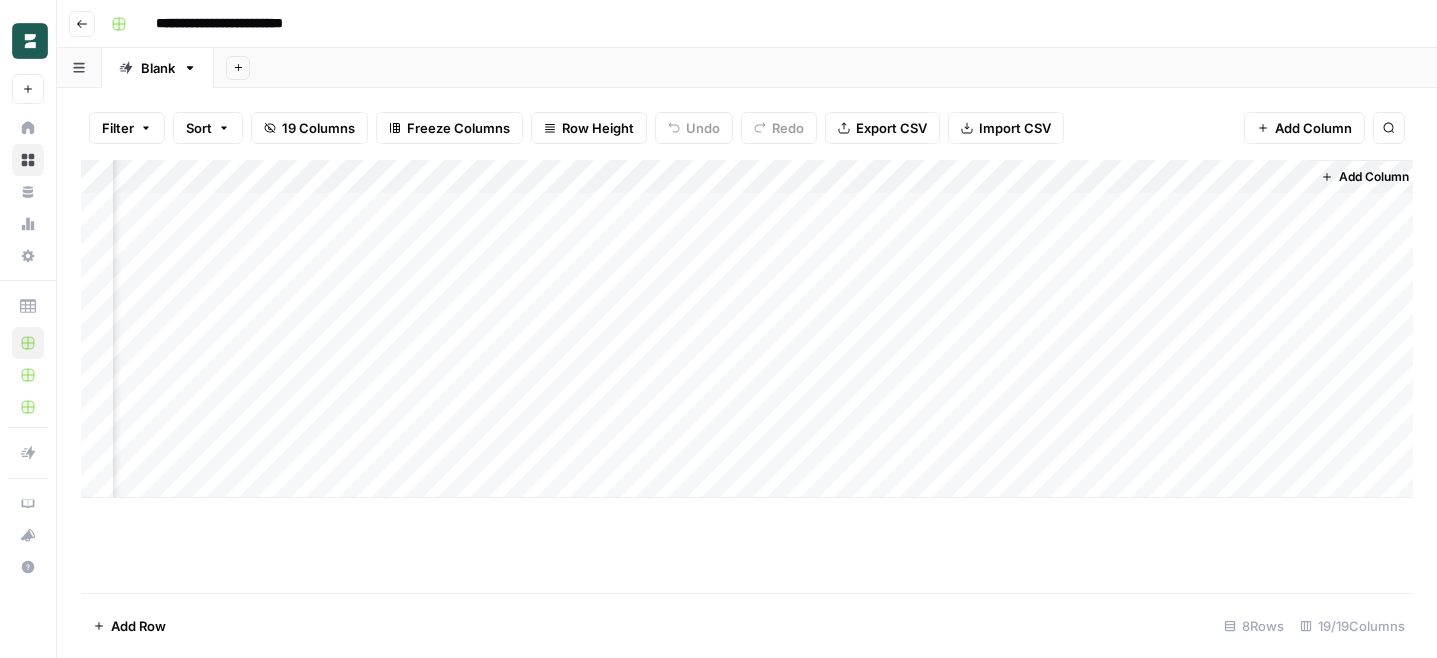 scroll, scrollTop: 0, scrollLeft: 2247, axis: horizontal 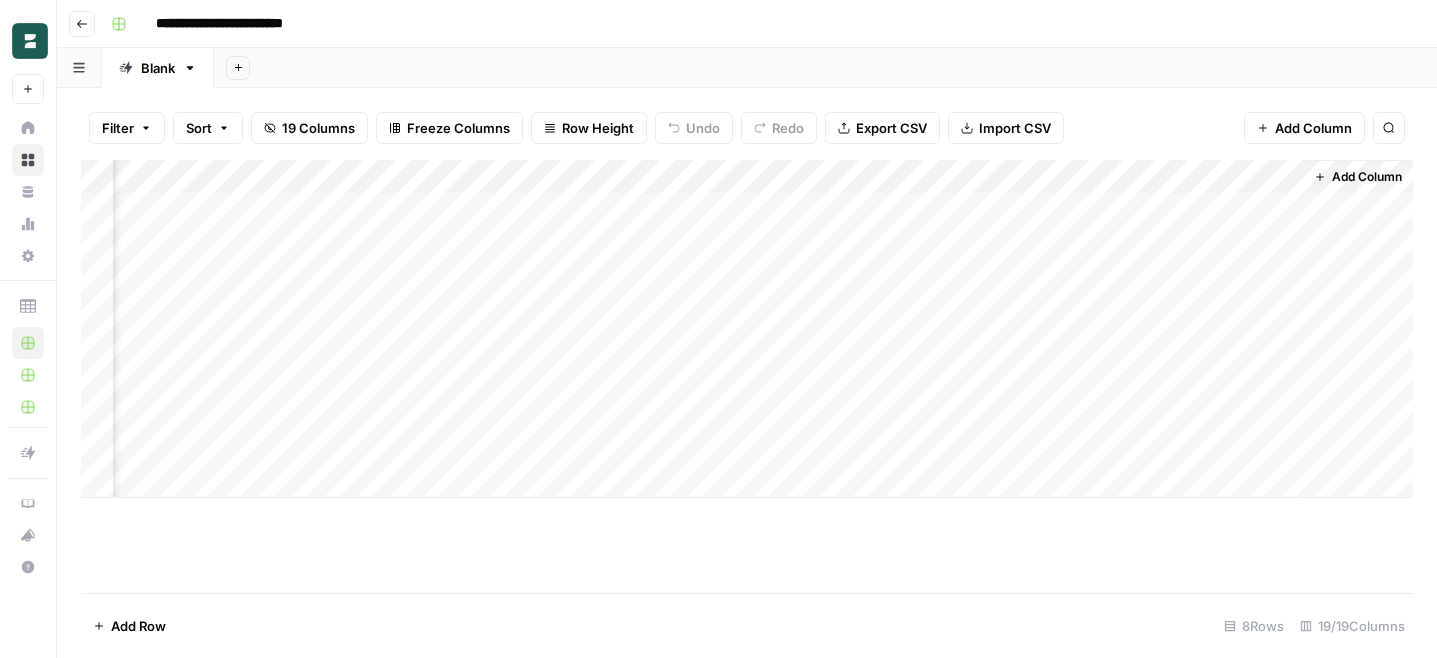 click on "Add Column" at bounding box center [747, 329] 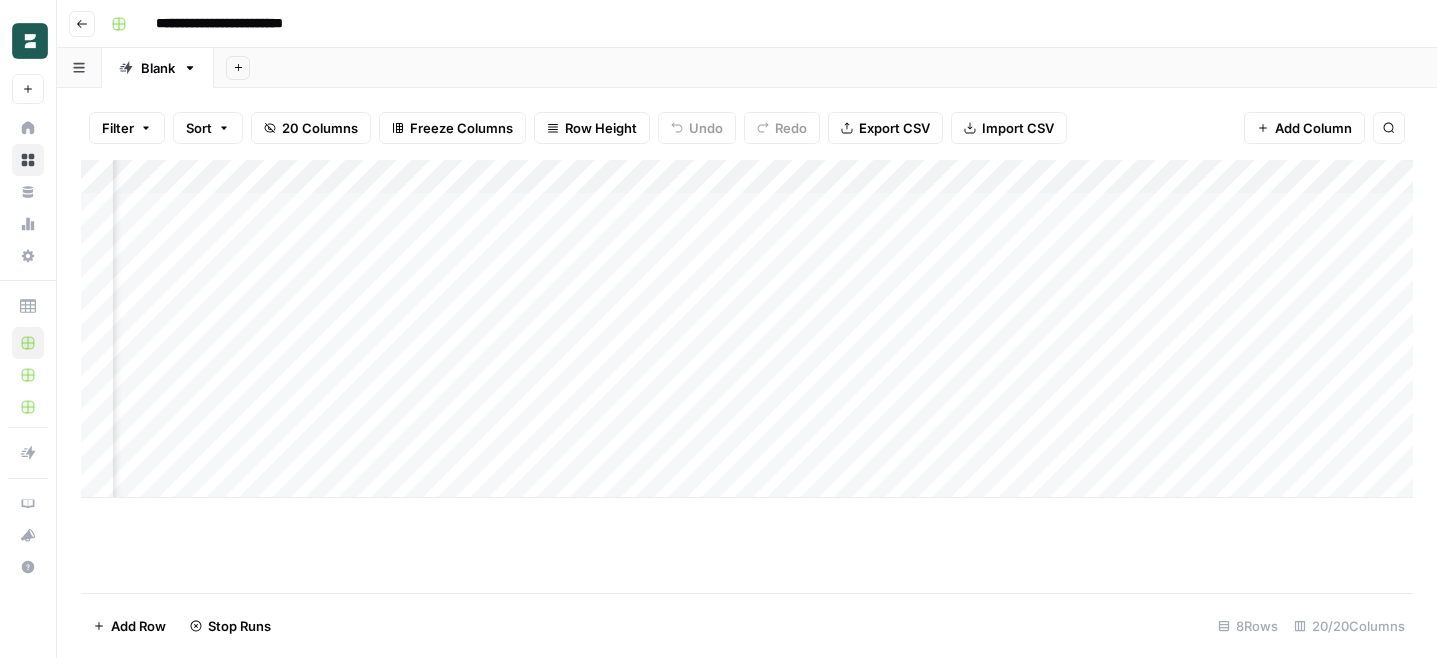 scroll, scrollTop: 0, scrollLeft: 2427, axis: horizontal 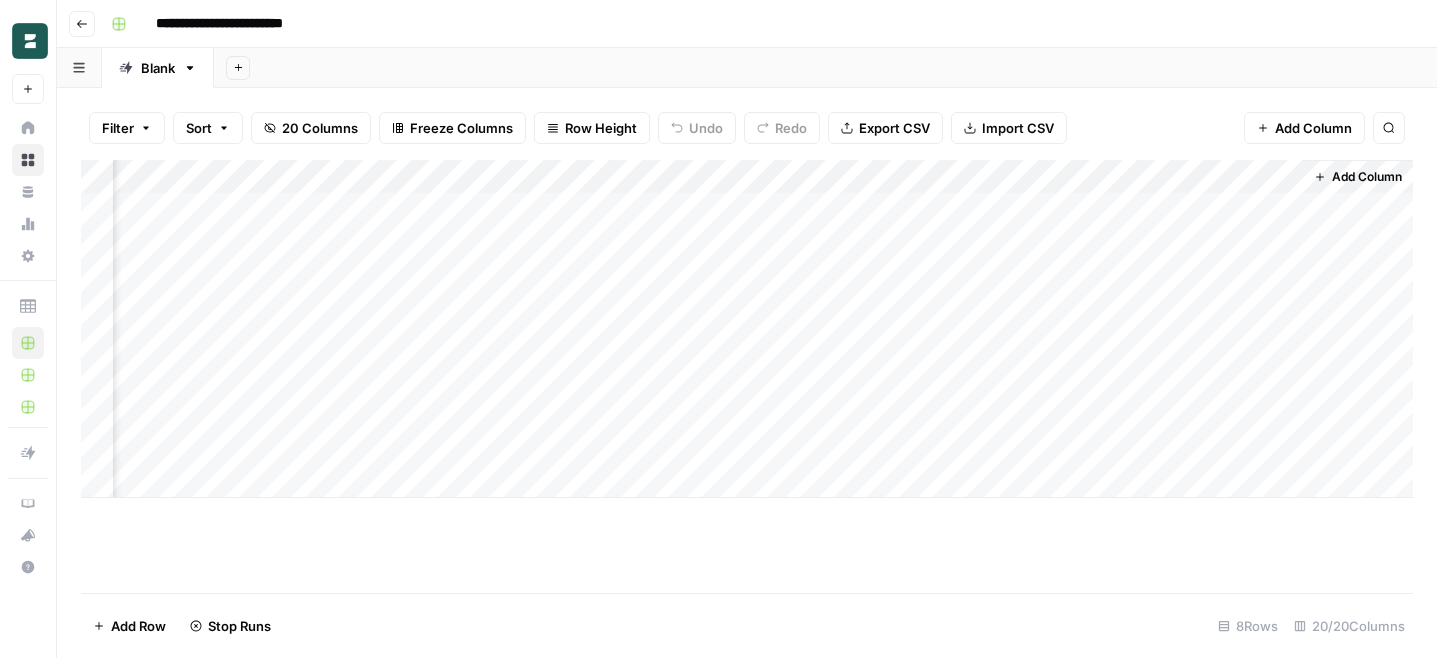 click on "Add Column" at bounding box center [747, 329] 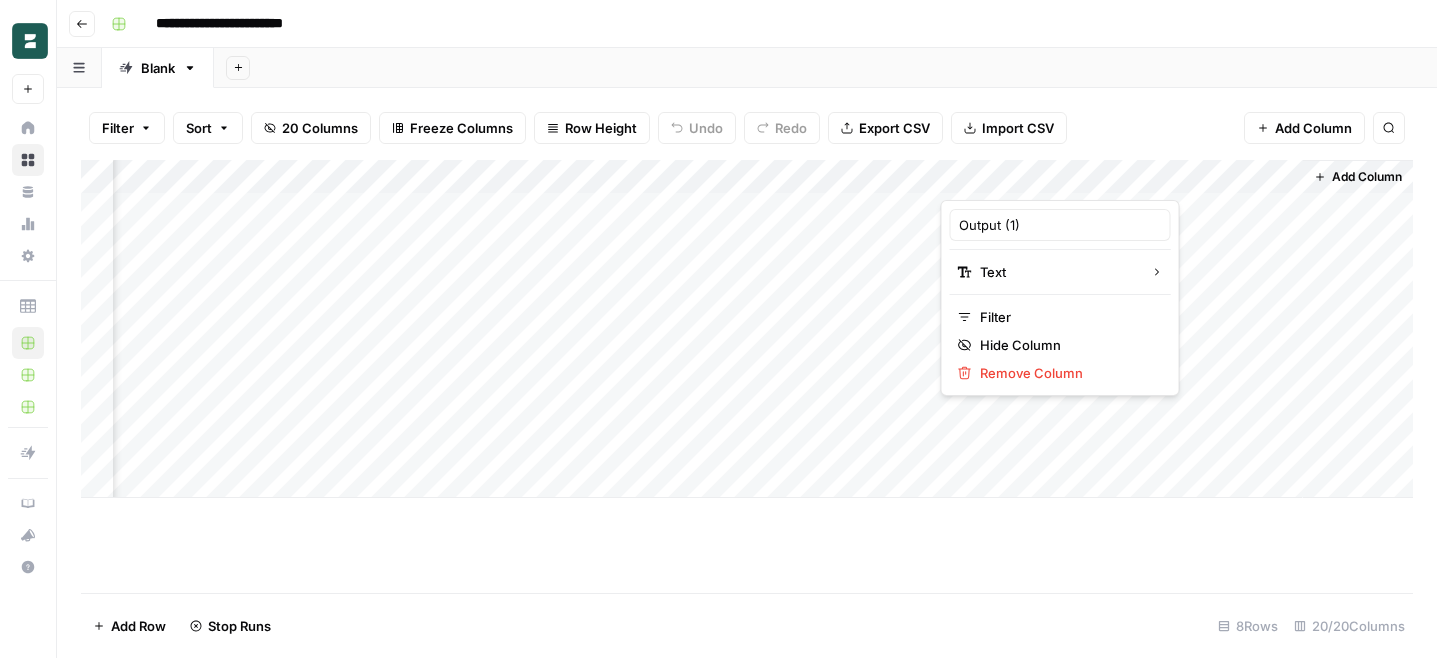 click at bounding box center (1031, 180) 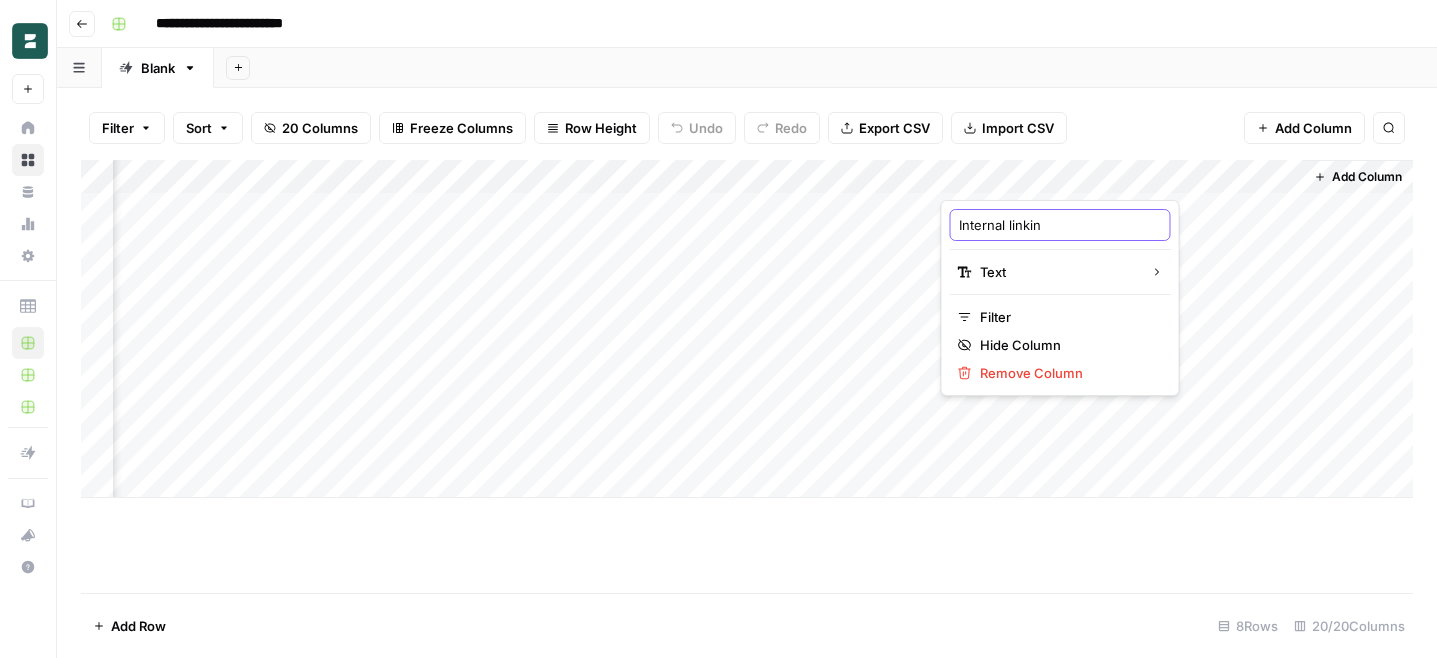 type on "Internal linking" 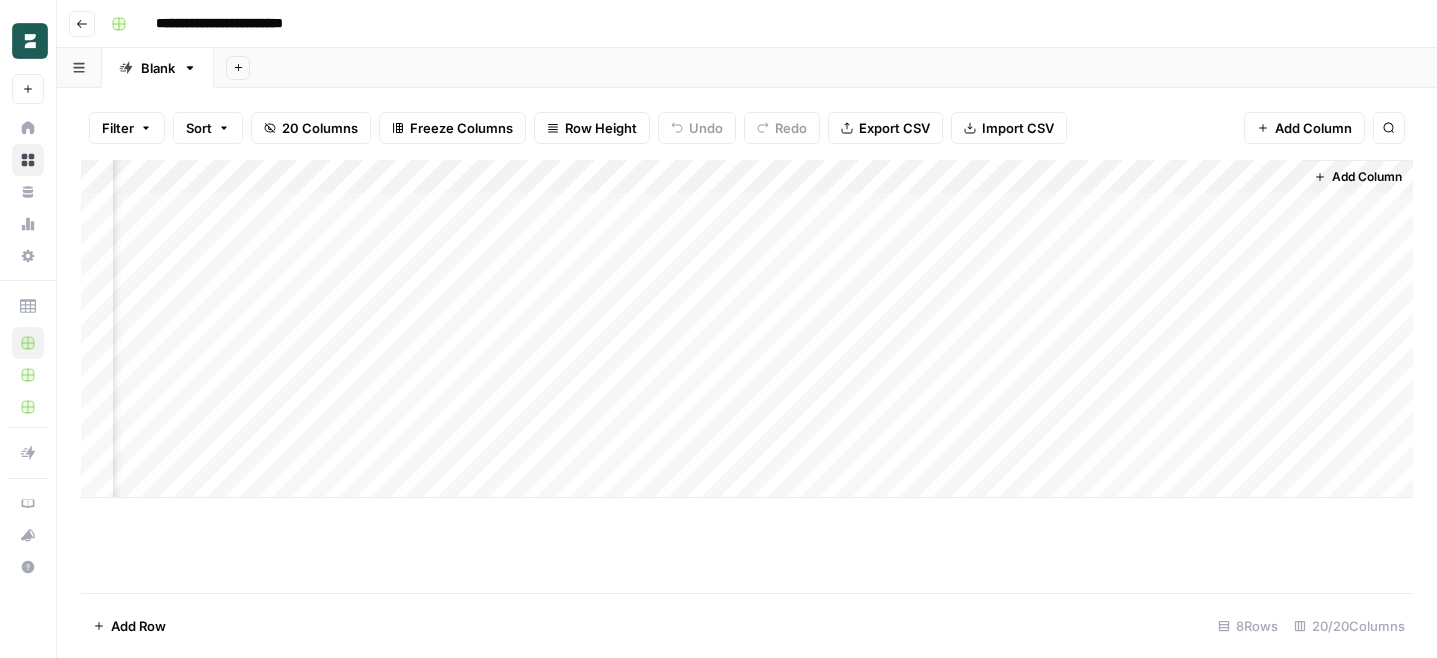 click on "Add Column" at bounding box center [747, 329] 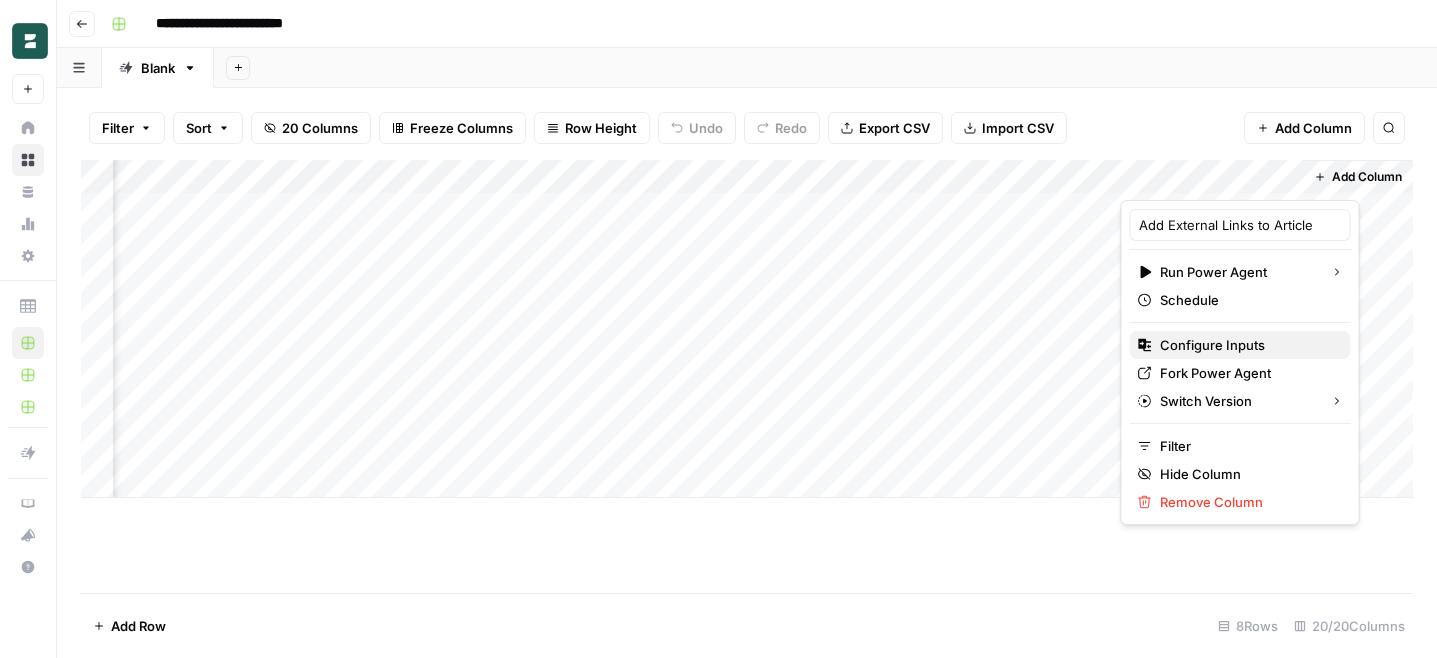 click on "Configure Inputs" at bounding box center (1247, 345) 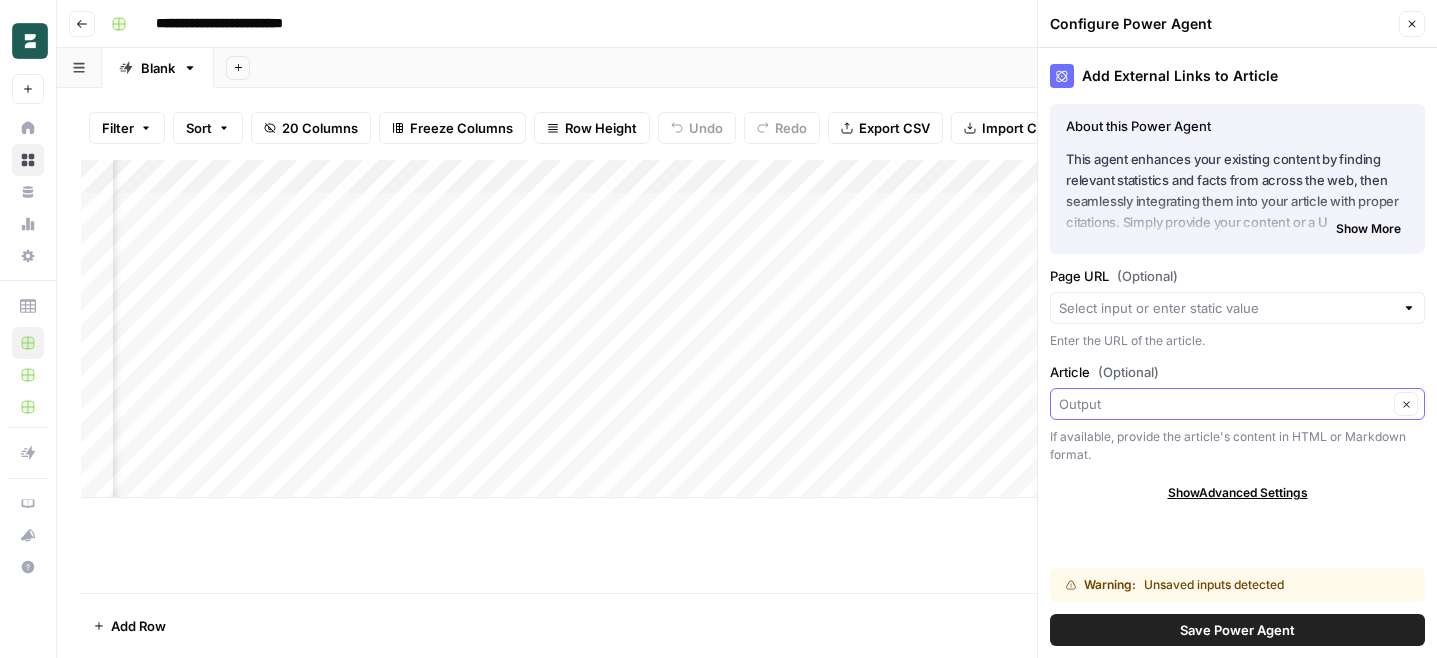 click on "Article   (Optional)" at bounding box center (1223, 404) 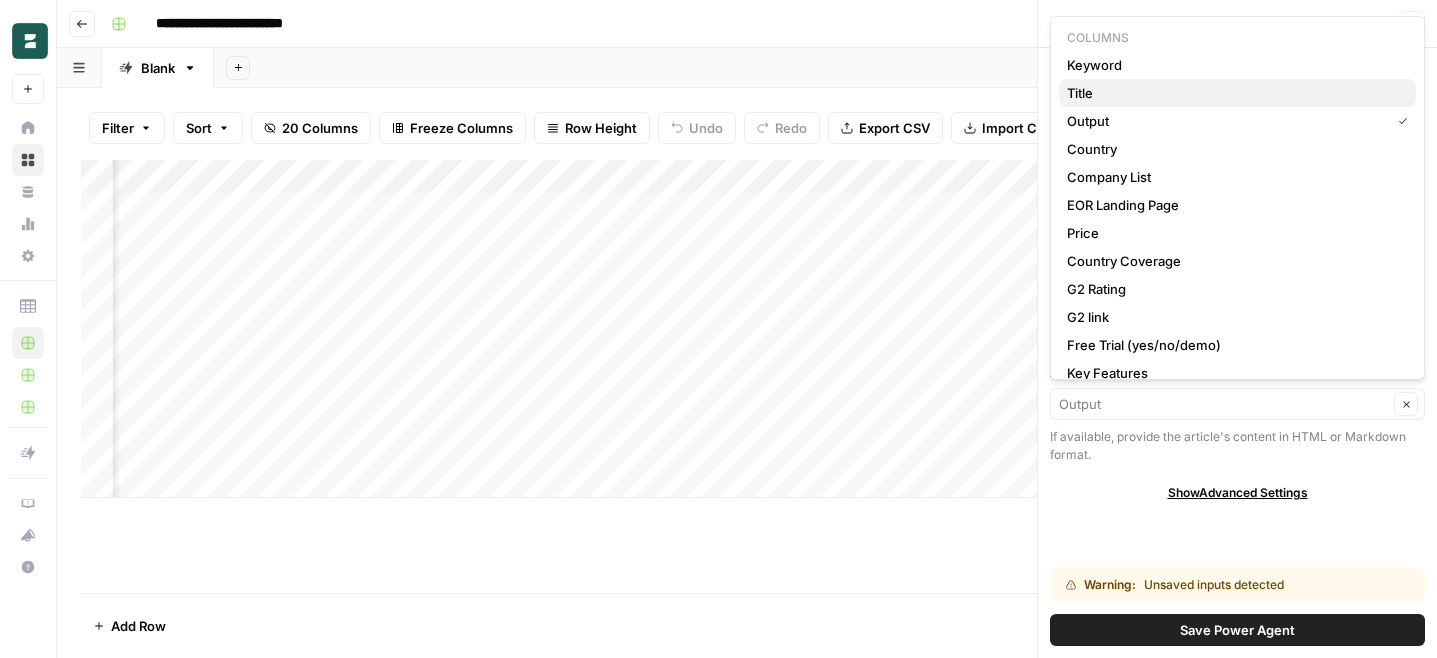 scroll, scrollTop: 156, scrollLeft: 0, axis: vertical 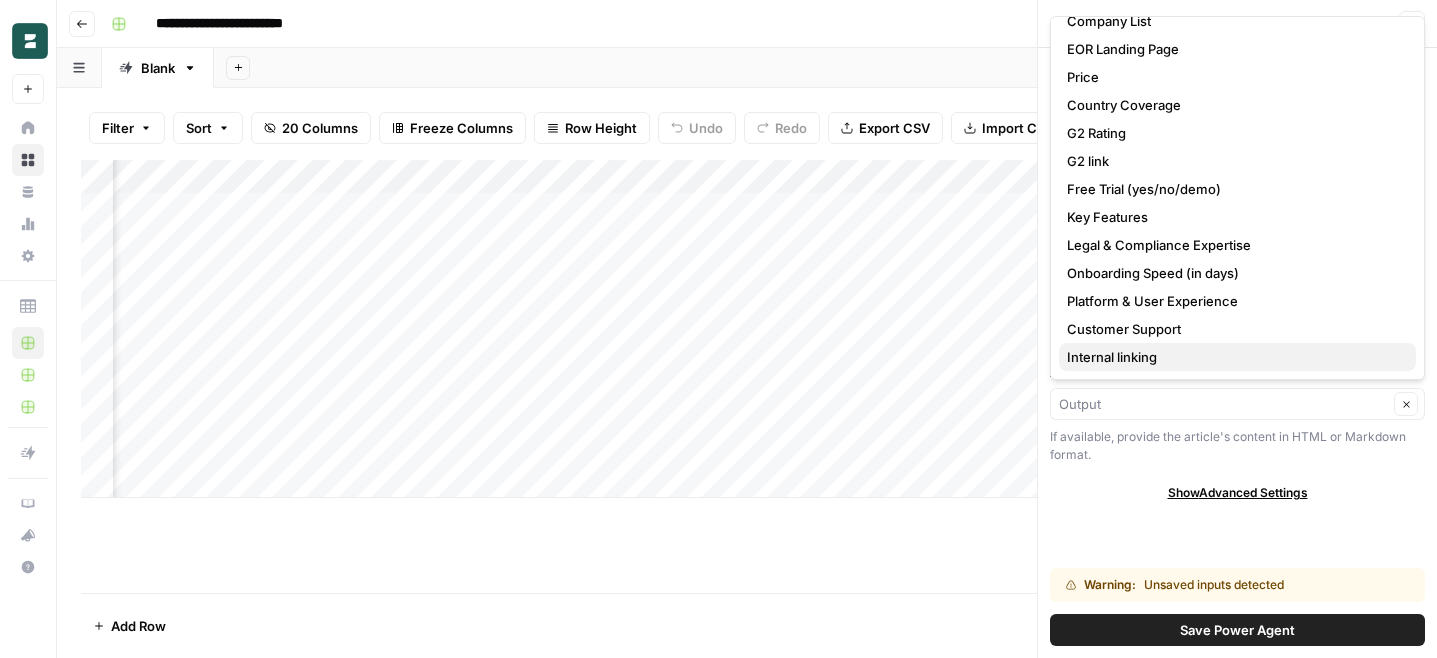 click on "Internal linking" at bounding box center (1233, 357) 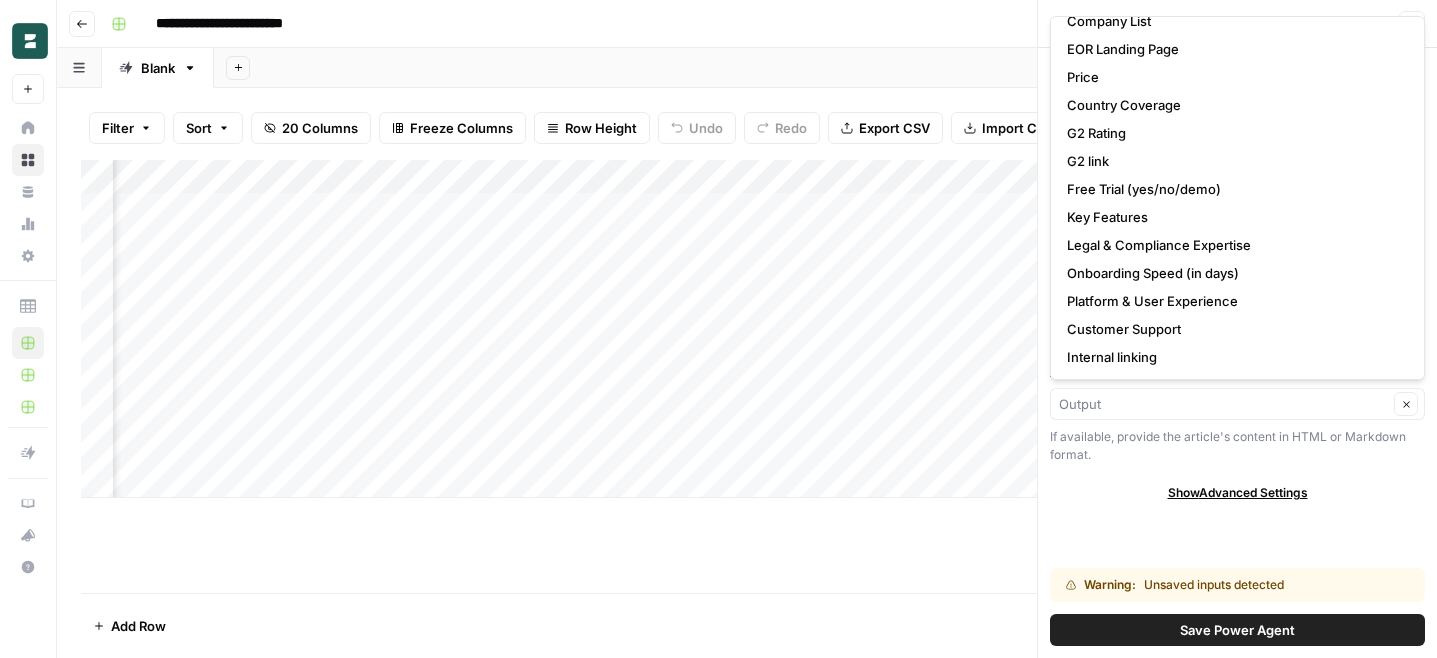 type on "Internal linking" 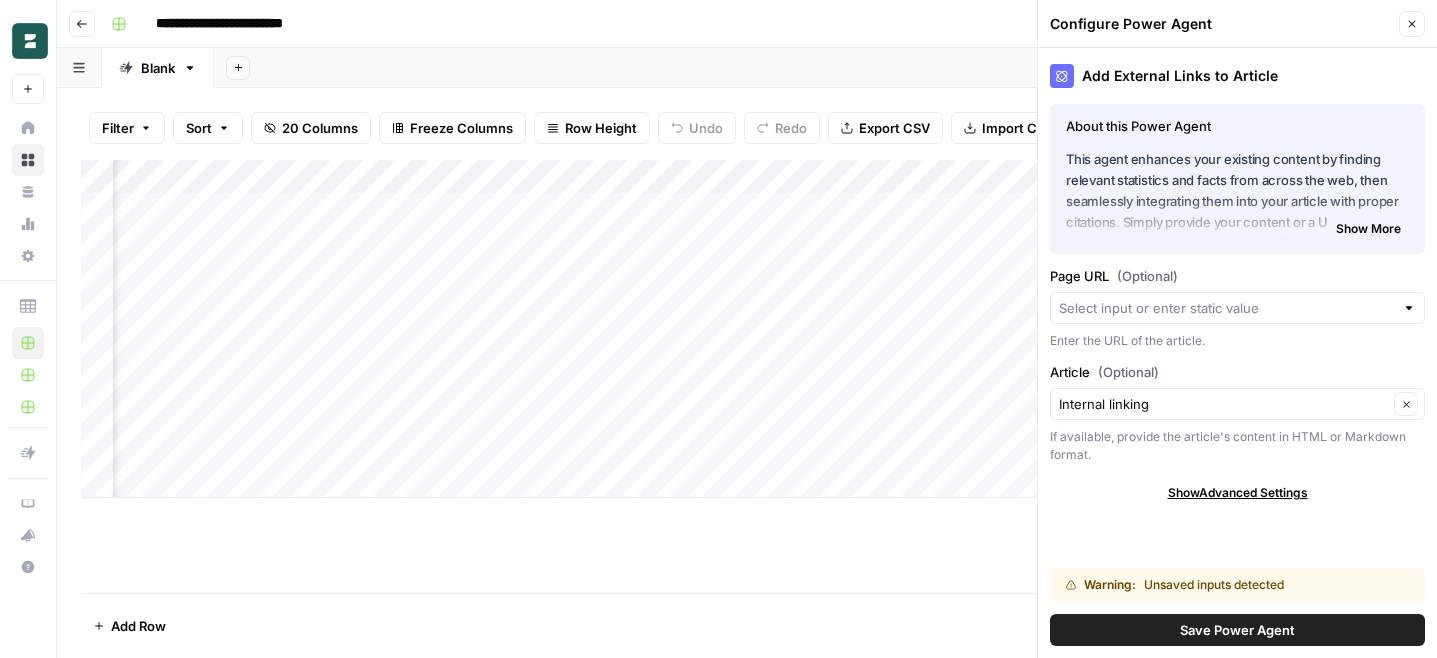 click on "Save Power Agent" at bounding box center [1237, 630] 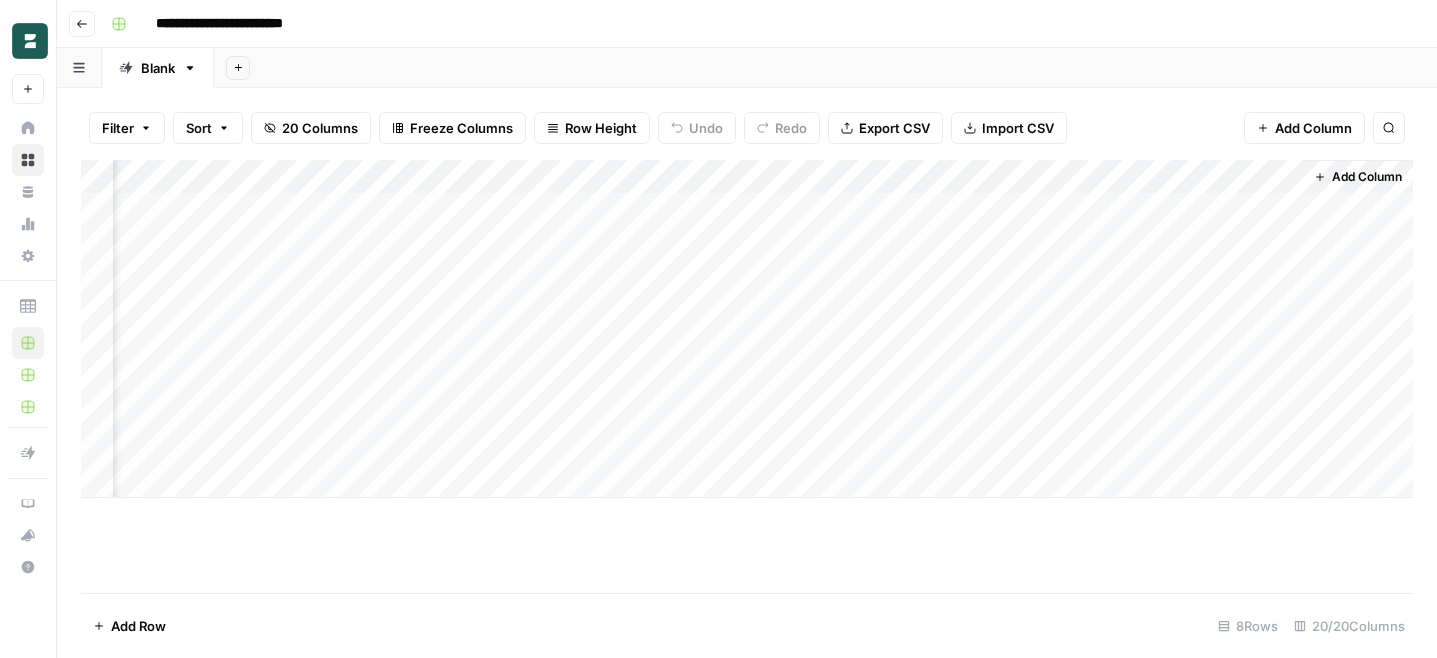 click on "Add Column" at bounding box center [747, 329] 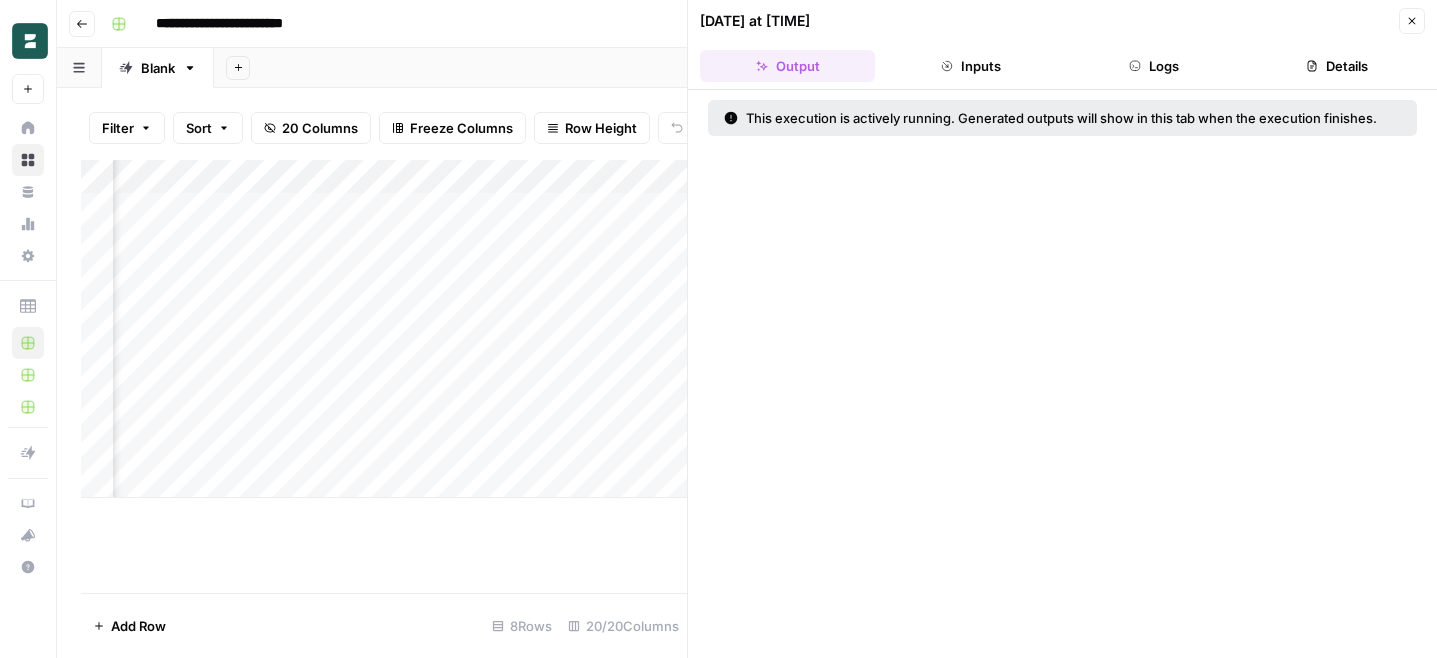 click on "Logs" at bounding box center [1154, 66] 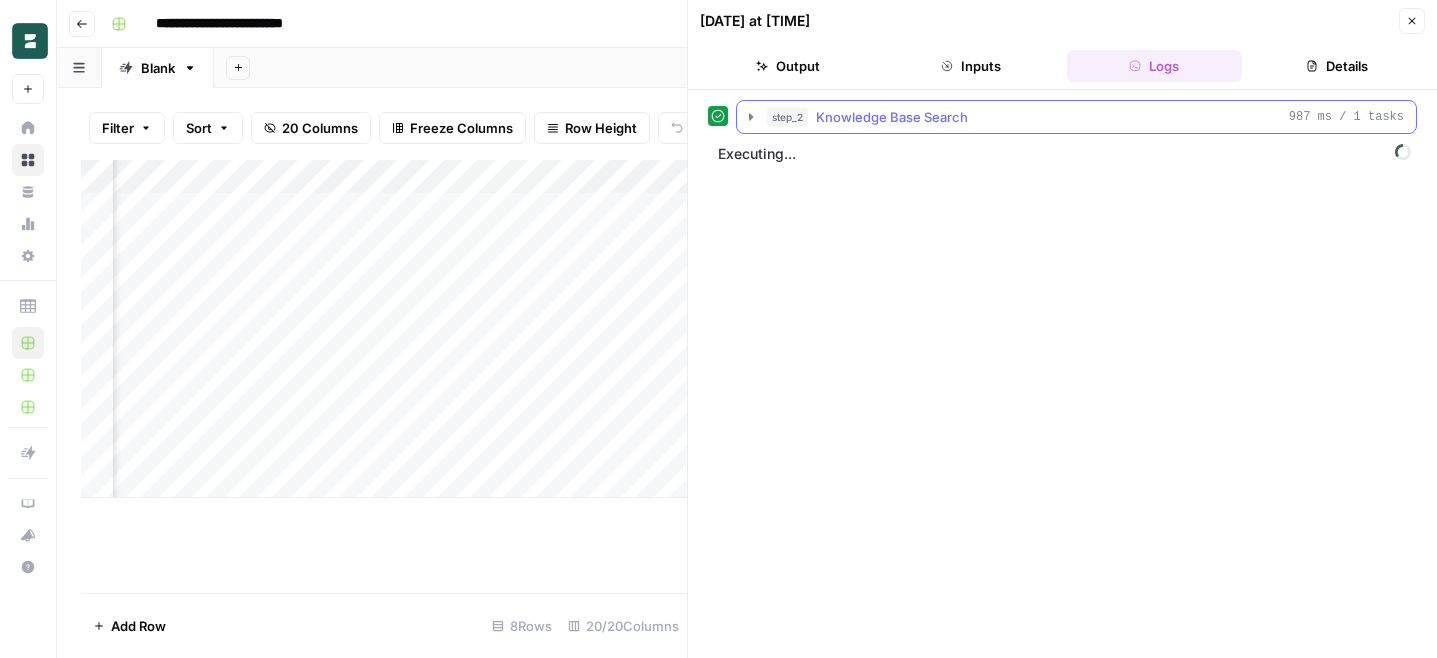 click 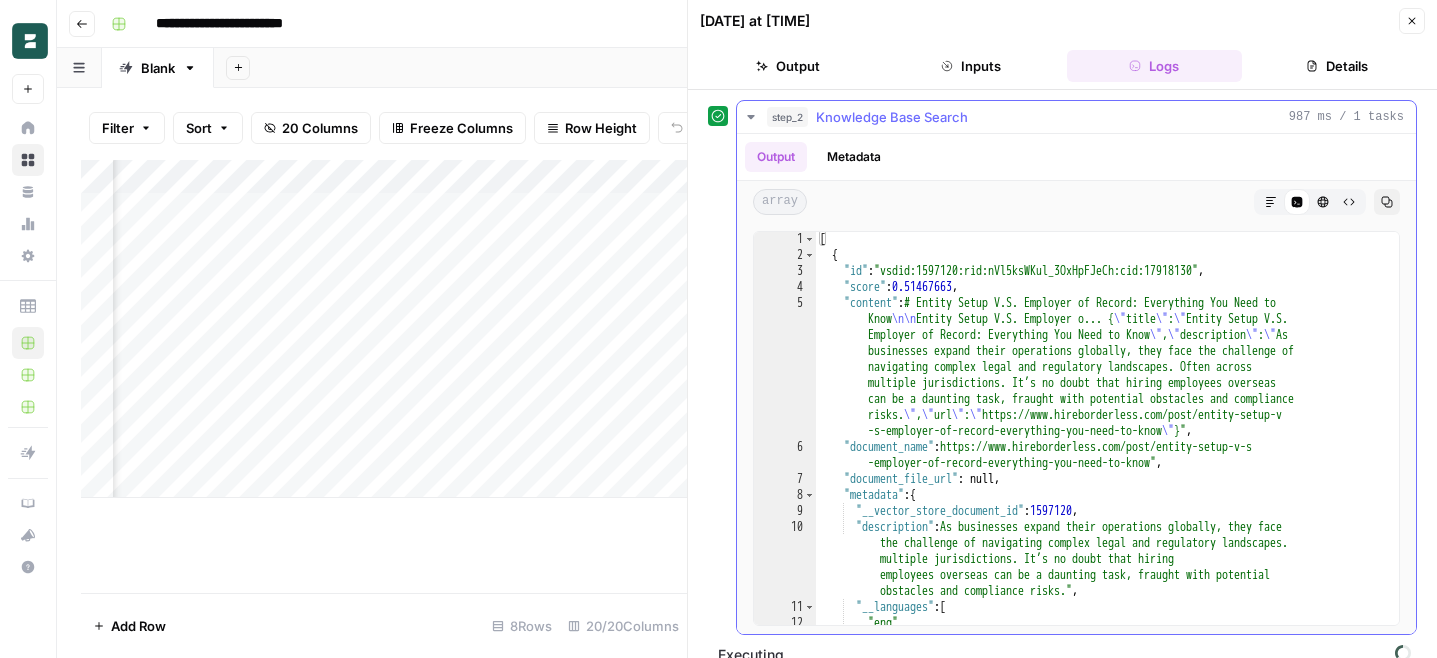scroll, scrollTop: 92, scrollLeft: 0, axis: vertical 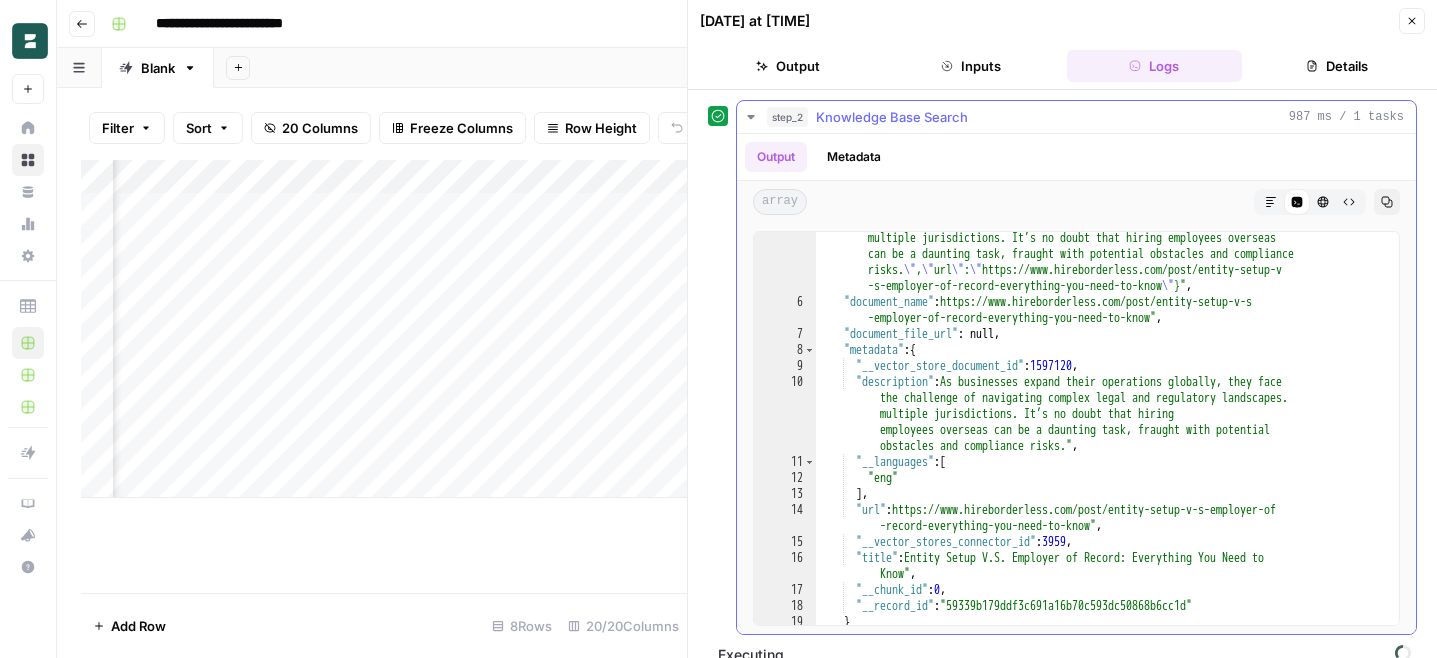 click 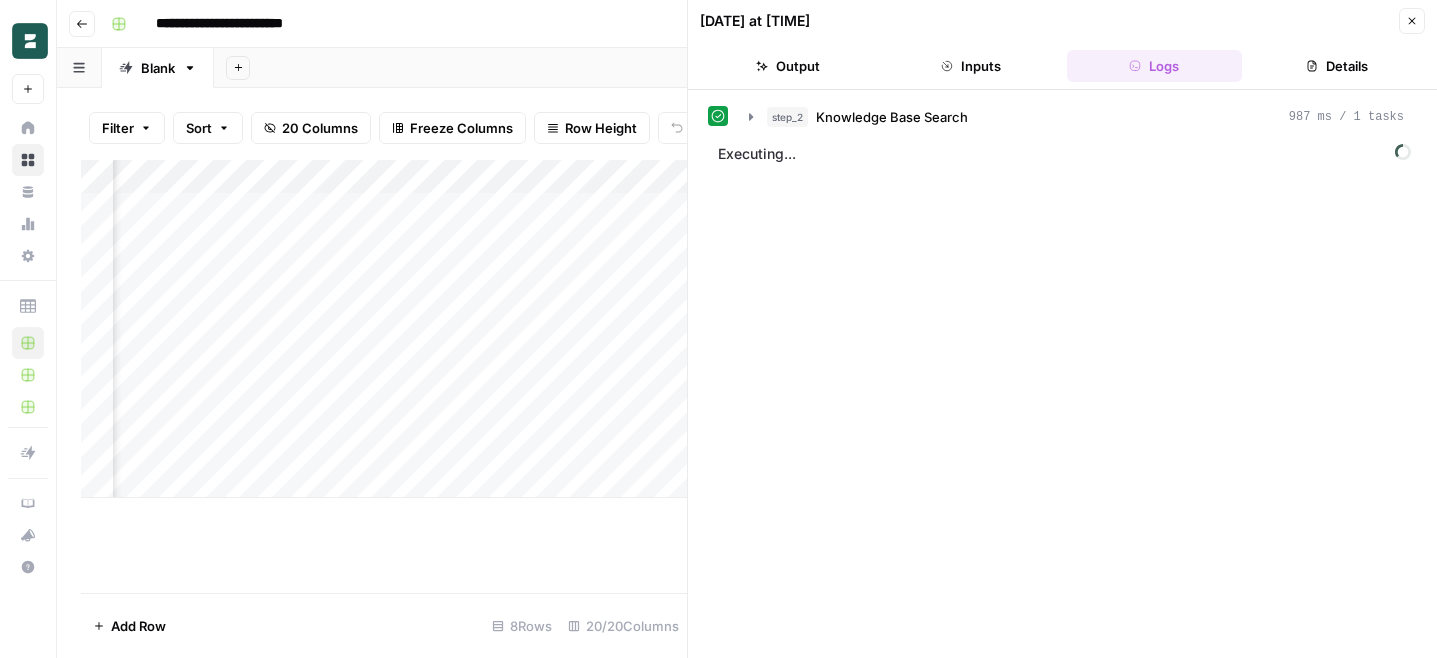 click 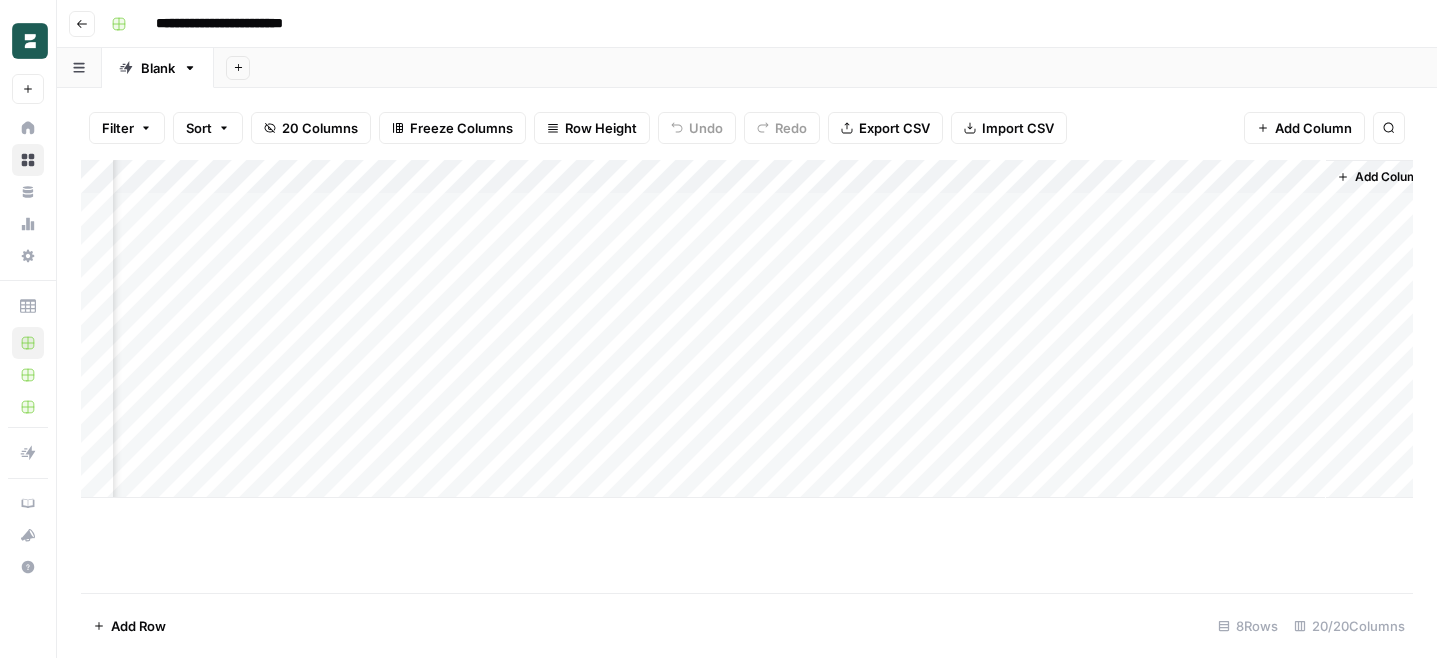 scroll, scrollTop: 0, scrollLeft: 2427, axis: horizontal 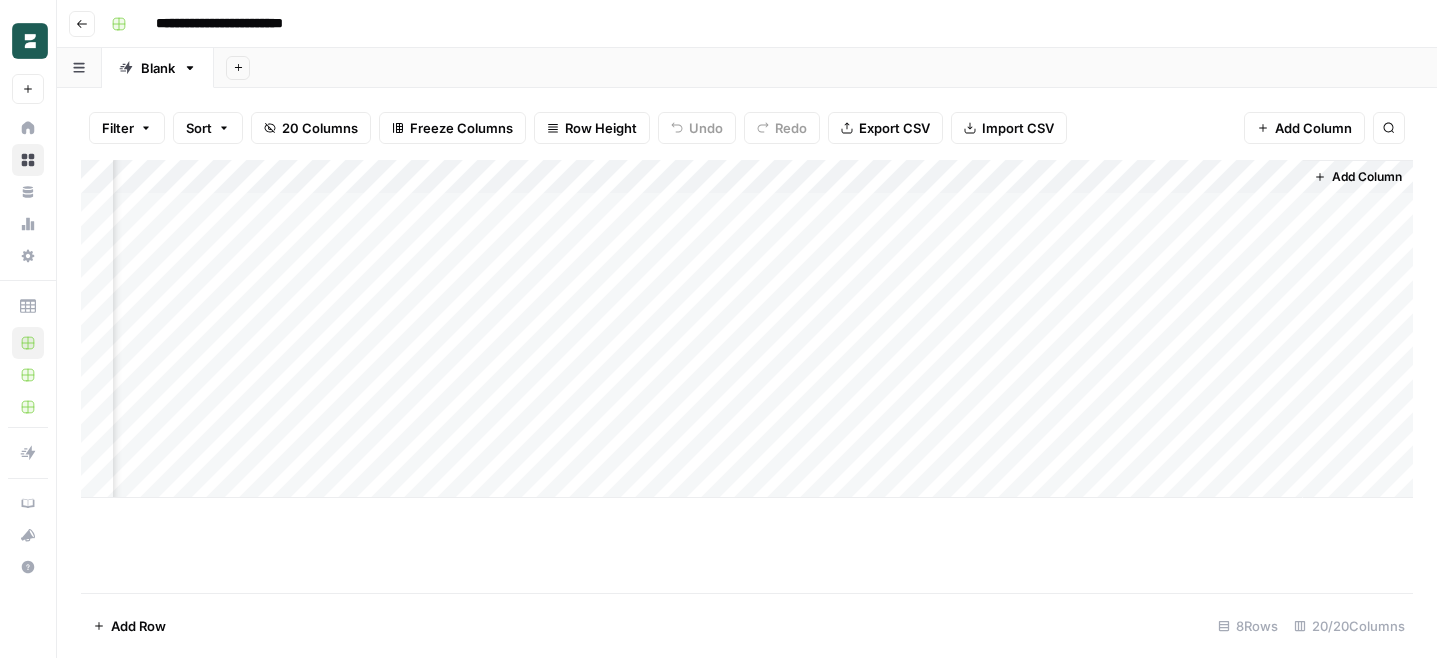 click on "Add Column" at bounding box center [747, 329] 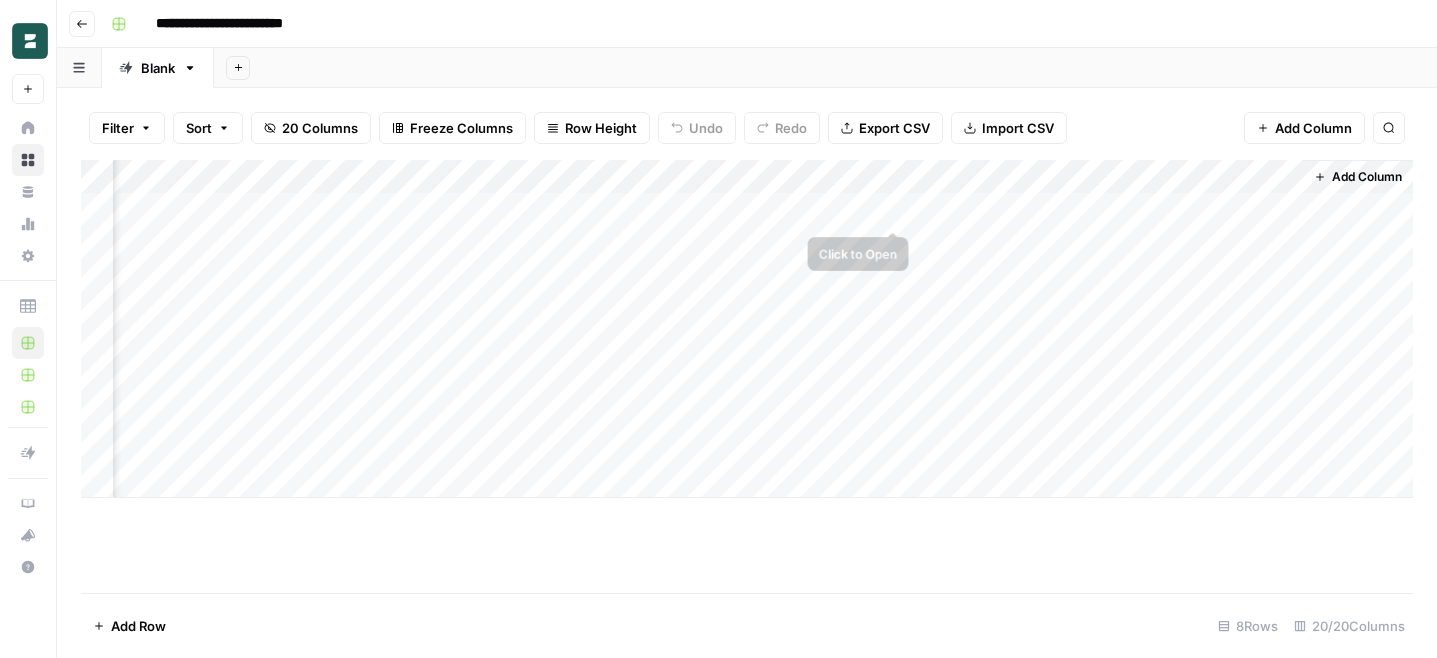 click on "Add Column" at bounding box center [747, 329] 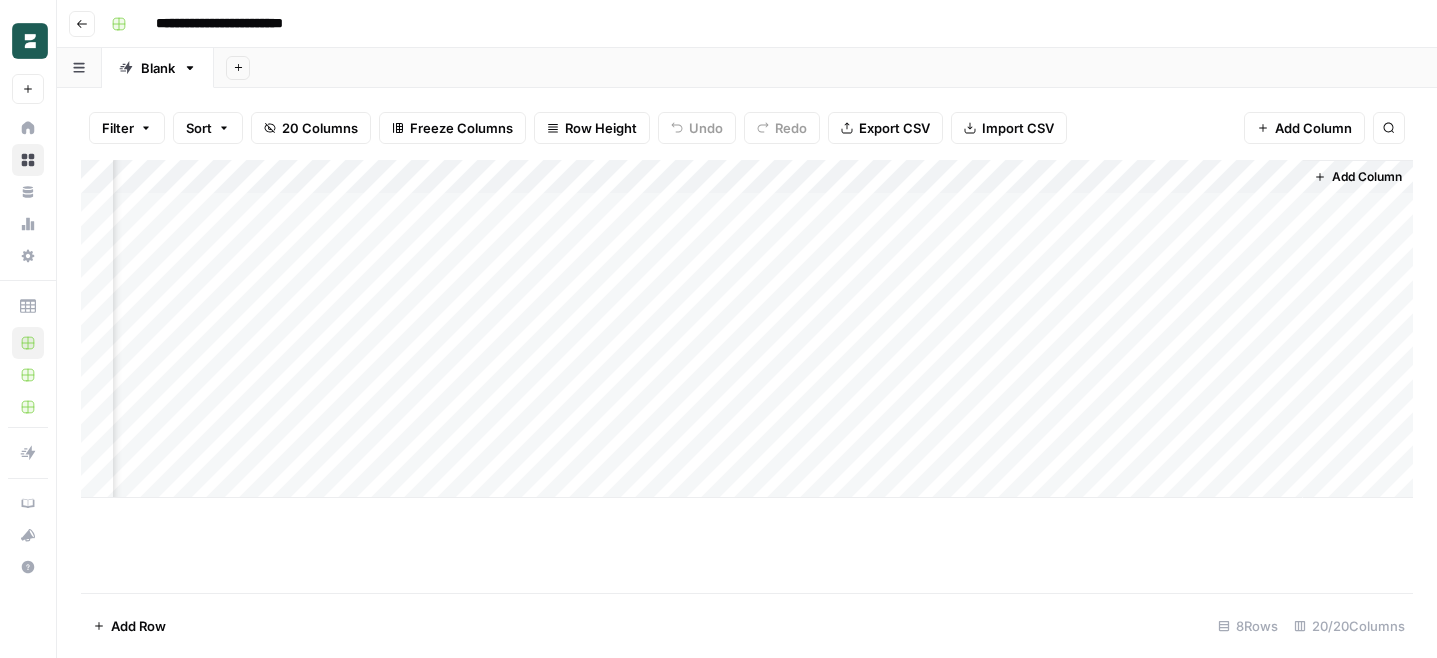 click on "Add Column" at bounding box center (747, 329) 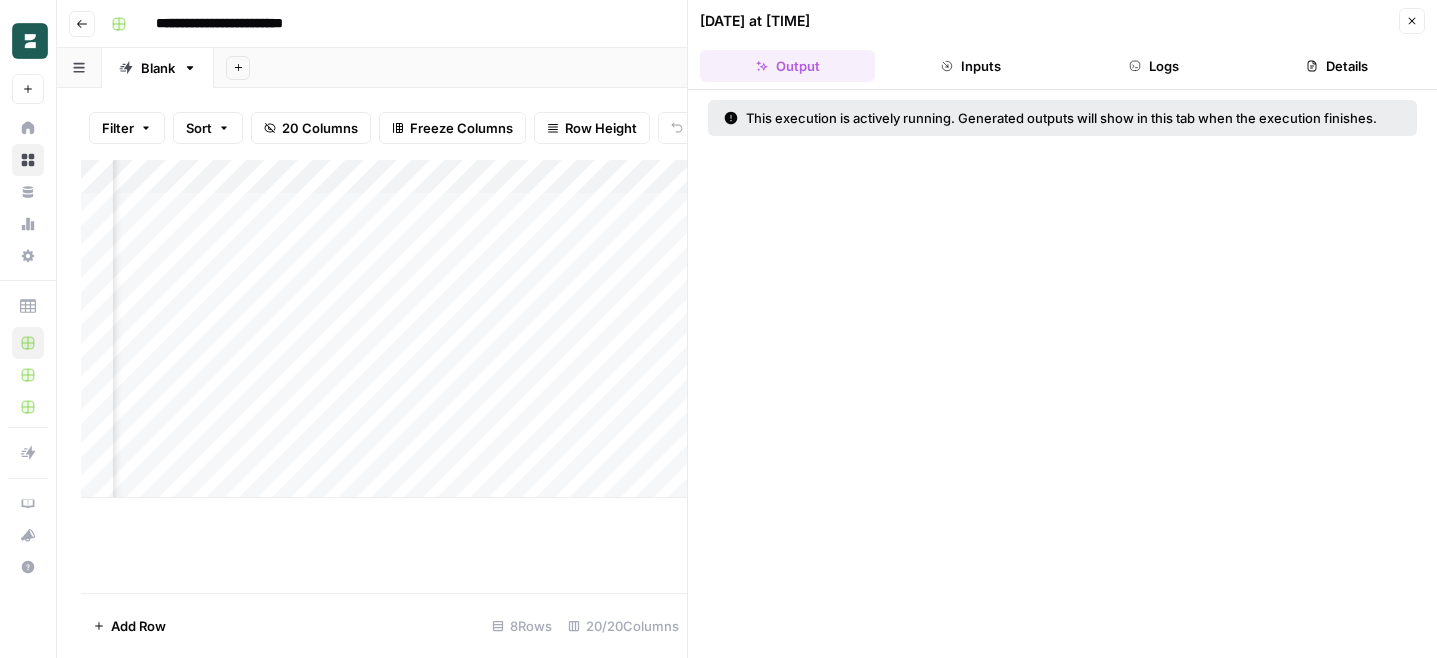 click on "Logs" at bounding box center [1154, 66] 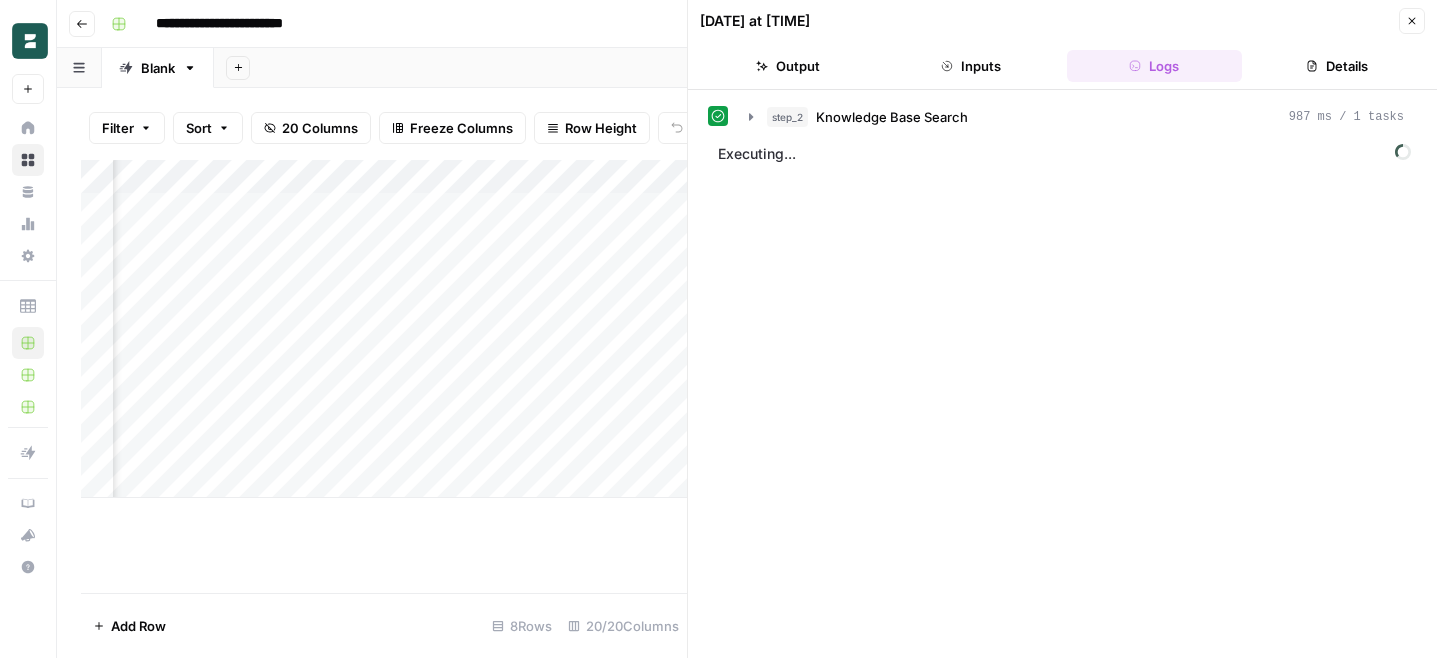 click on "[DATE] at [TIME] Close Output Inputs Logs Details" at bounding box center [1062, 45] 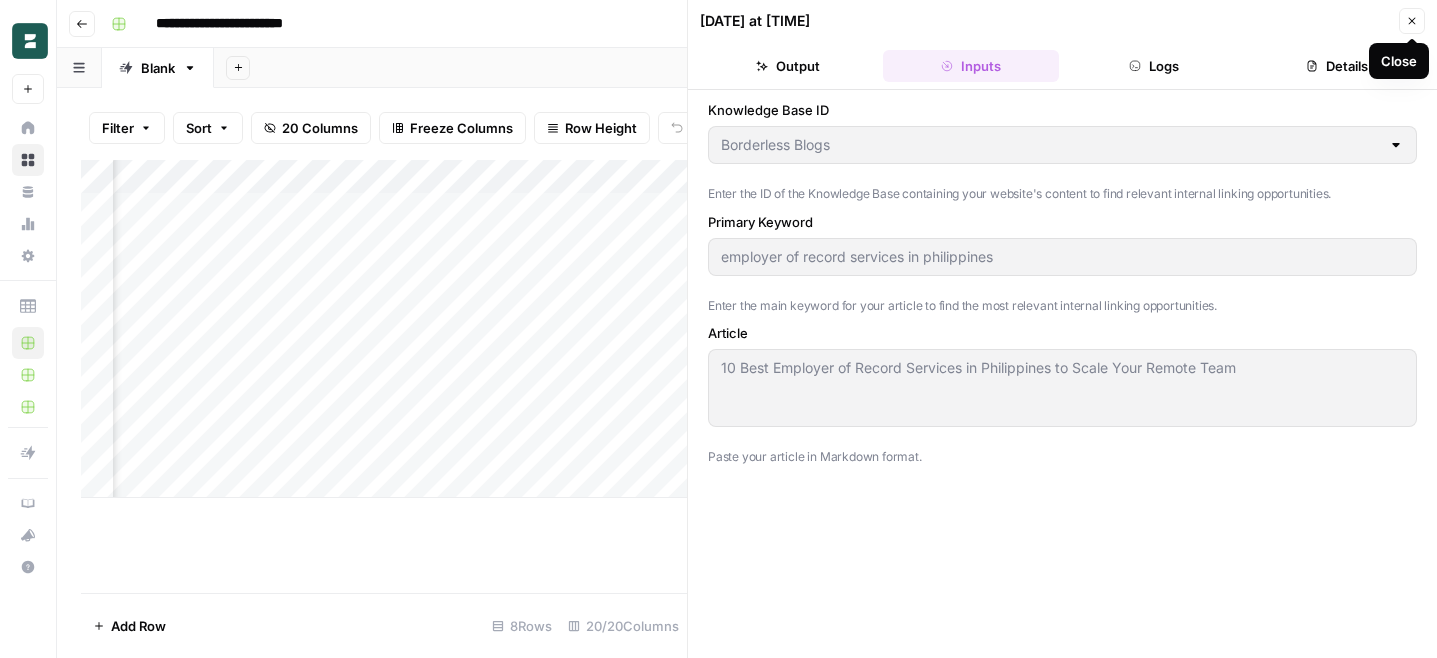 click 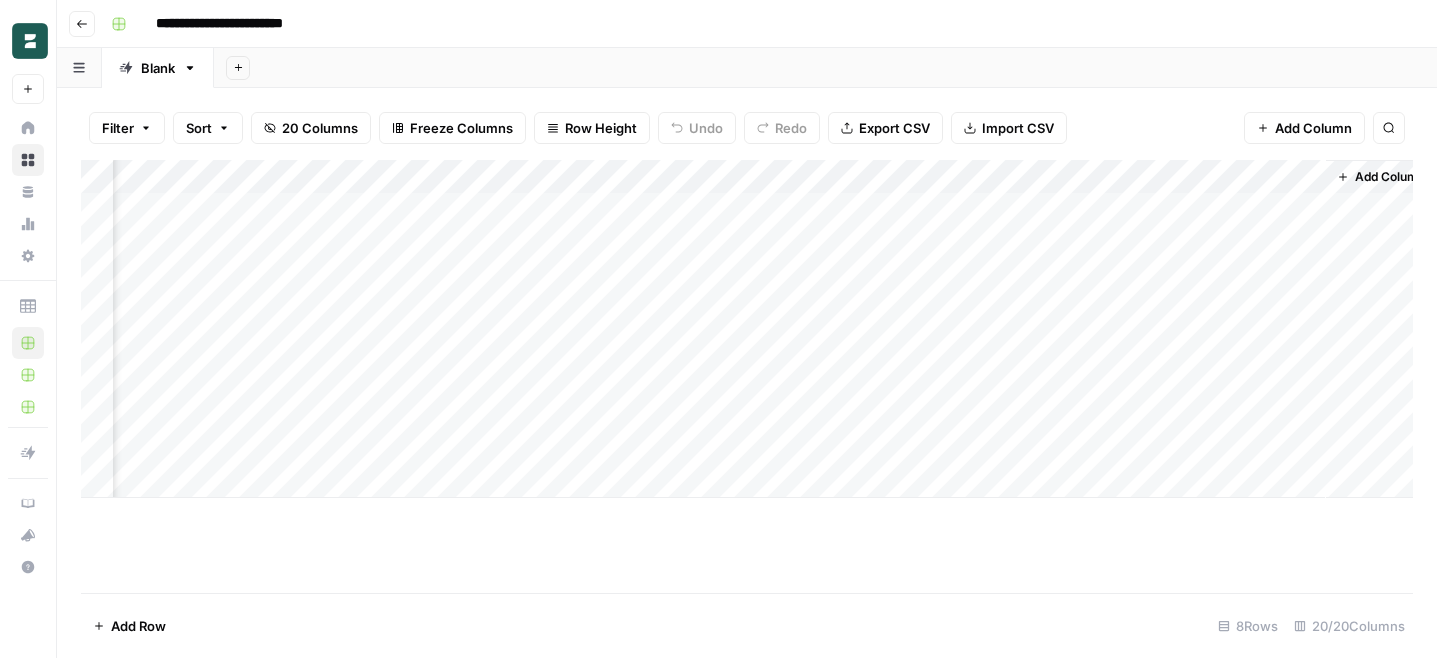 scroll, scrollTop: 0, scrollLeft: 2427, axis: horizontal 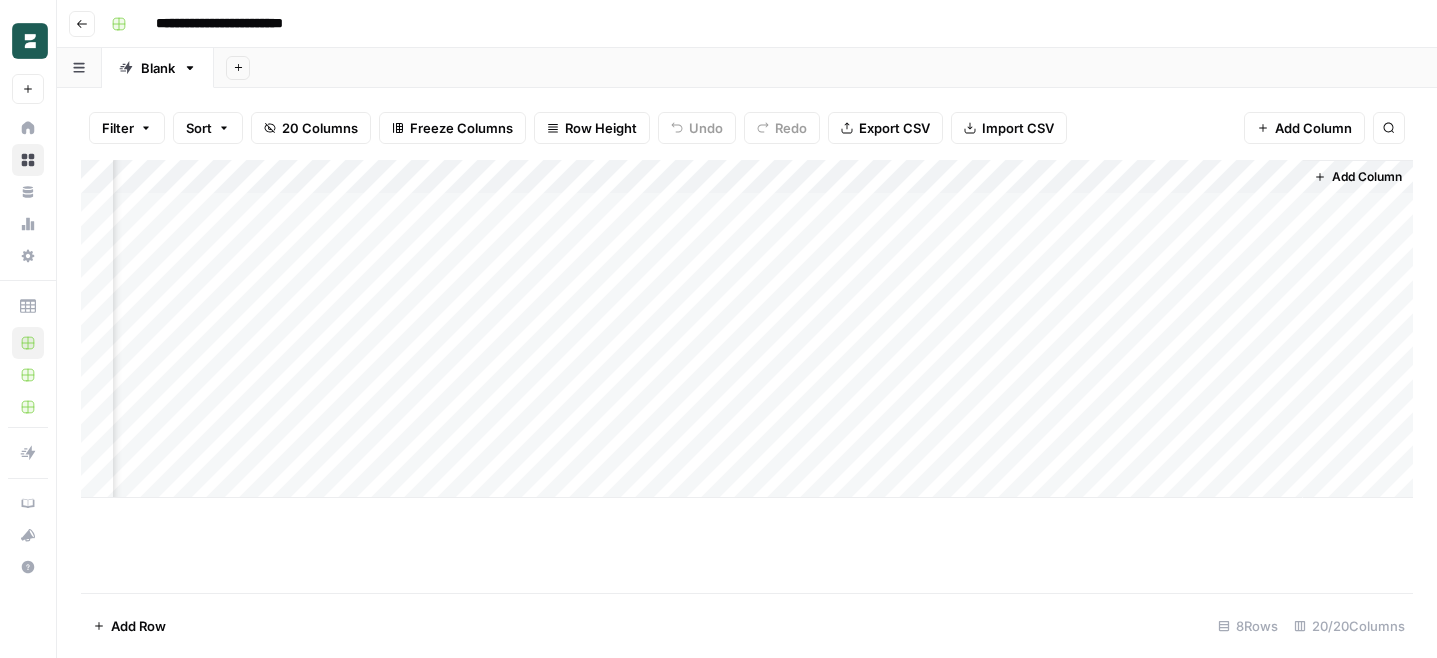 click on "Add Column" at bounding box center [747, 329] 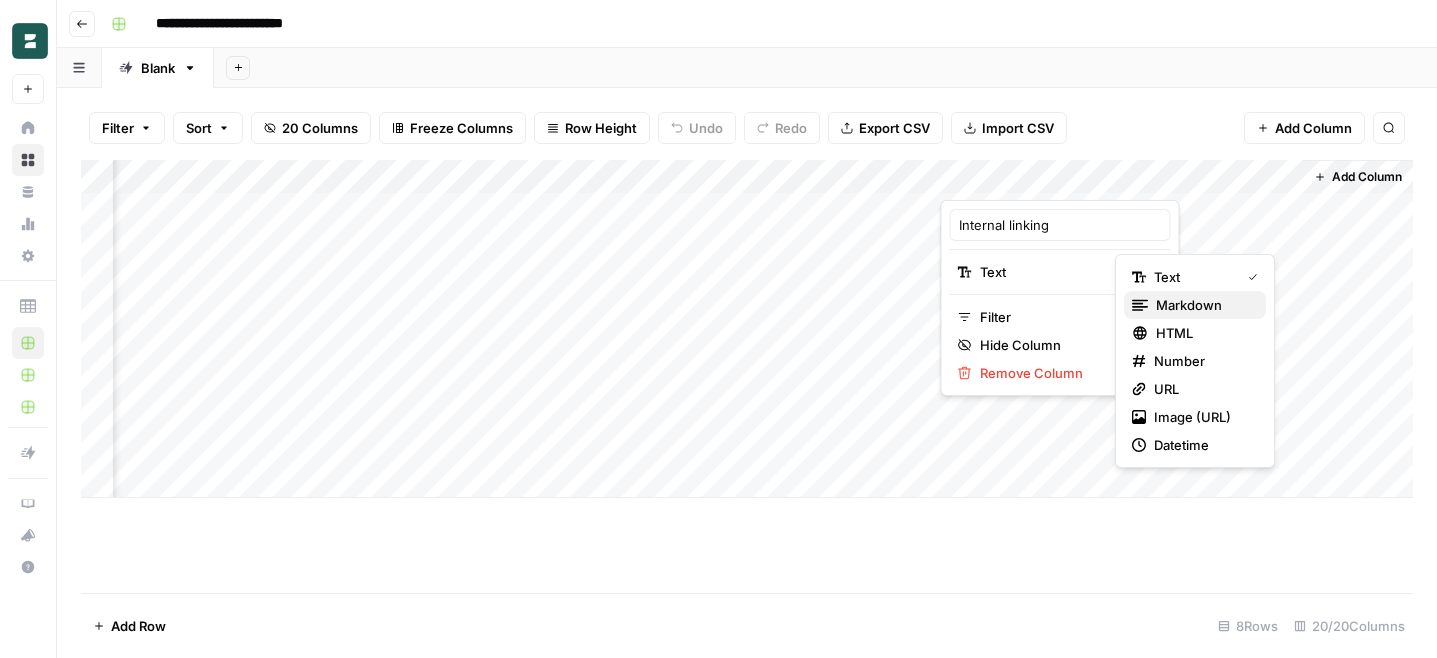 click on "markdown" at bounding box center [1203, 305] 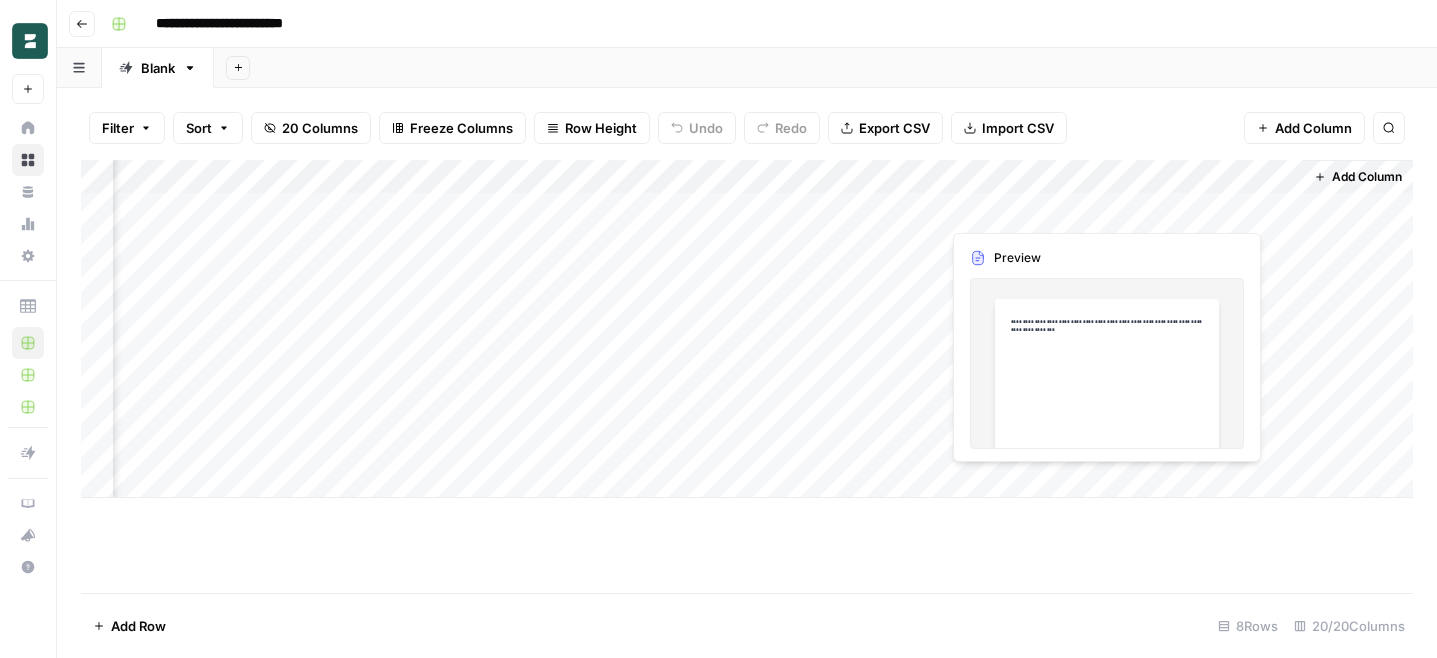 click on "Add Column" at bounding box center [747, 329] 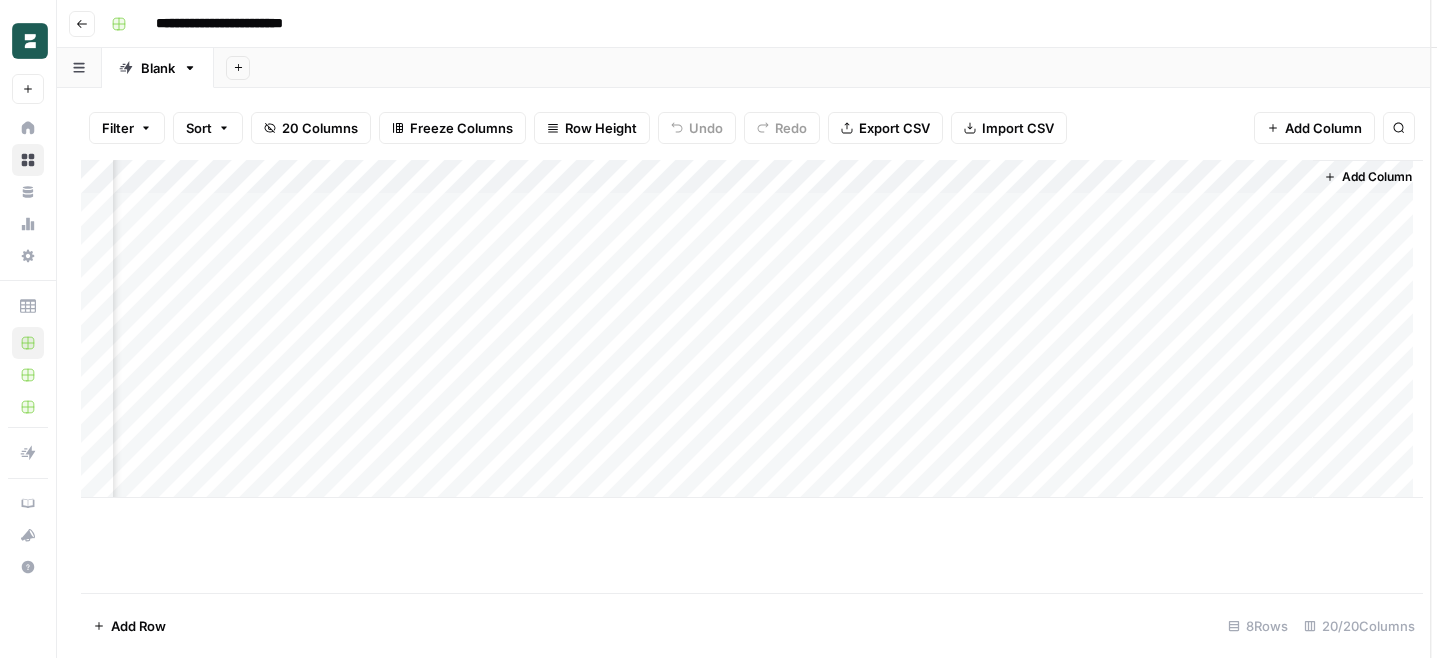 click at bounding box center [1031, 209] 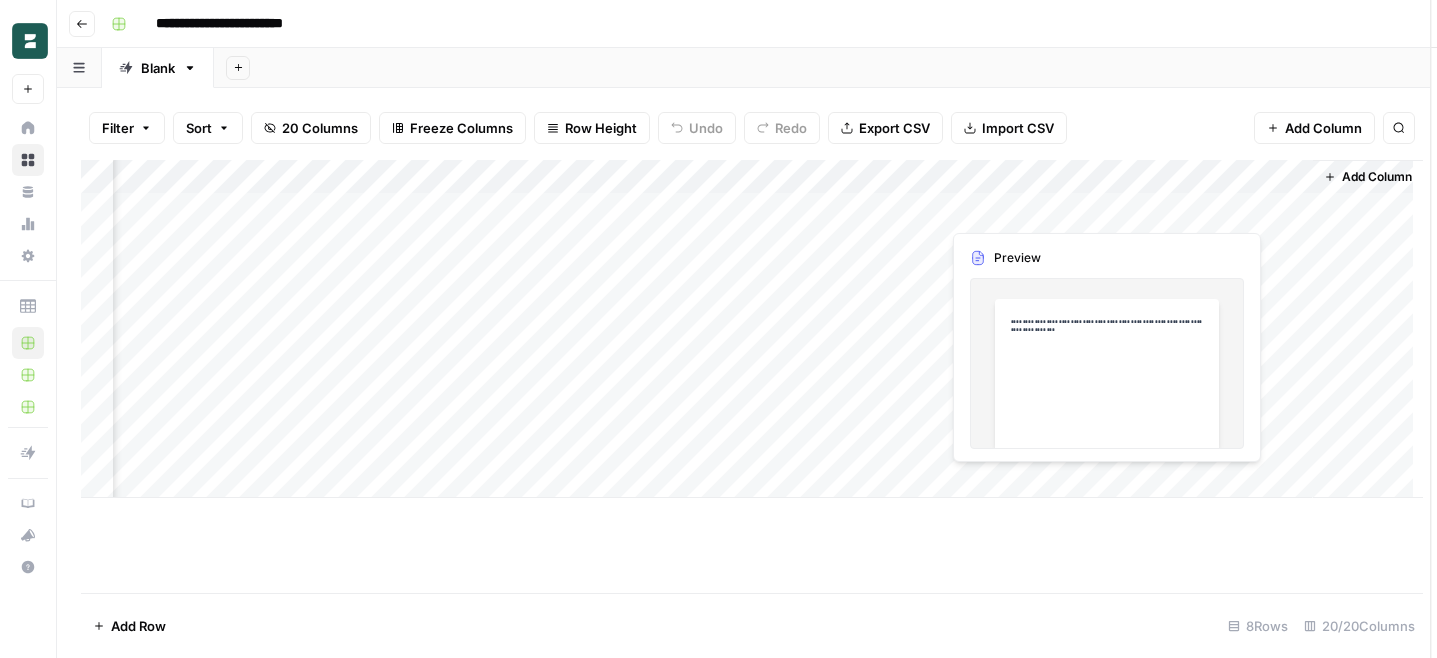 click at bounding box center [1031, 209] 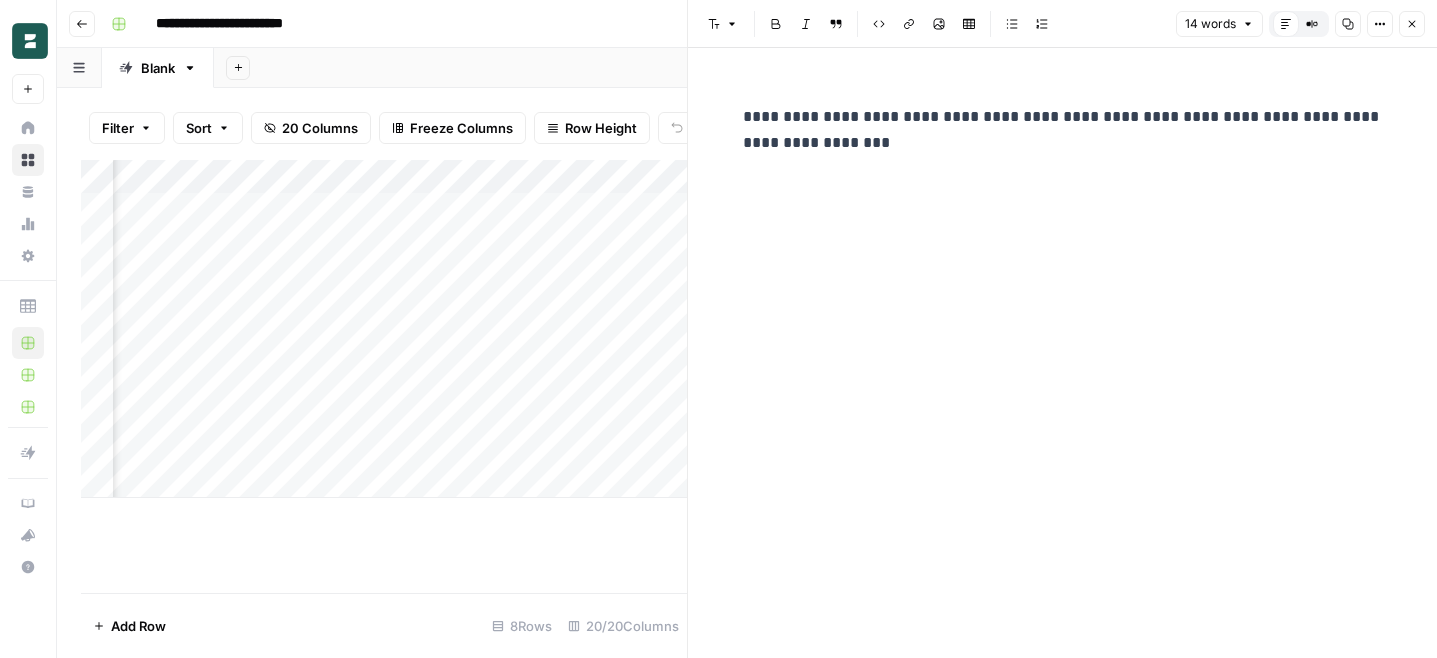 click 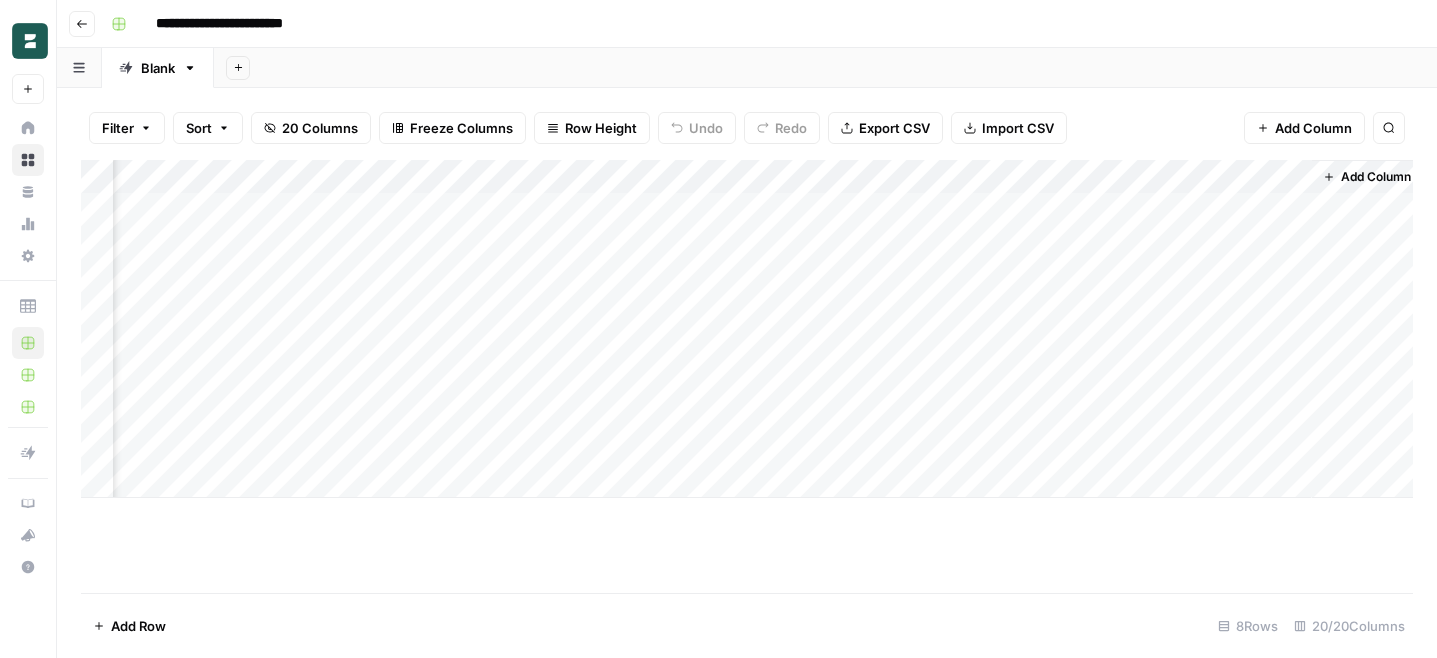 scroll, scrollTop: 0, scrollLeft: 2403, axis: horizontal 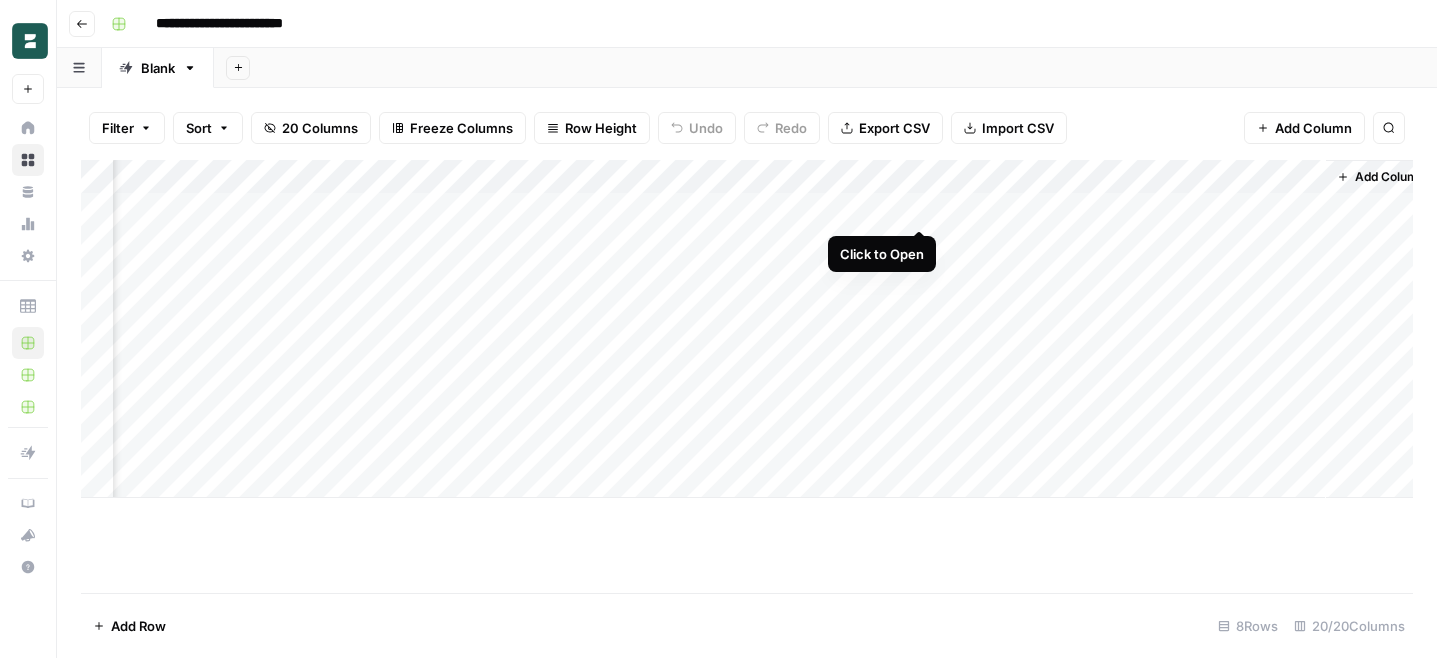 click on "Add Column" at bounding box center [747, 329] 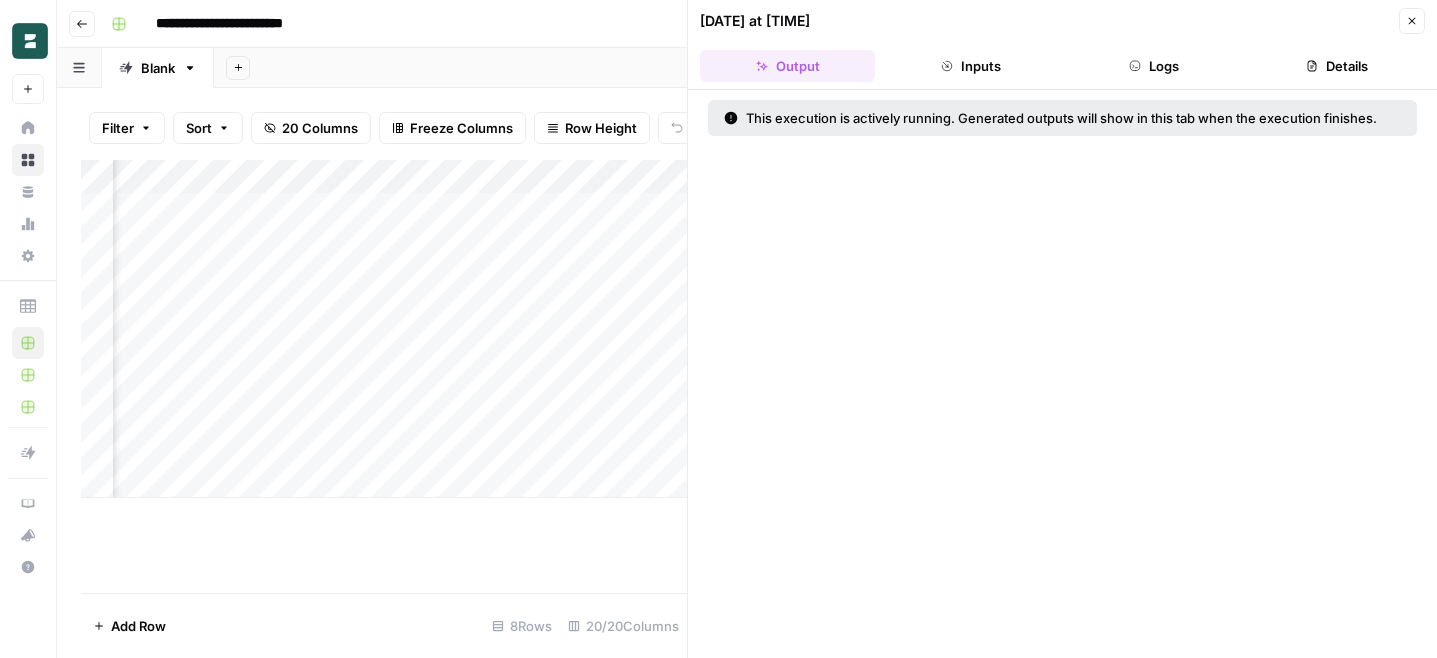 click on "This execution is actively running. Generated outputs will show in this tab when the execution finishes." at bounding box center (1062, 374) 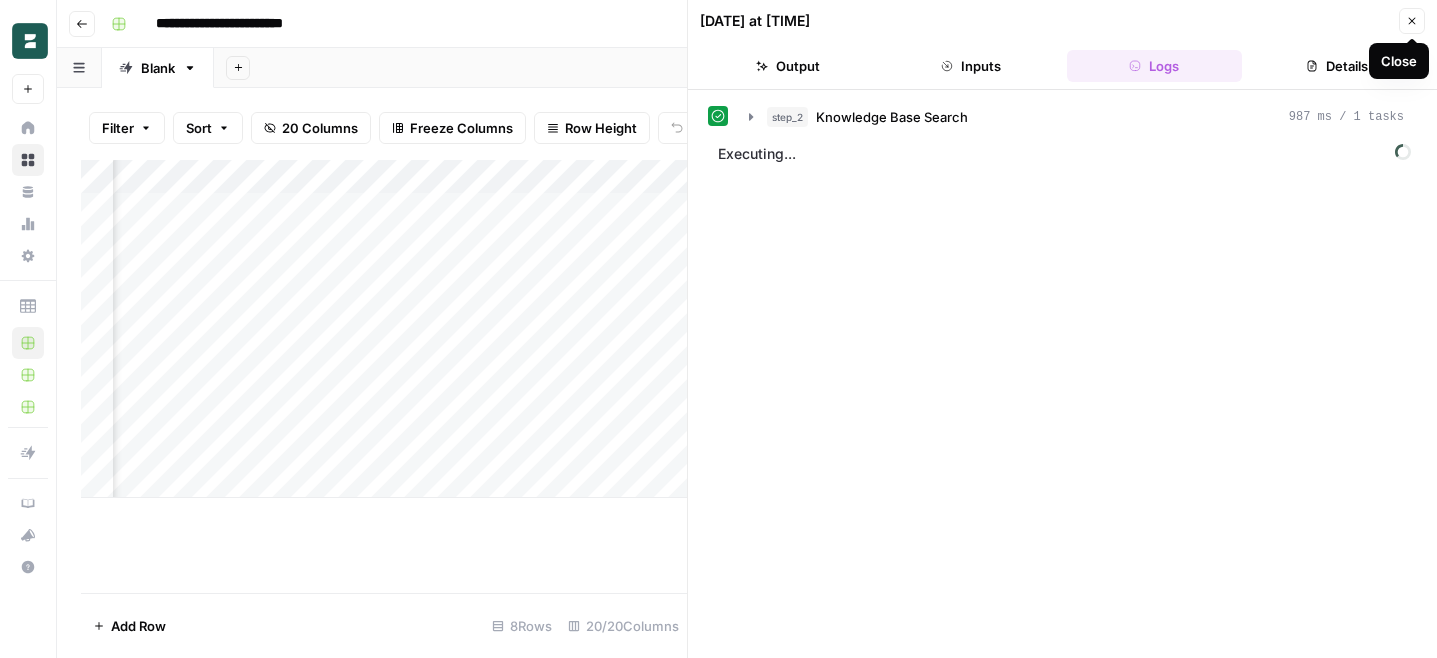 click on "Close" at bounding box center [1412, 21] 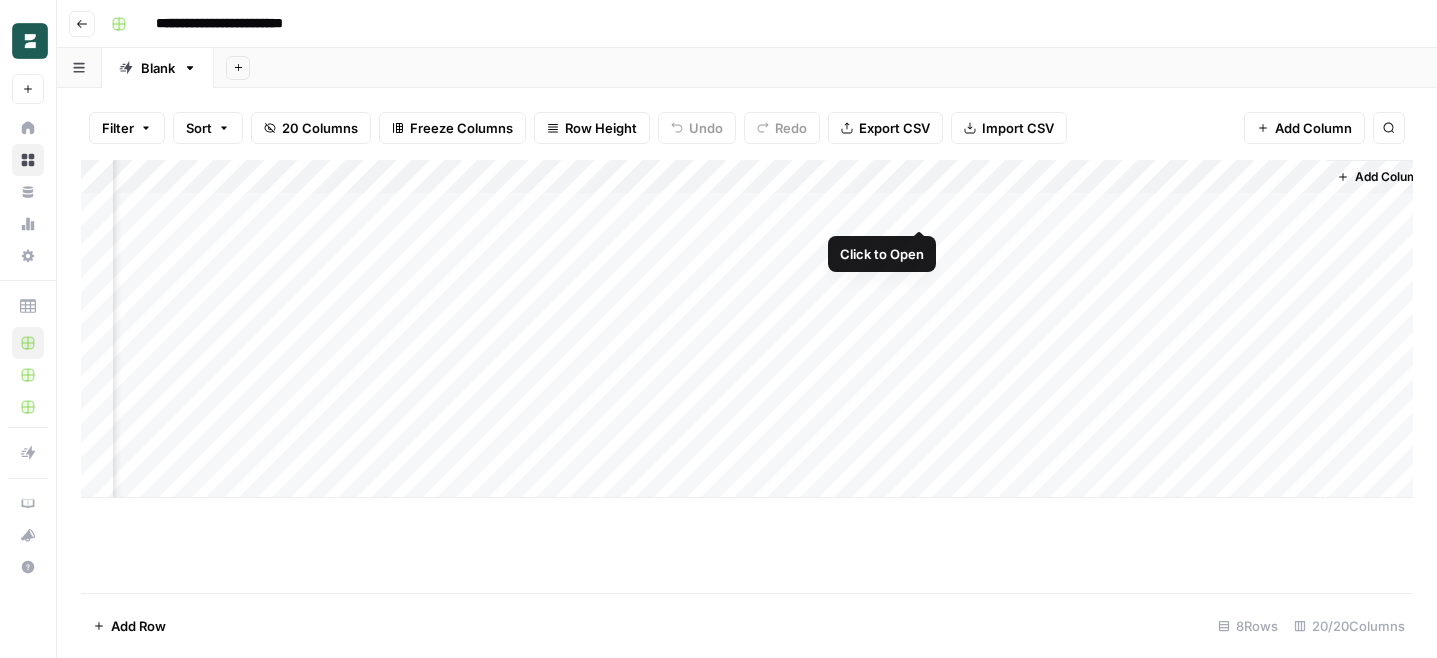 click on "Add Column" at bounding box center [747, 329] 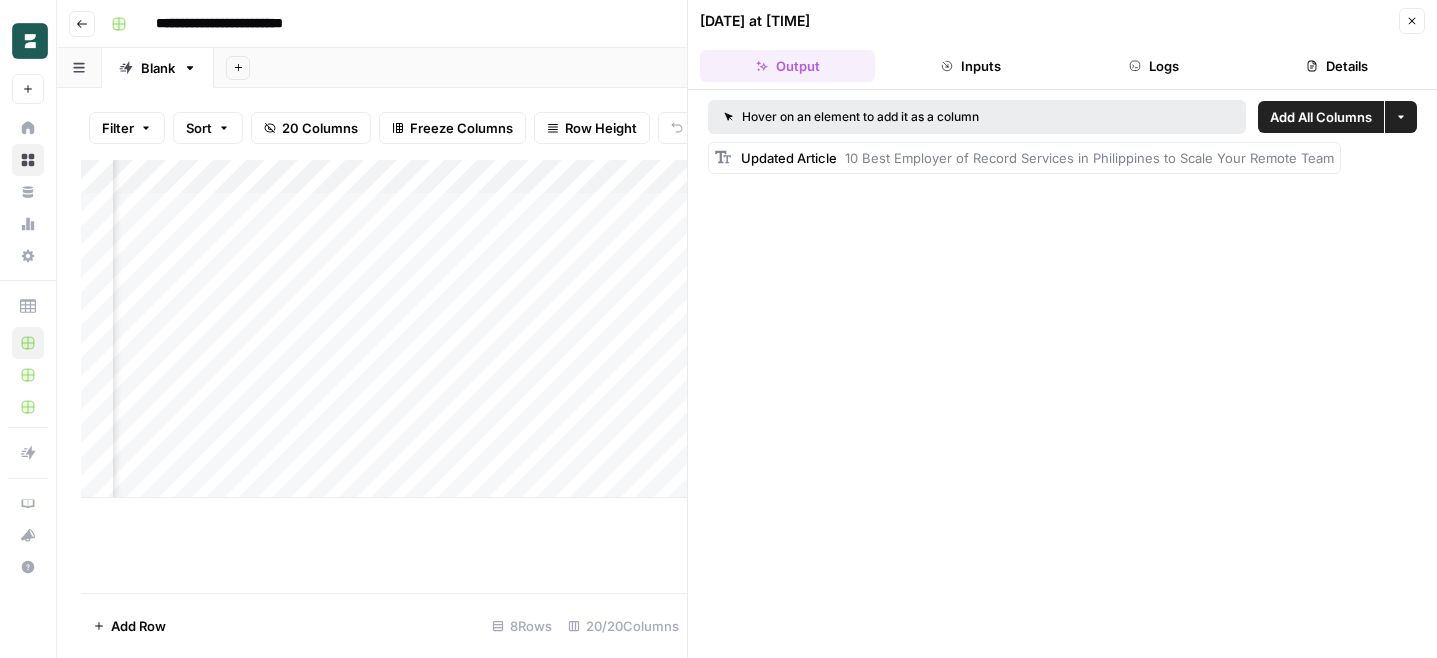 click on "Add All Columns" at bounding box center [1321, 117] 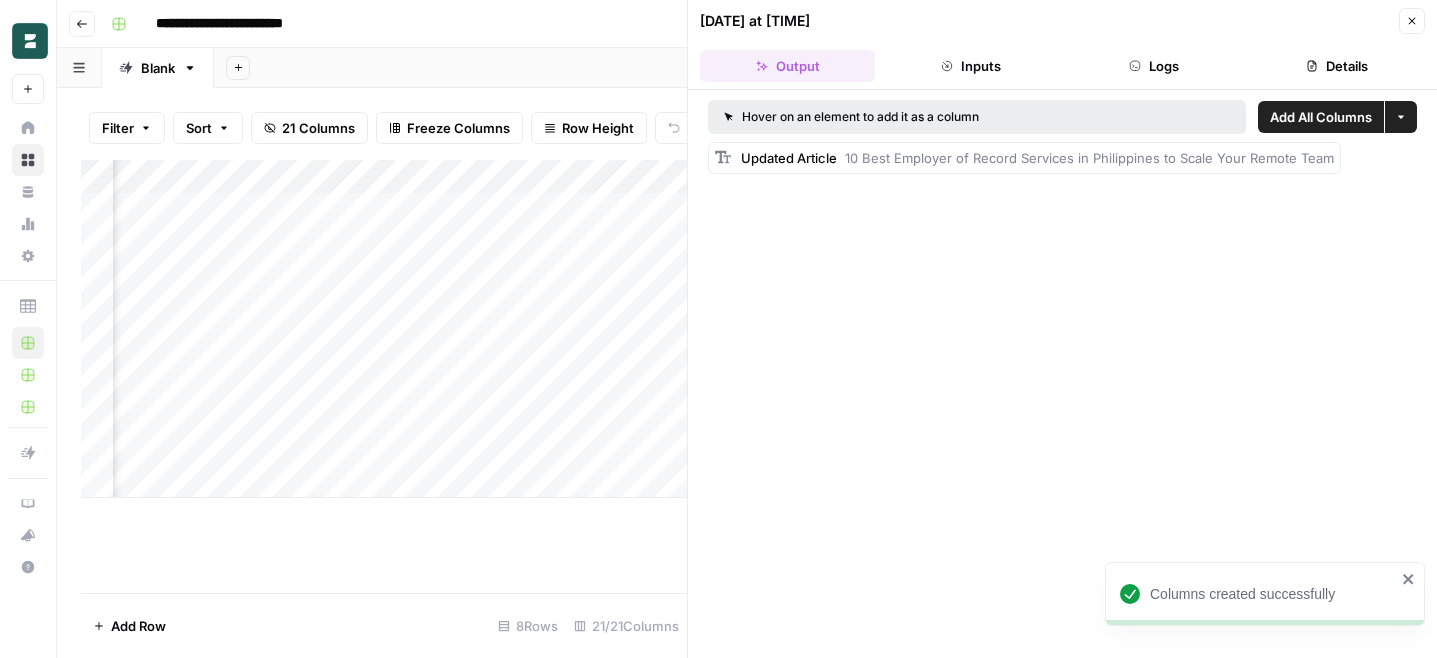 scroll, scrollTop: 0, scrollLeft: 3012, axis: horizontal 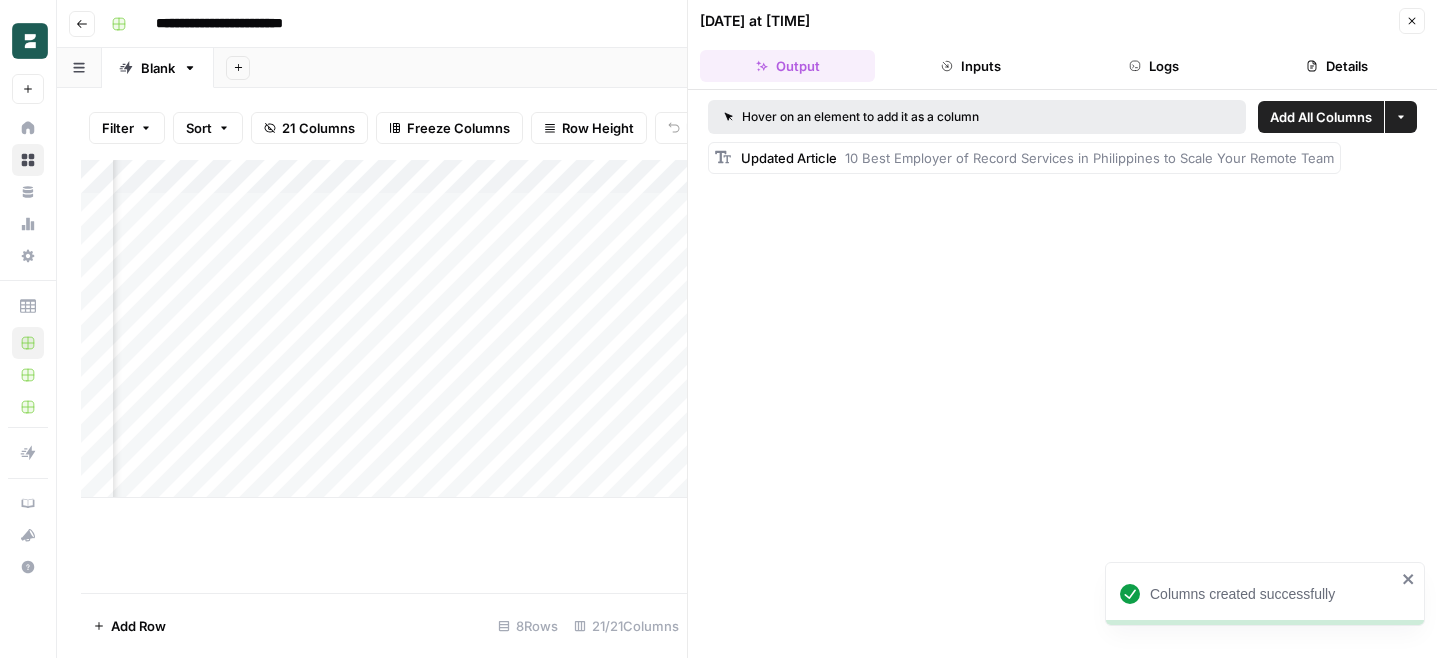 click 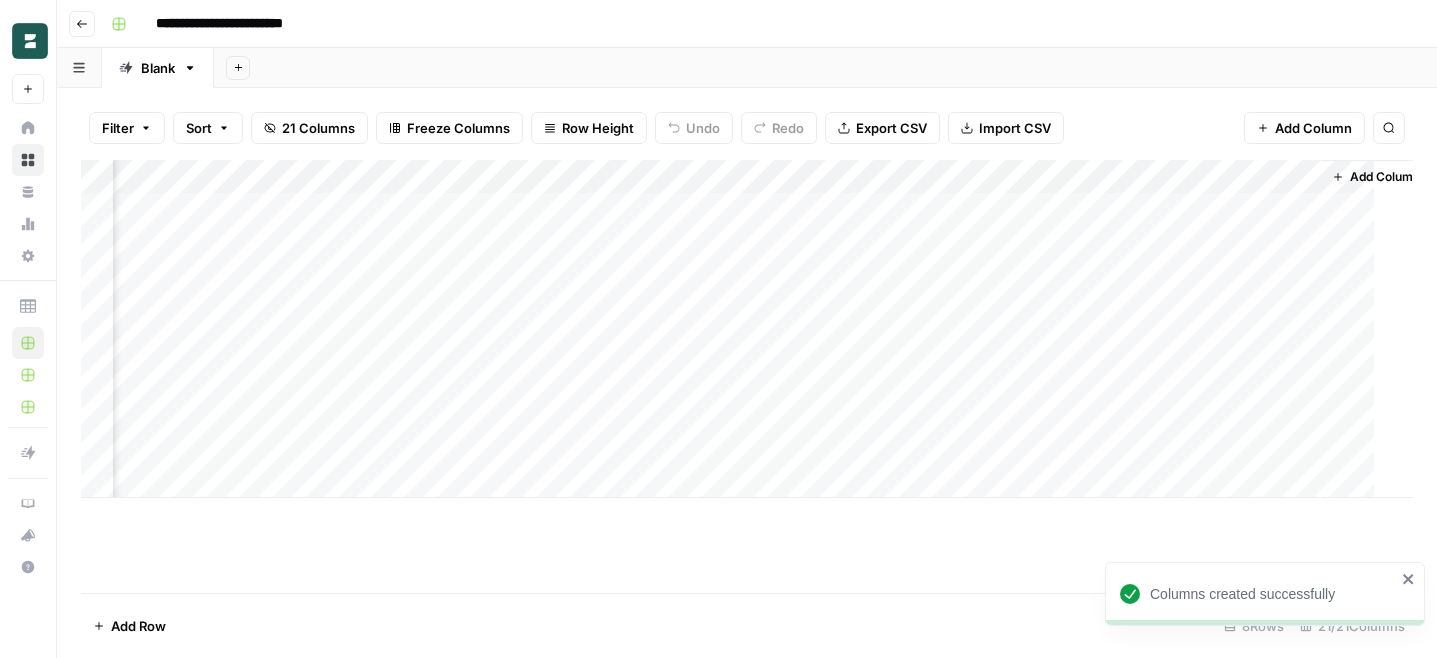 scroll, scrollTop: 0, scrollLeft: 2583, axis: horizontal 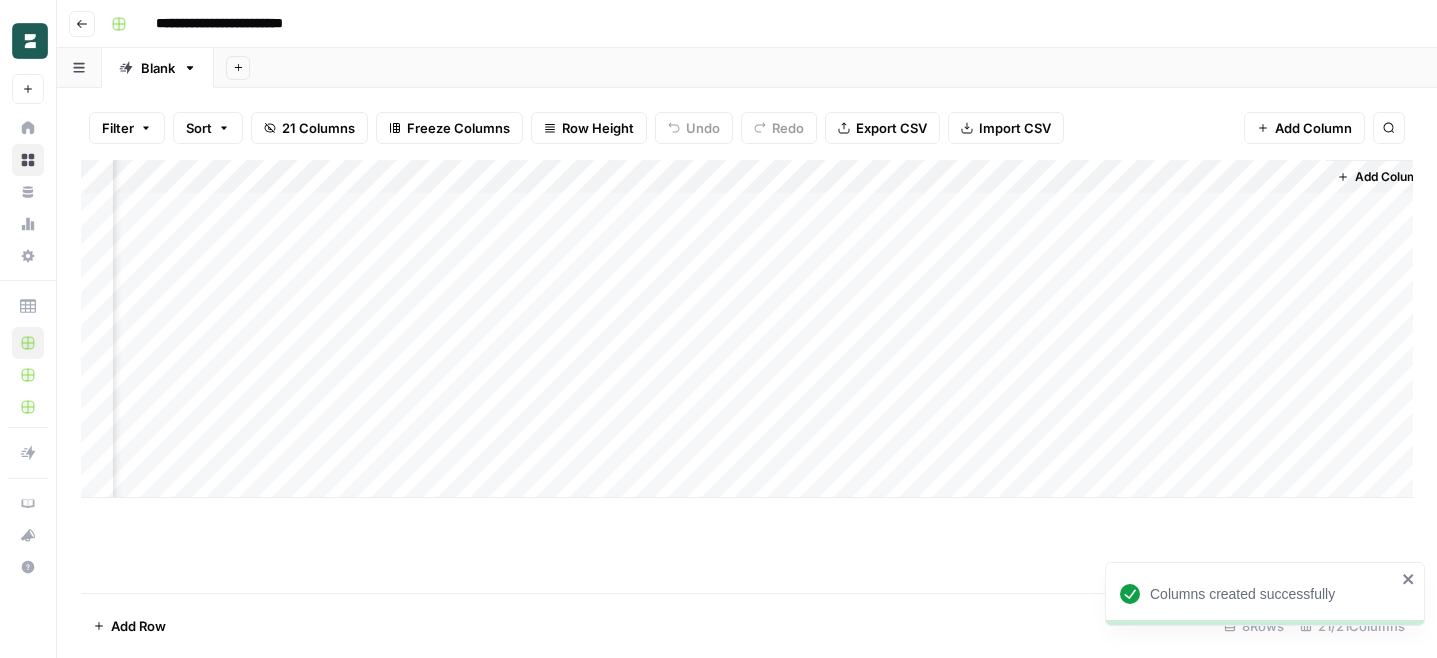 click on "Add Column" at bounding box center (747, 329) 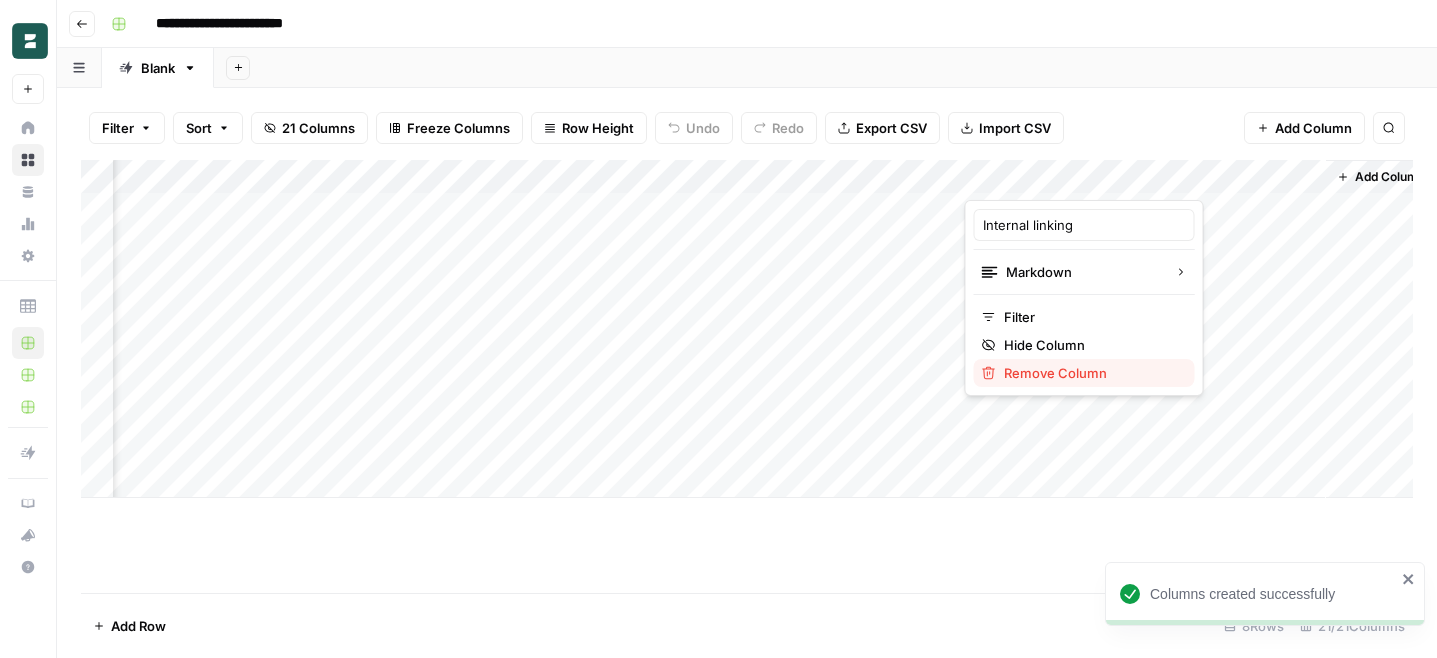 click on "Remove Column" at bounding box center [1091, 373] 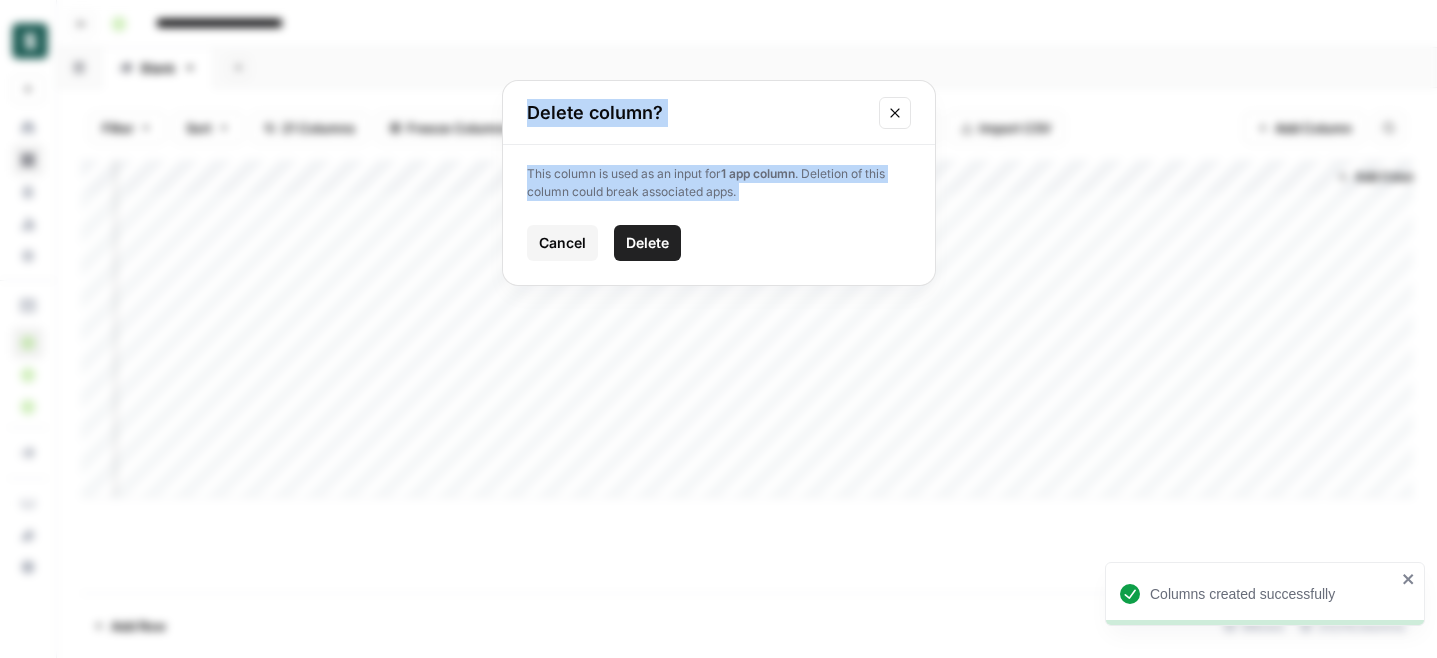 click on "Delete" at bounding box center [647, 243] 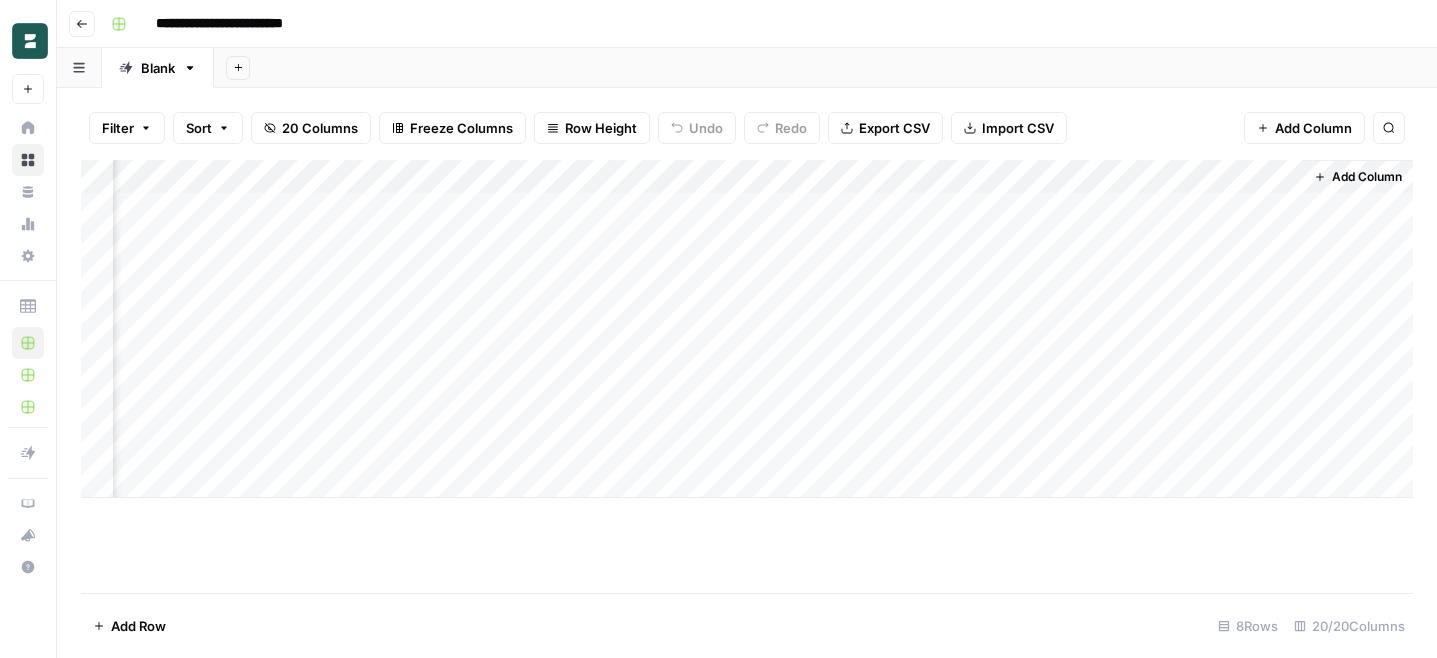 scroll, scrollTop: 0, scrollLeft: 2427, axis: horizontal 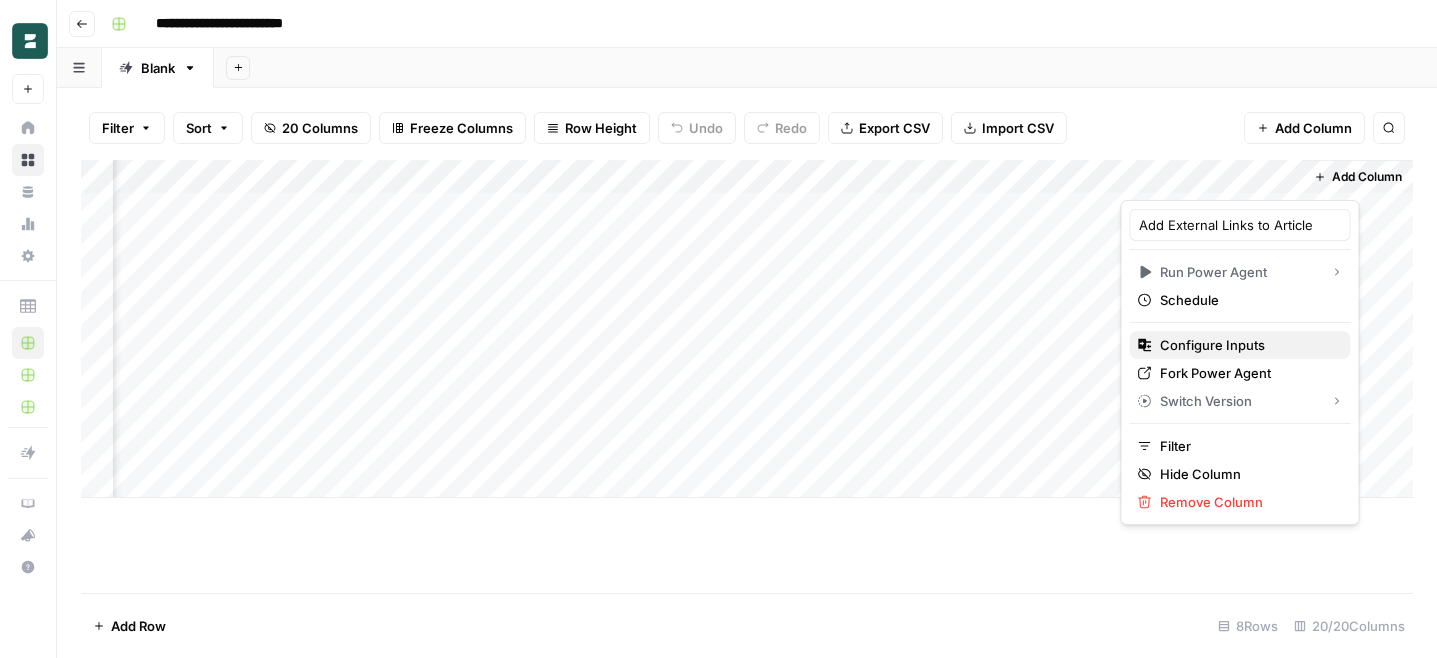 click on "Configure Inputs" at bounding box center (1247, 345) 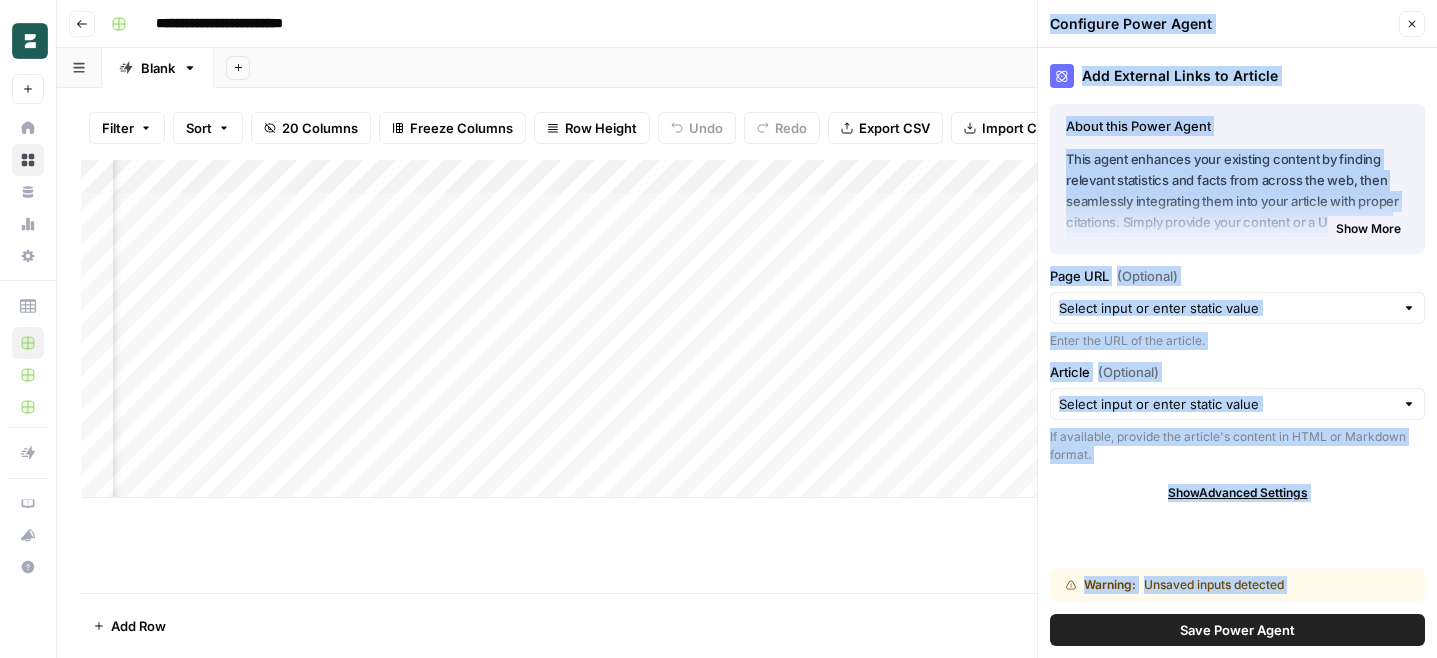 click on "Add Column" at bounding box center (747, 329) 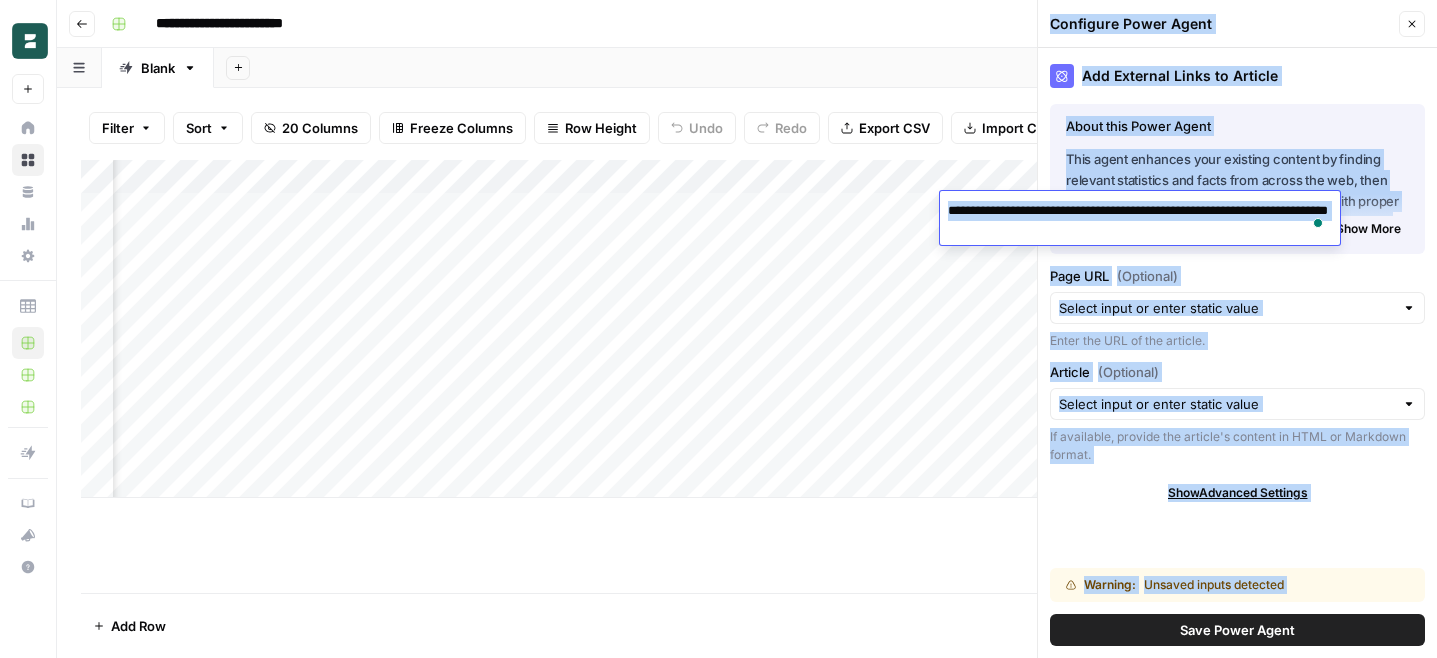 click on "Add Column" at bounding box center [747, 329] 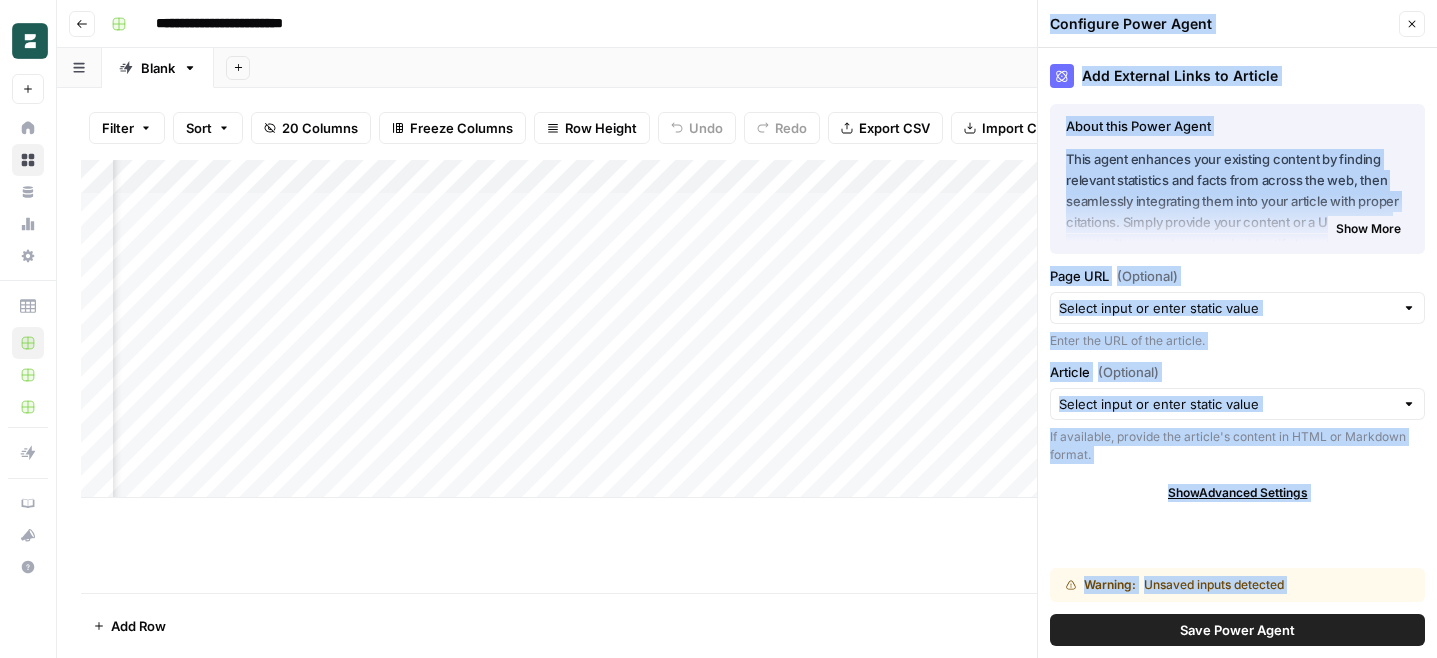 click on "Close" at bounding box center (1412, 24) 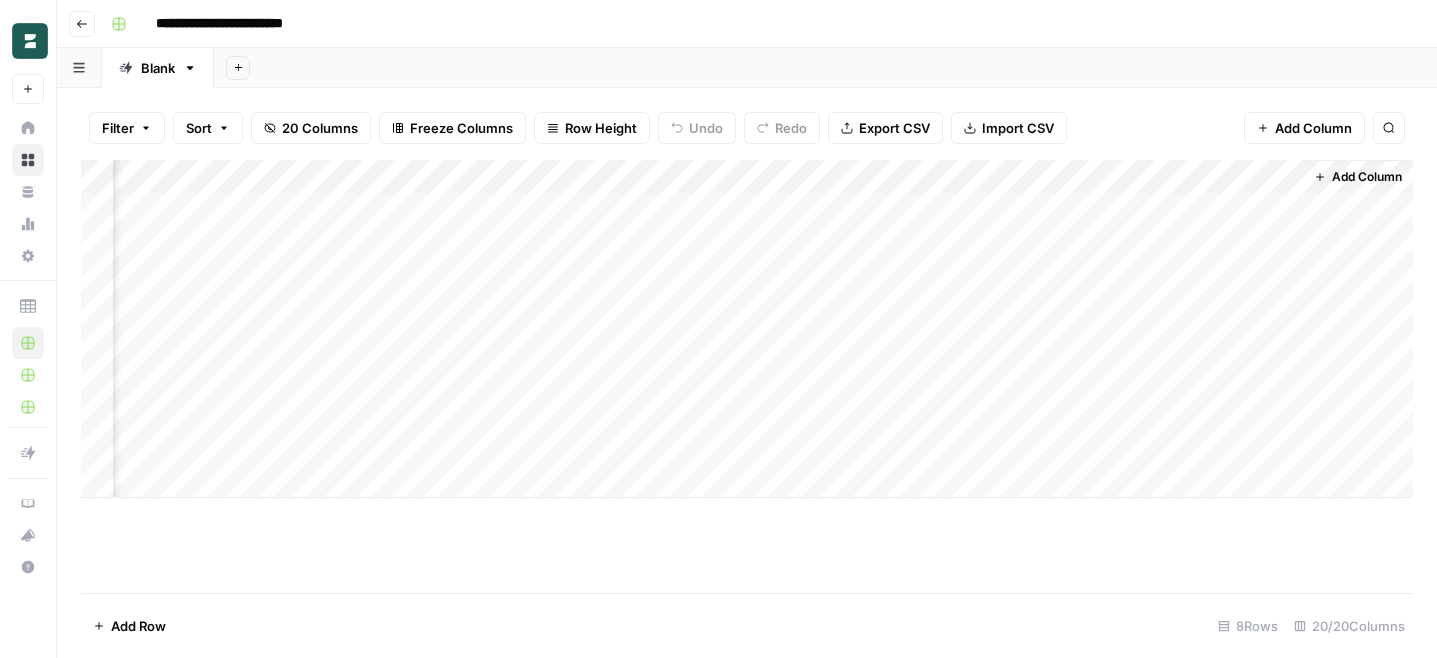 click on "Add Column" at bounding box center [747, 329] 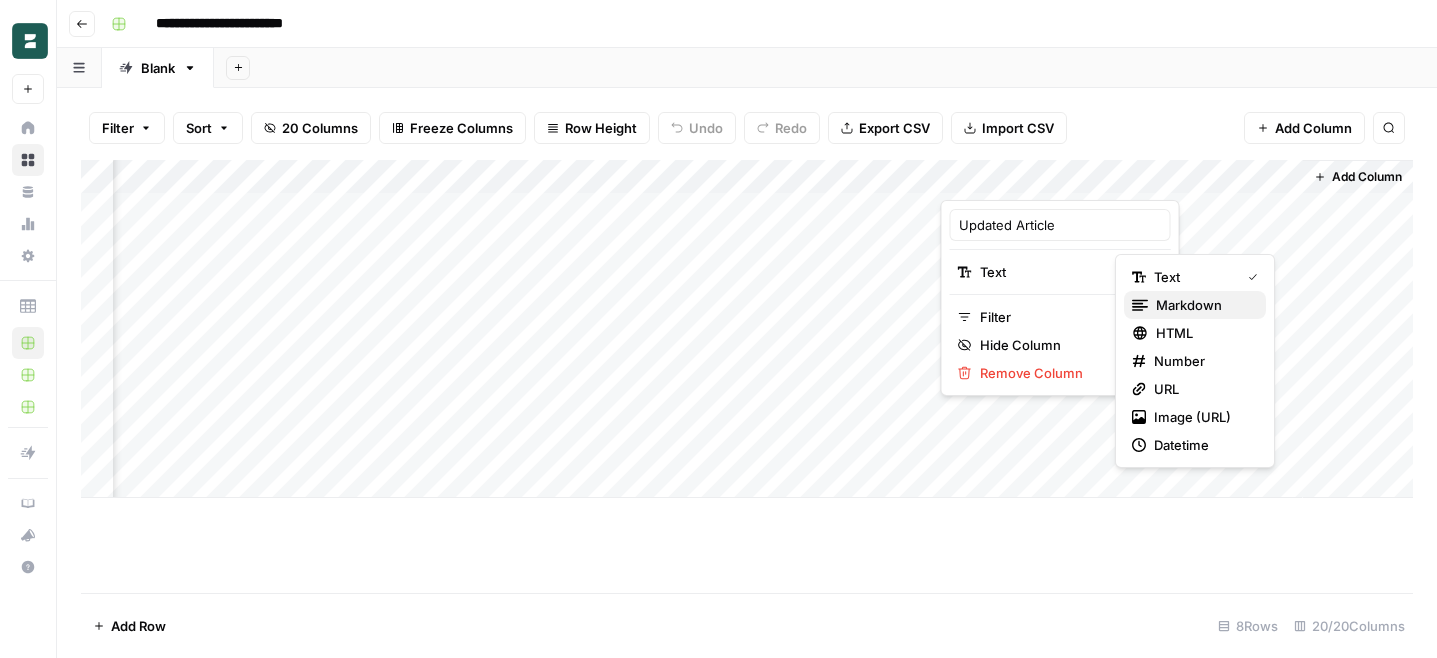 click 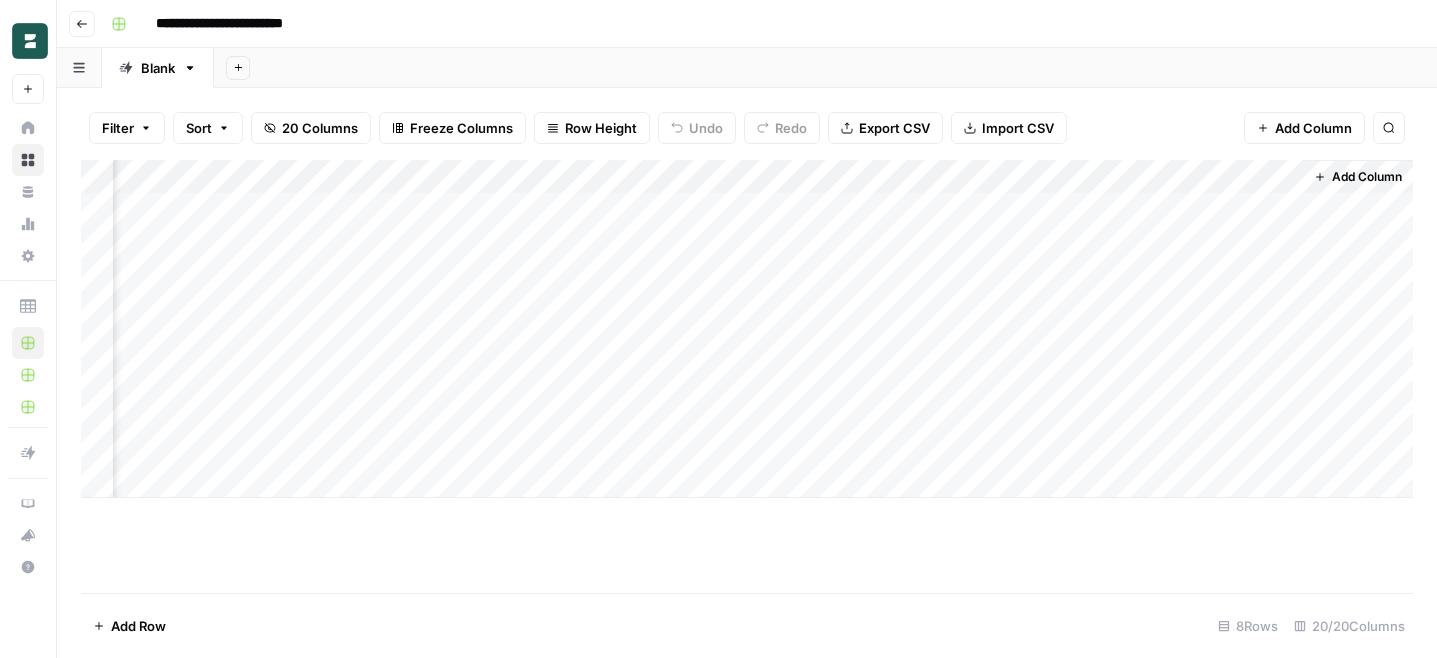 click on "Add Column" at bounding box center (747, 329) 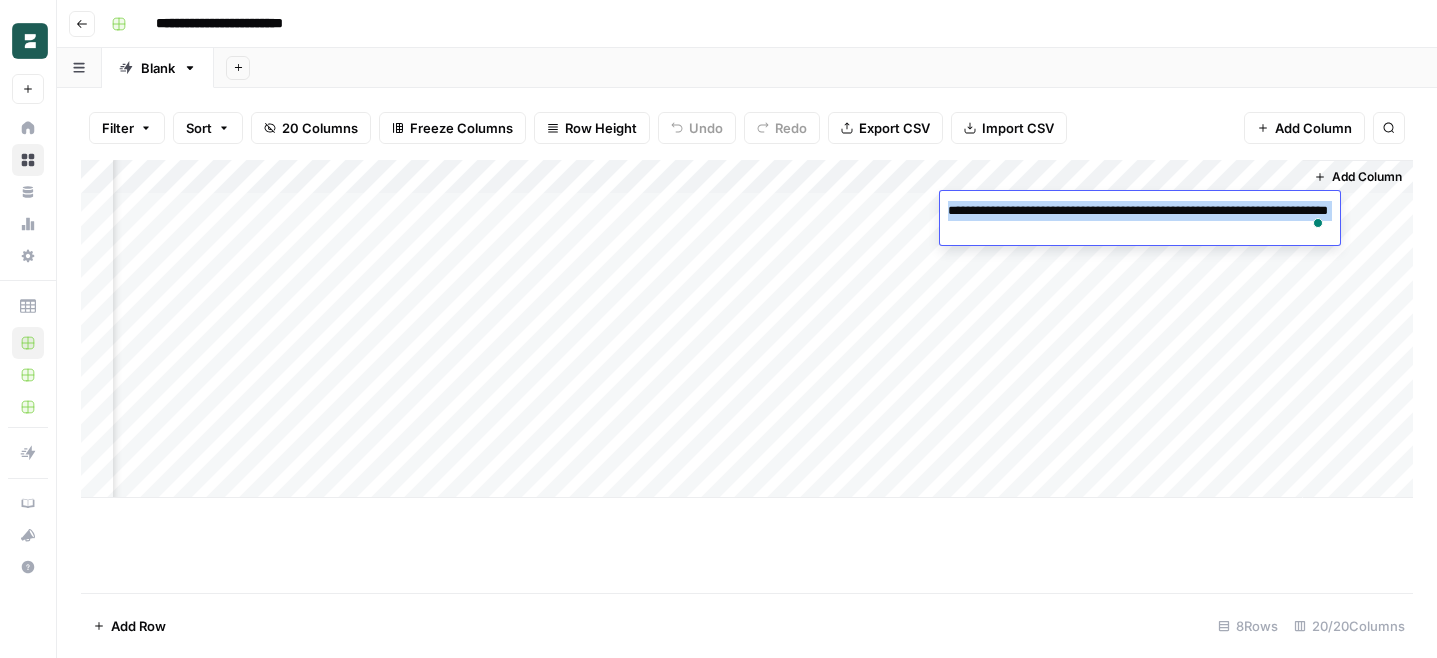 click on "Add Column" at bounding box center (747, 329) 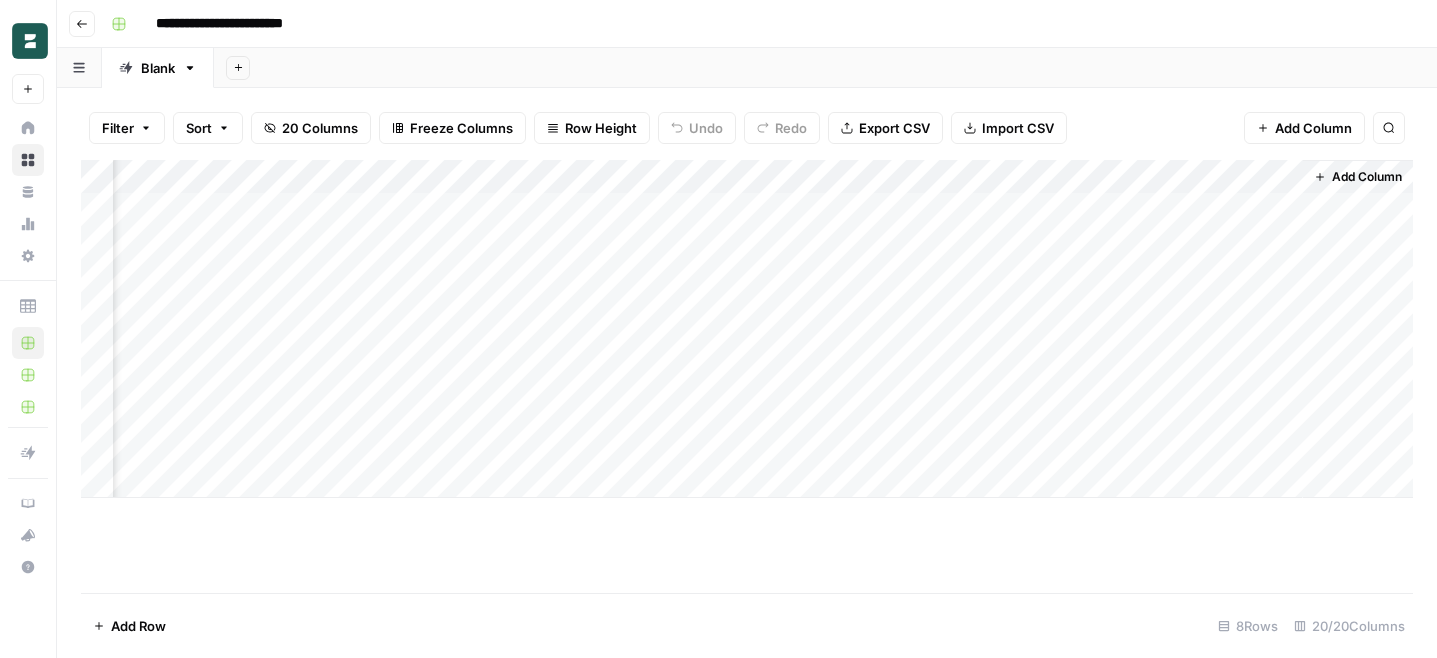 click on "Add Column" at bounding box center (747, 329) 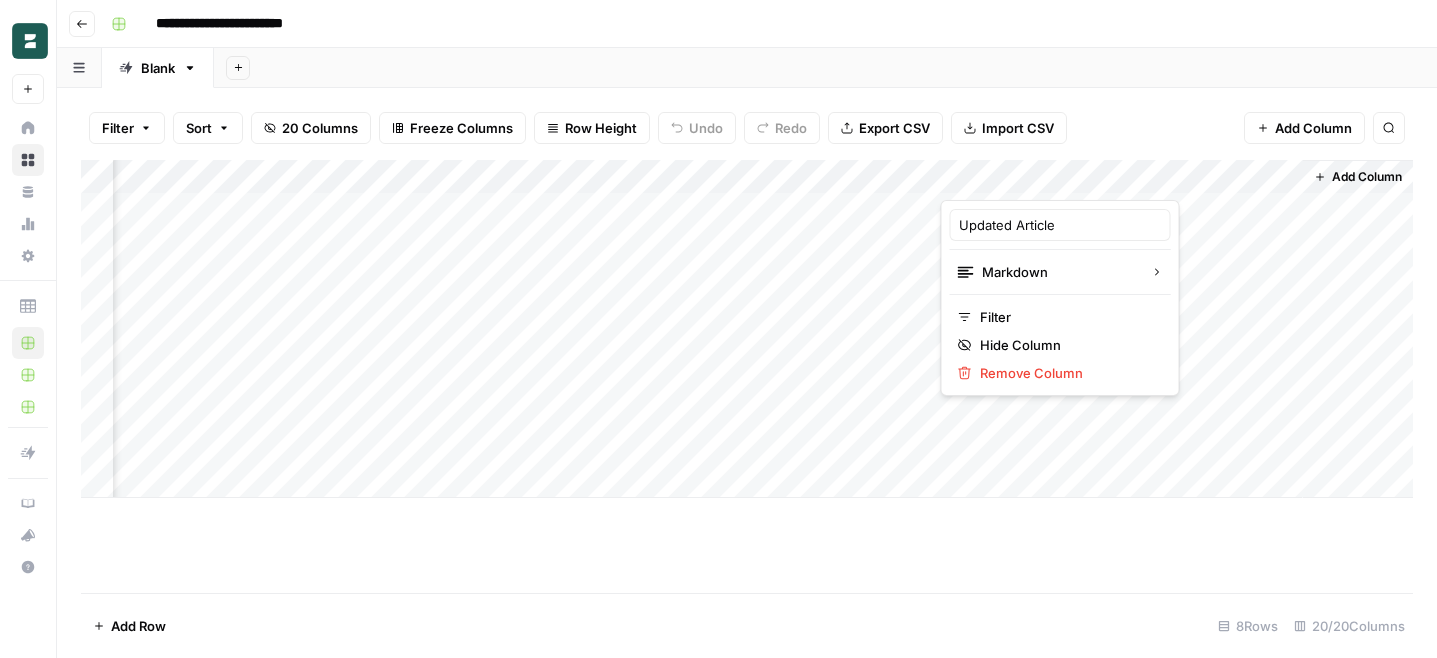 click at bounding box center (1031, 180) 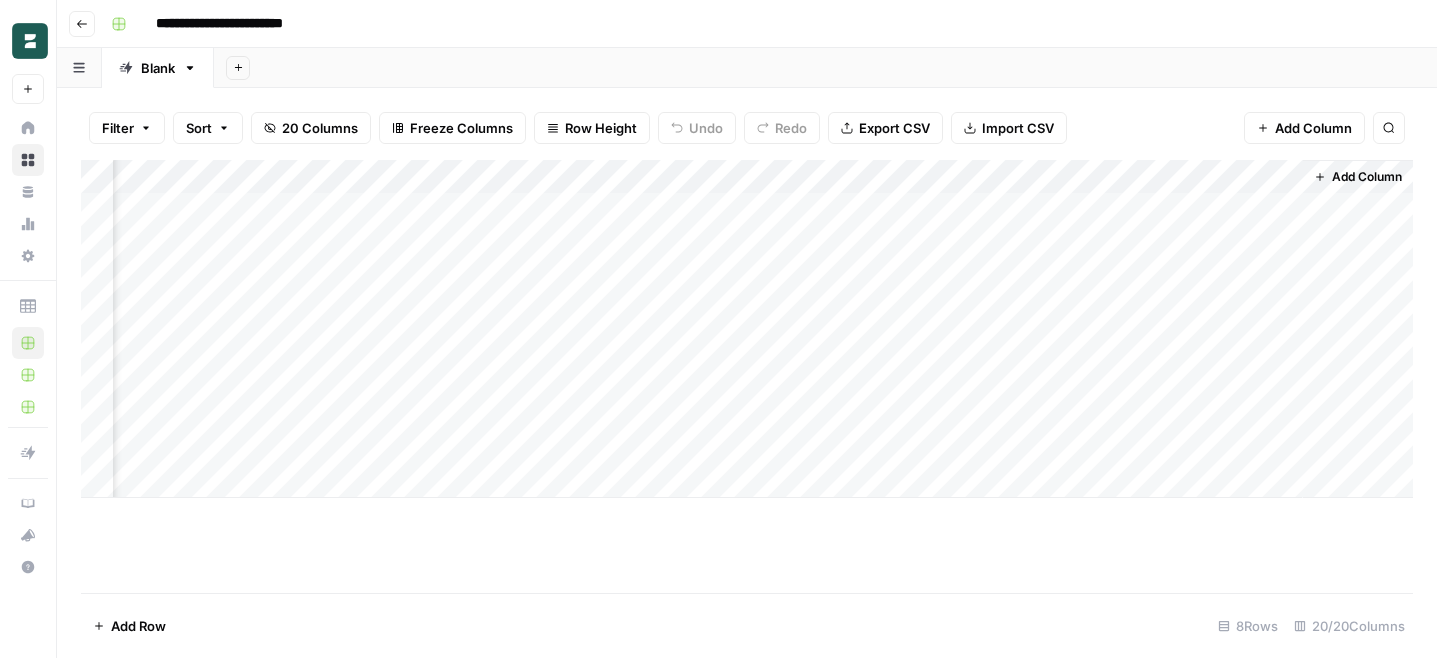 click on "Add Column" at bounding box center (747, 329) 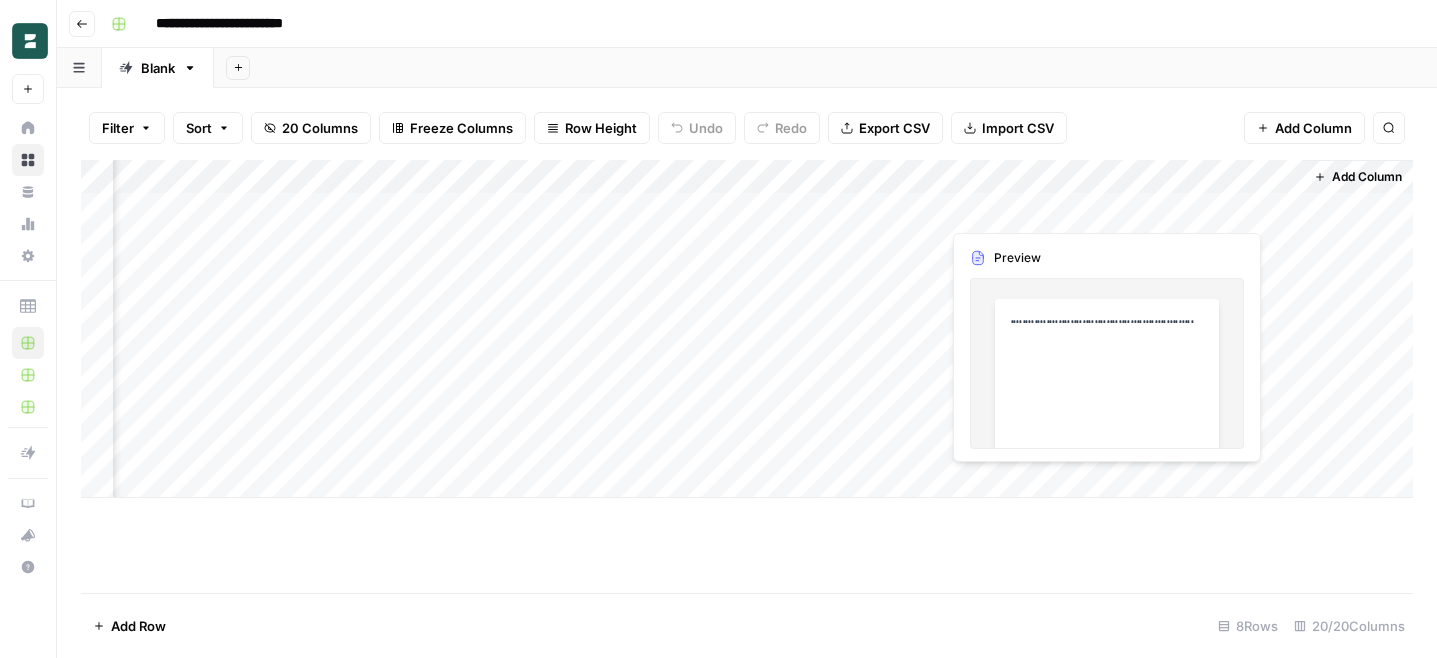 click on "Add Column" at bounding box center (747, 329) 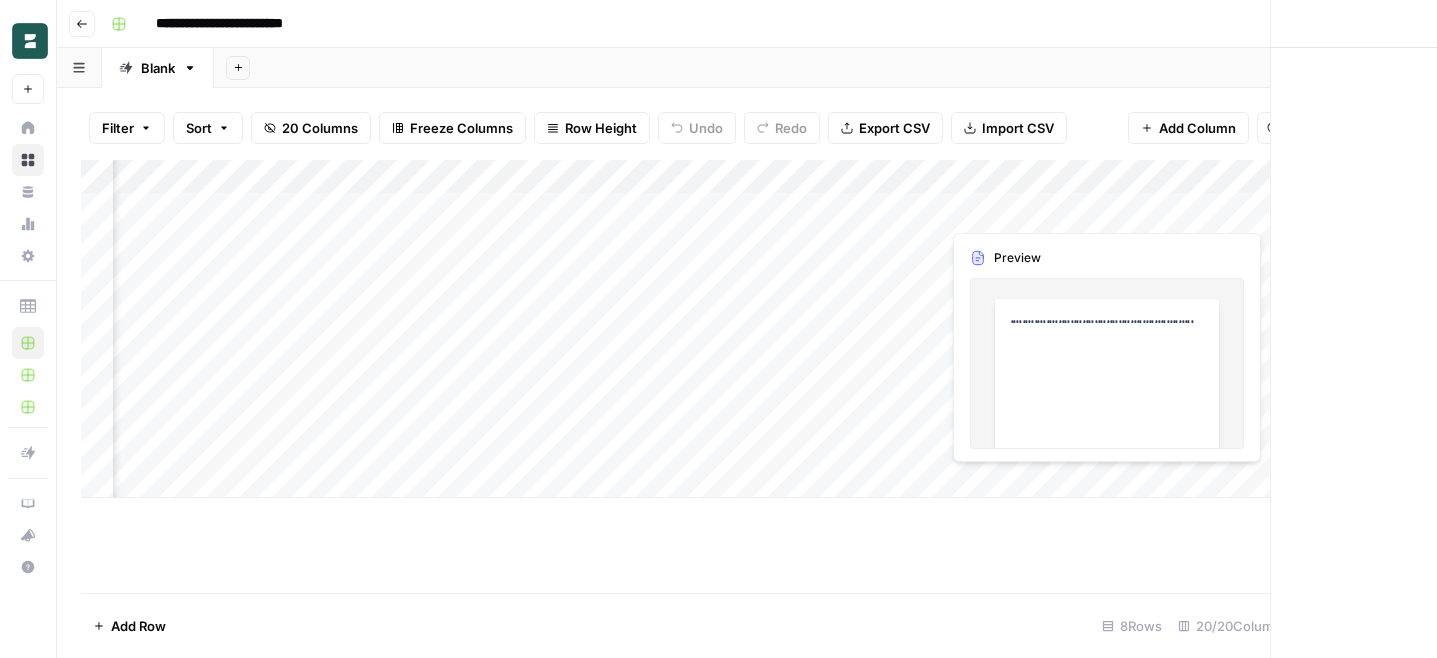 scroll, scrollTop: 0, scrollLeft: 2417, axis: horizontal 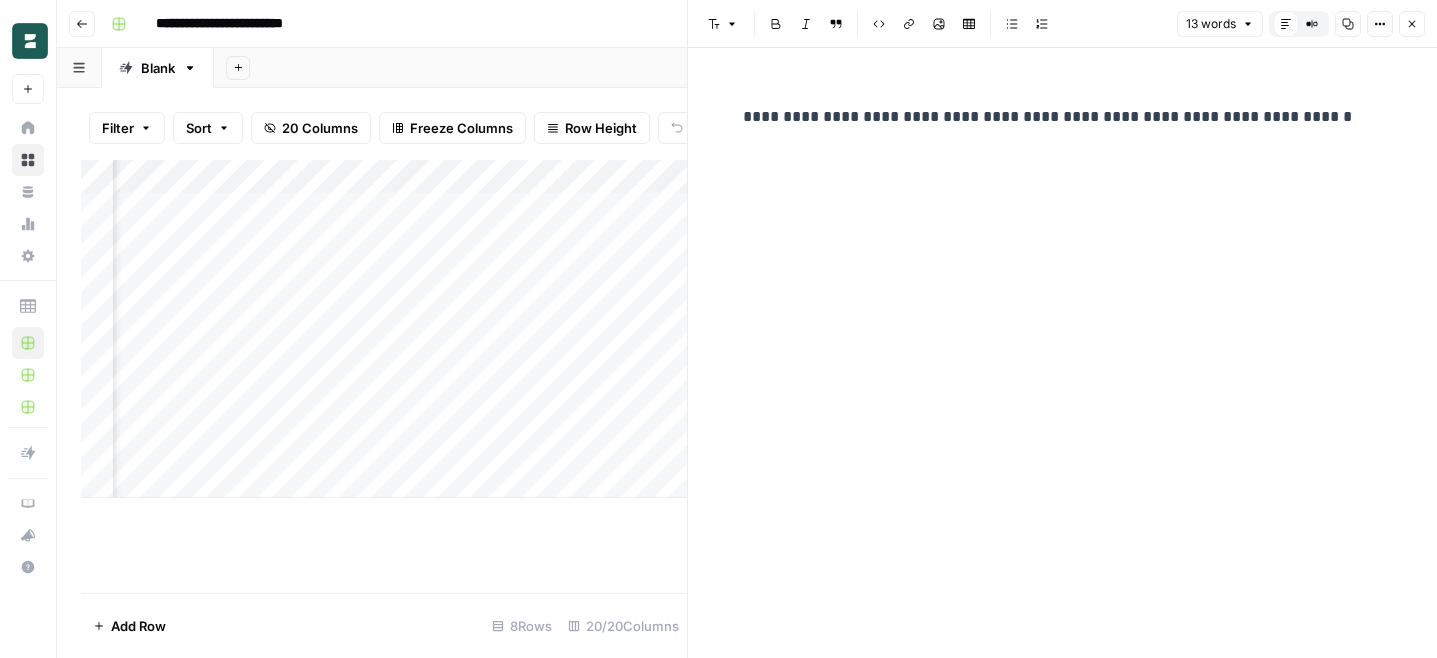 click 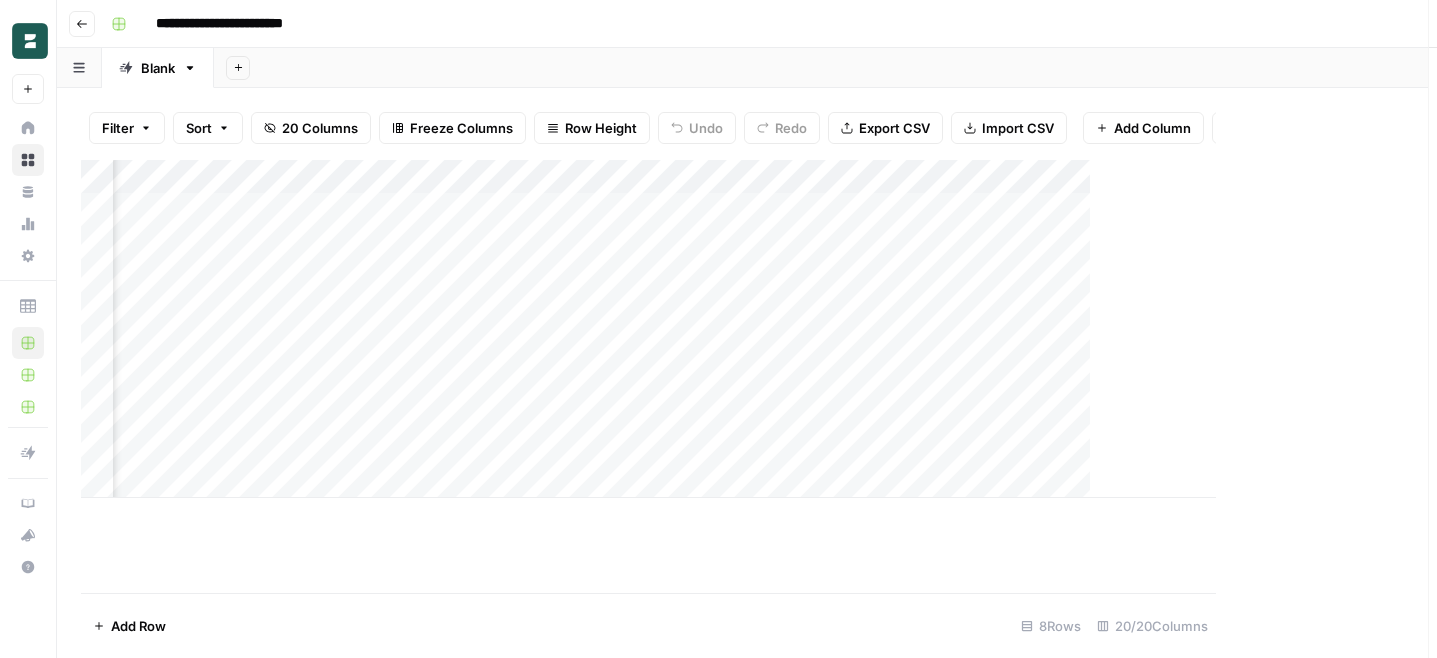 scroll, scrollTop: 0, scrollLeft: 2403, axis: horizontal 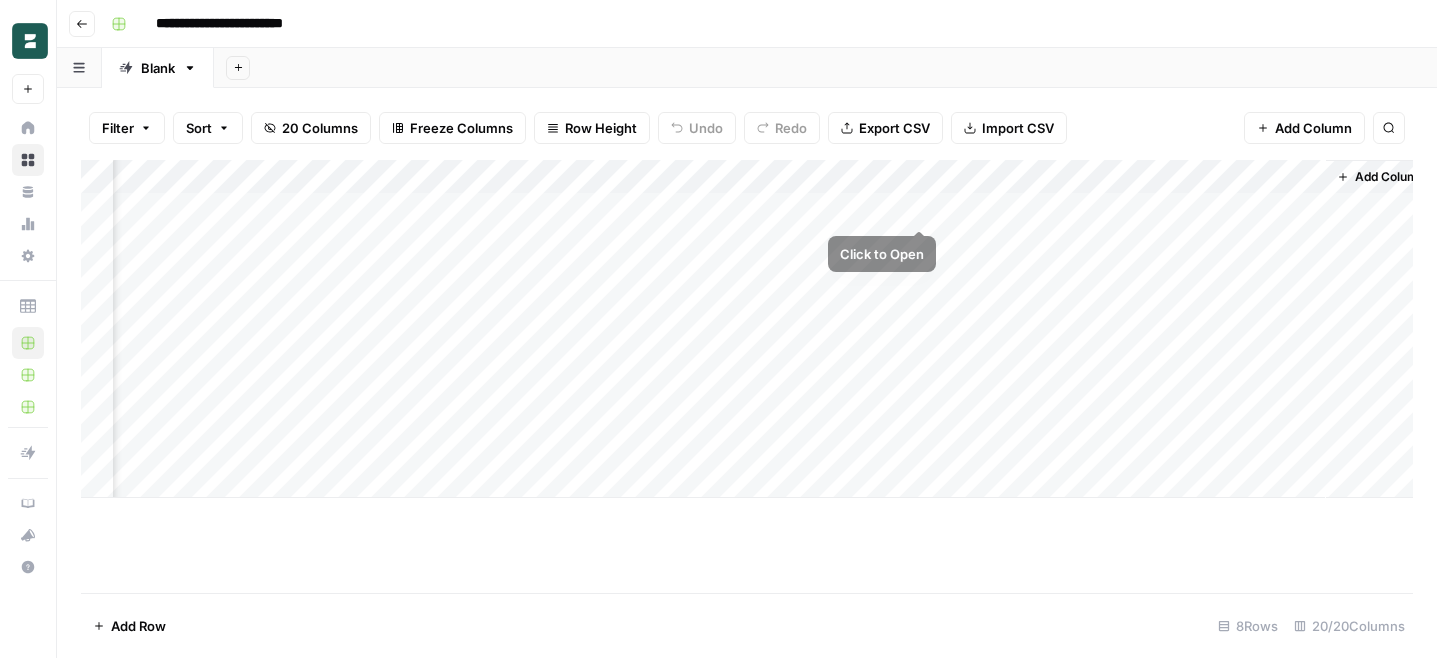 click on "Add Column" at bounding box center [747, 329] 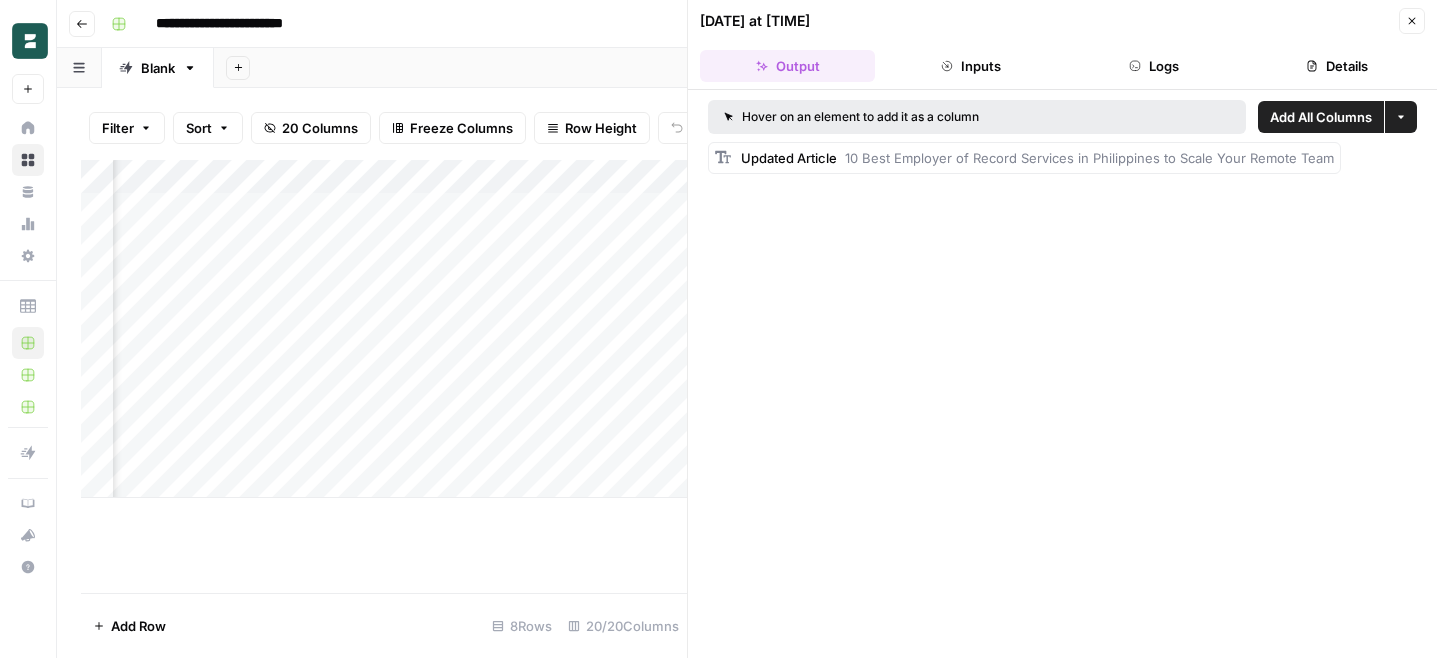 click on "10 Best Employer of Record Services in Philippines to Scale Your Remote Team" at bounding box center [1089, 158] 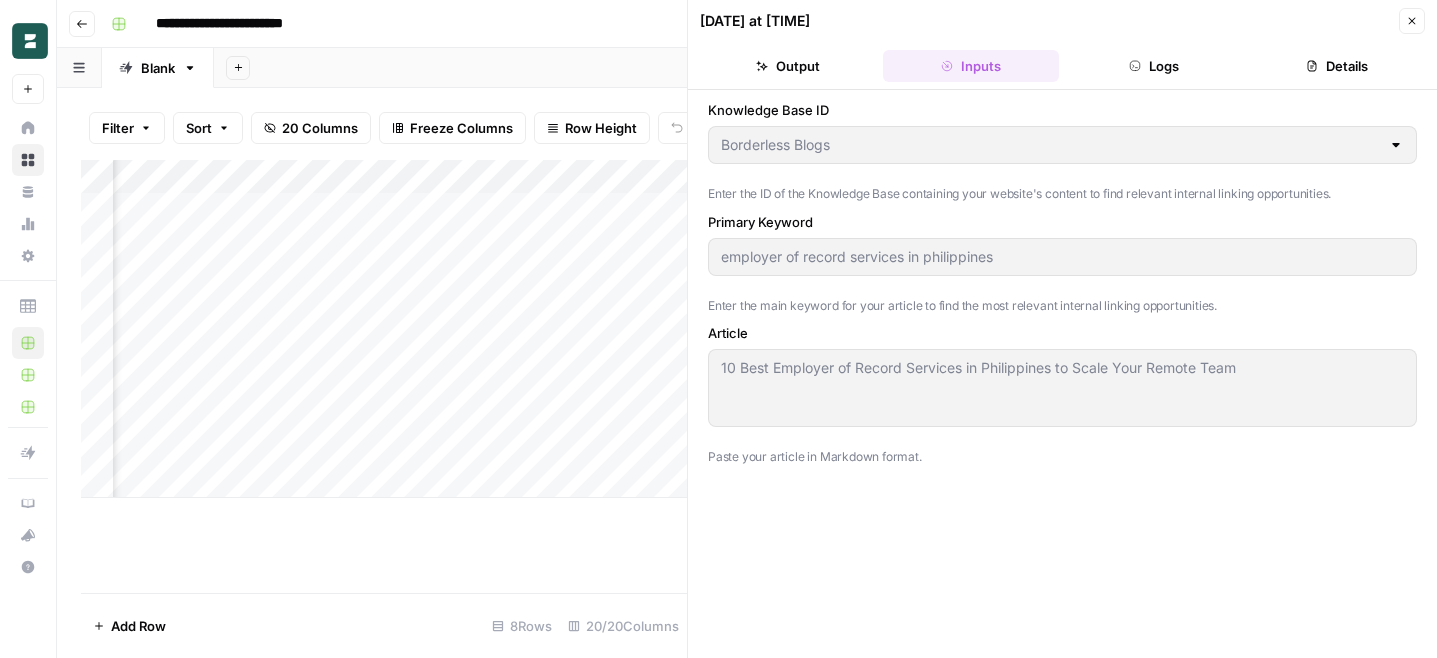 click on "Logs" at bounding box center [1154, 66] 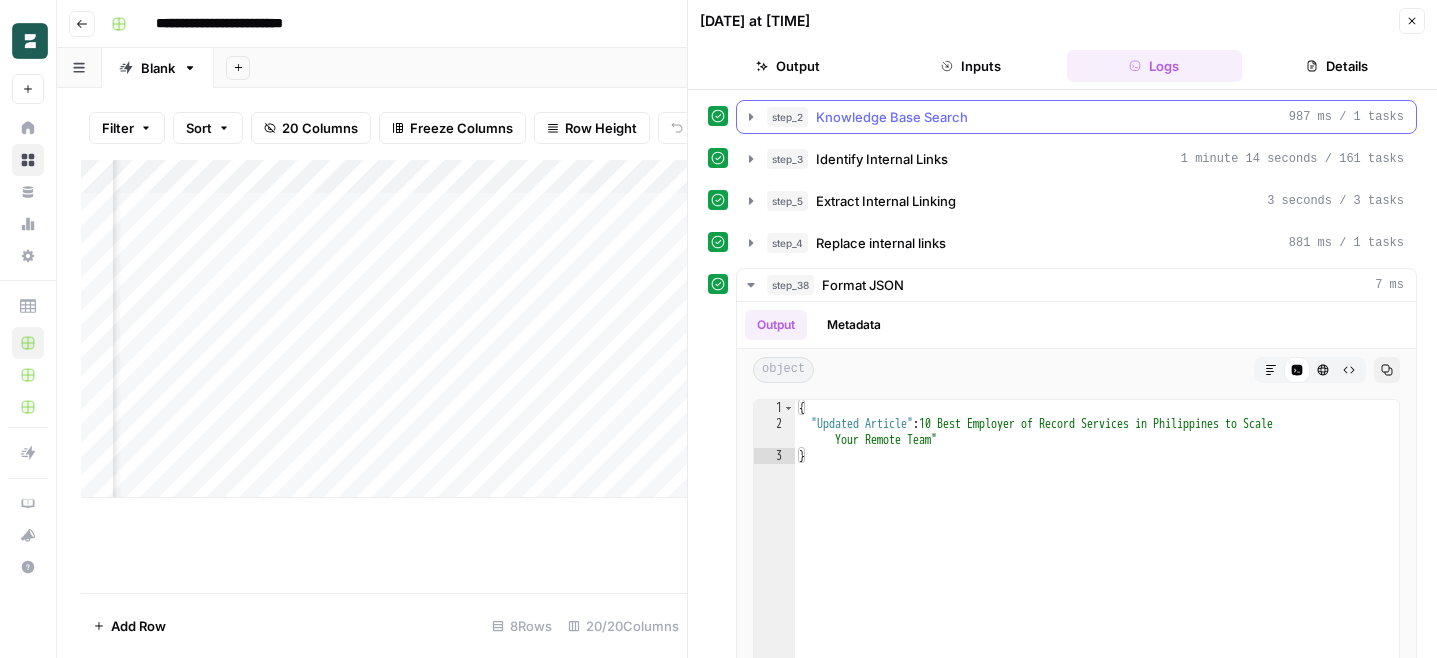 click 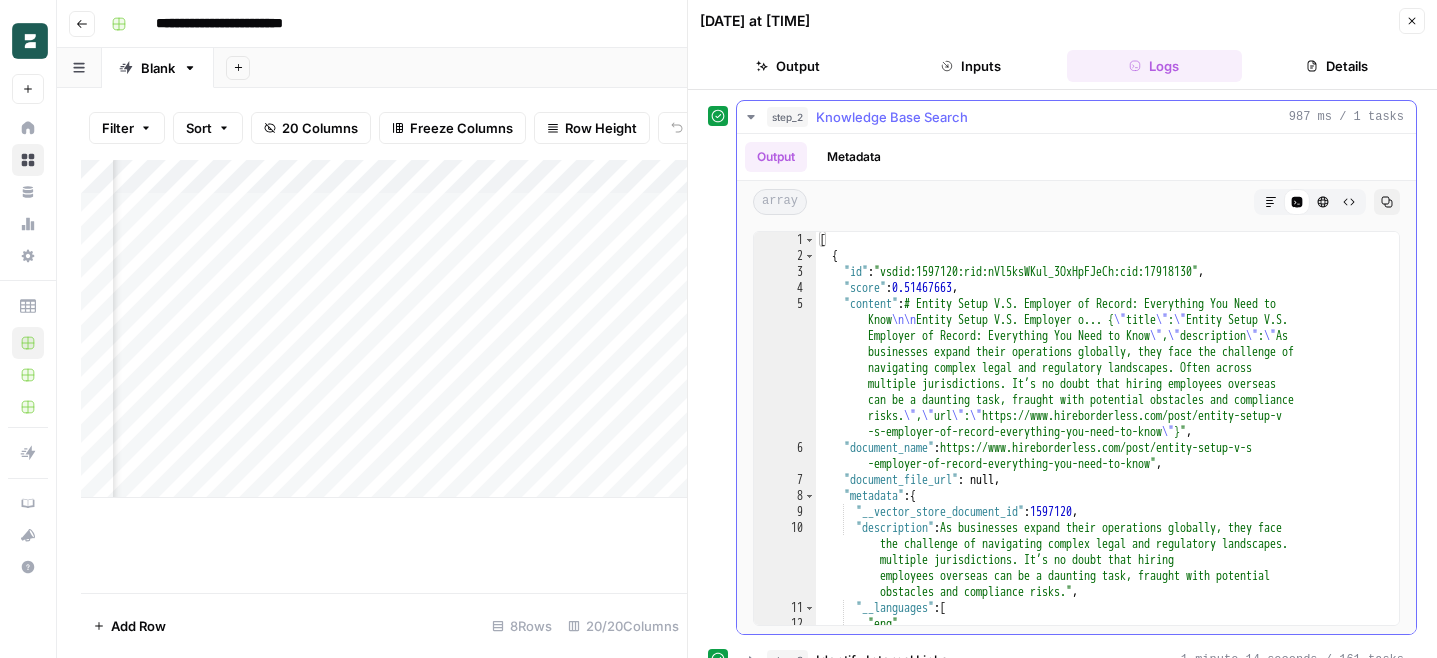 click 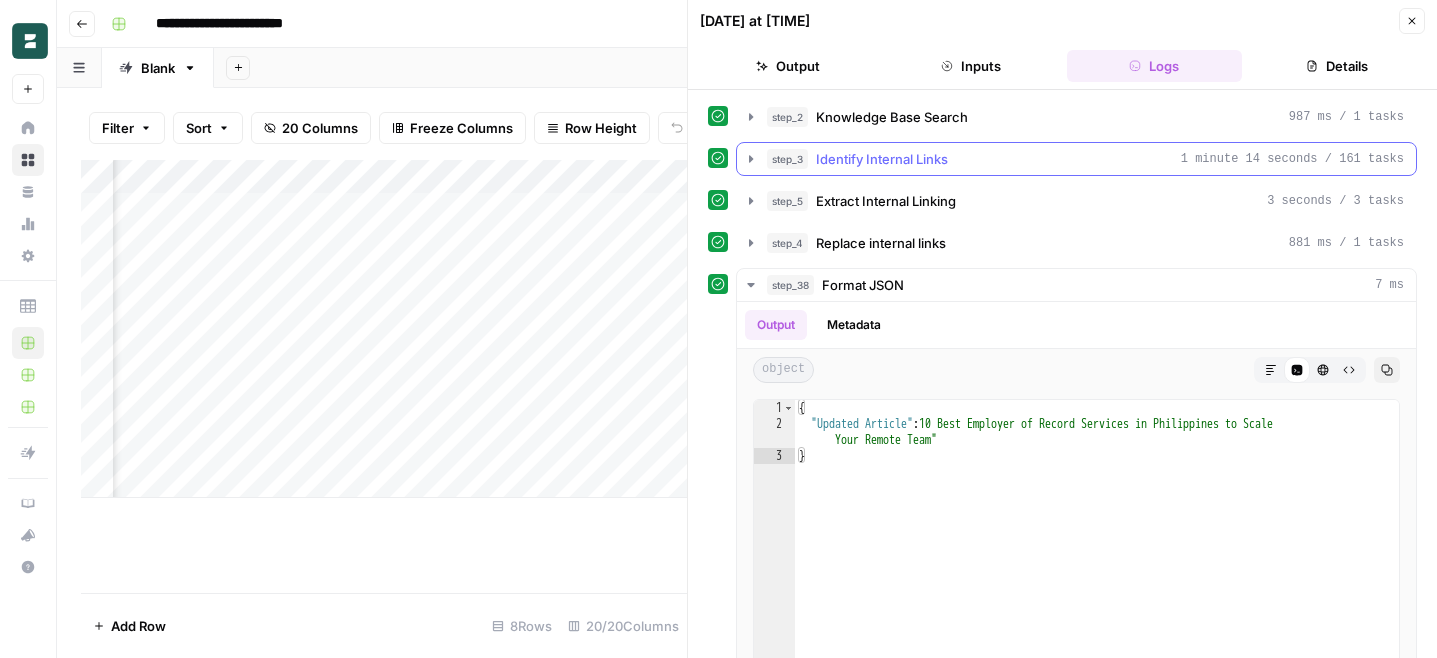 click on "step_3 Identify Internal Links 1 minute 14 seconds / 161 tasks" at bounding box center [1076, 159] 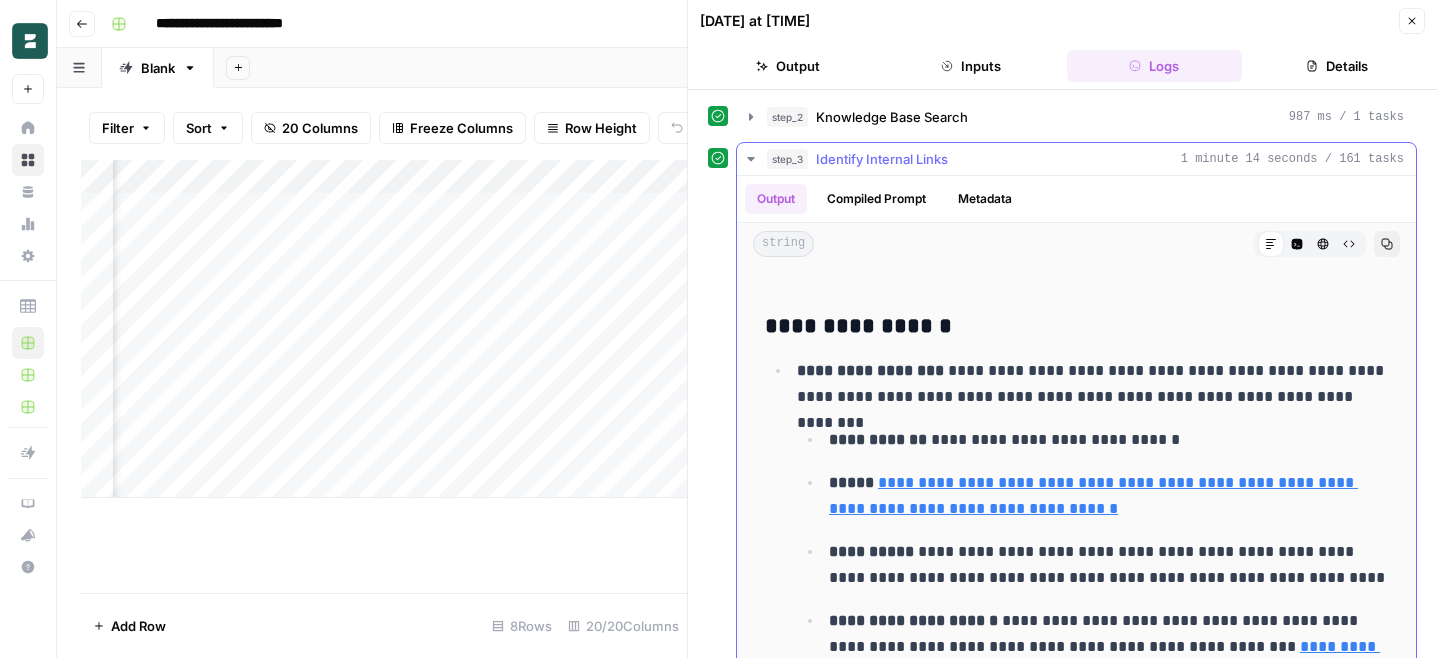 click on "step_3 Identify Internal Links 1 minute 14 seconds / 161 tasks" at bounding box center [1076, 159] 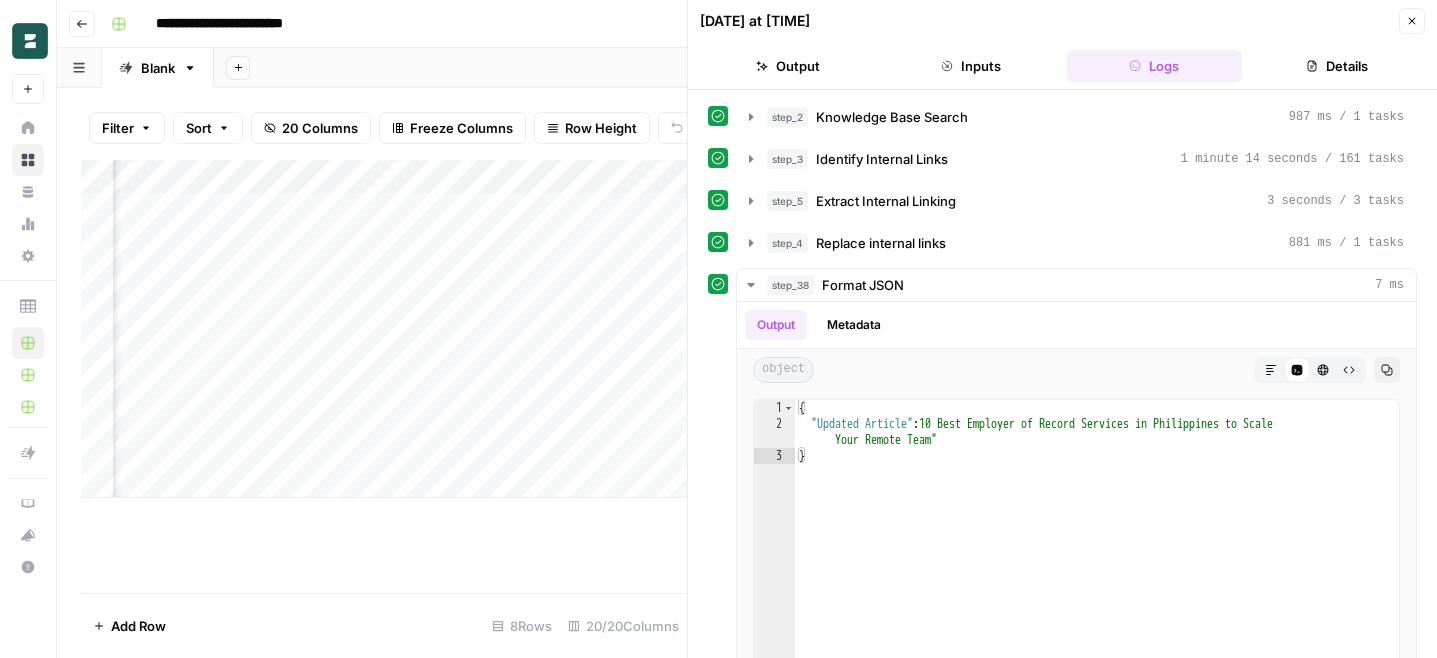 click 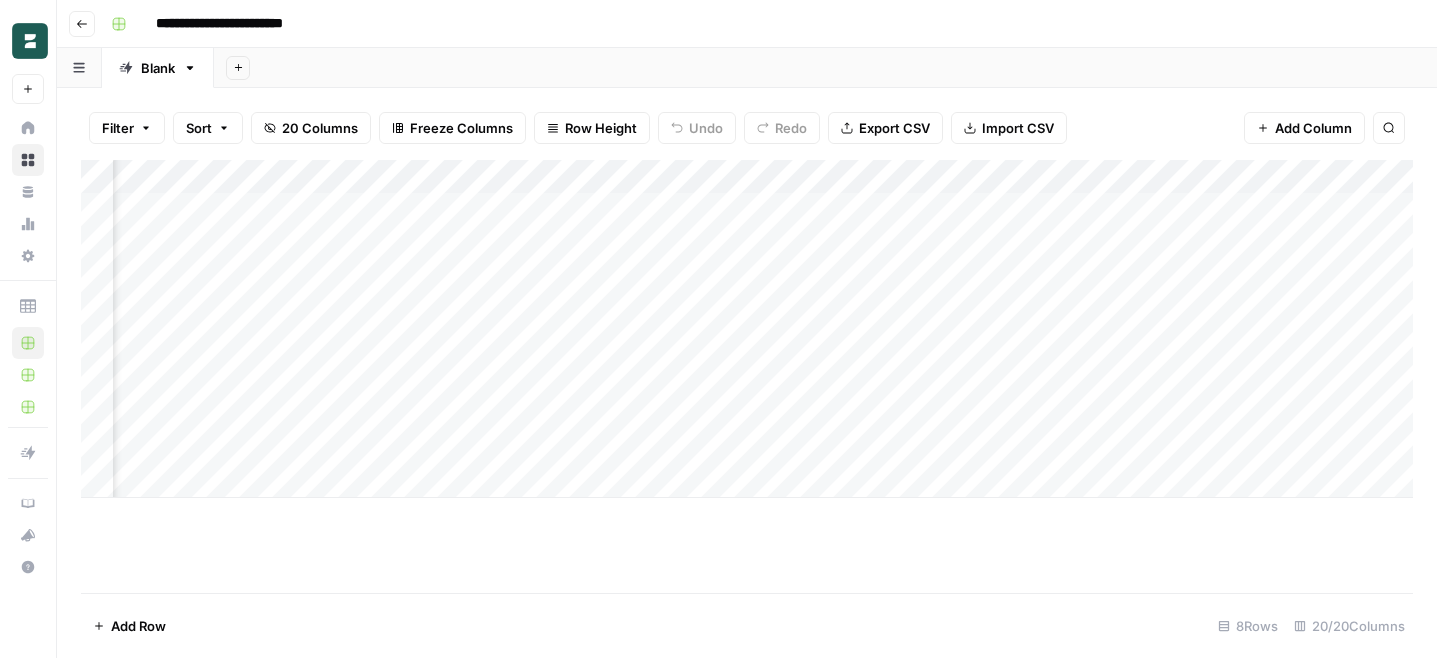 scroll, scrollTop: 0, scrollLeft: 0, axis: both 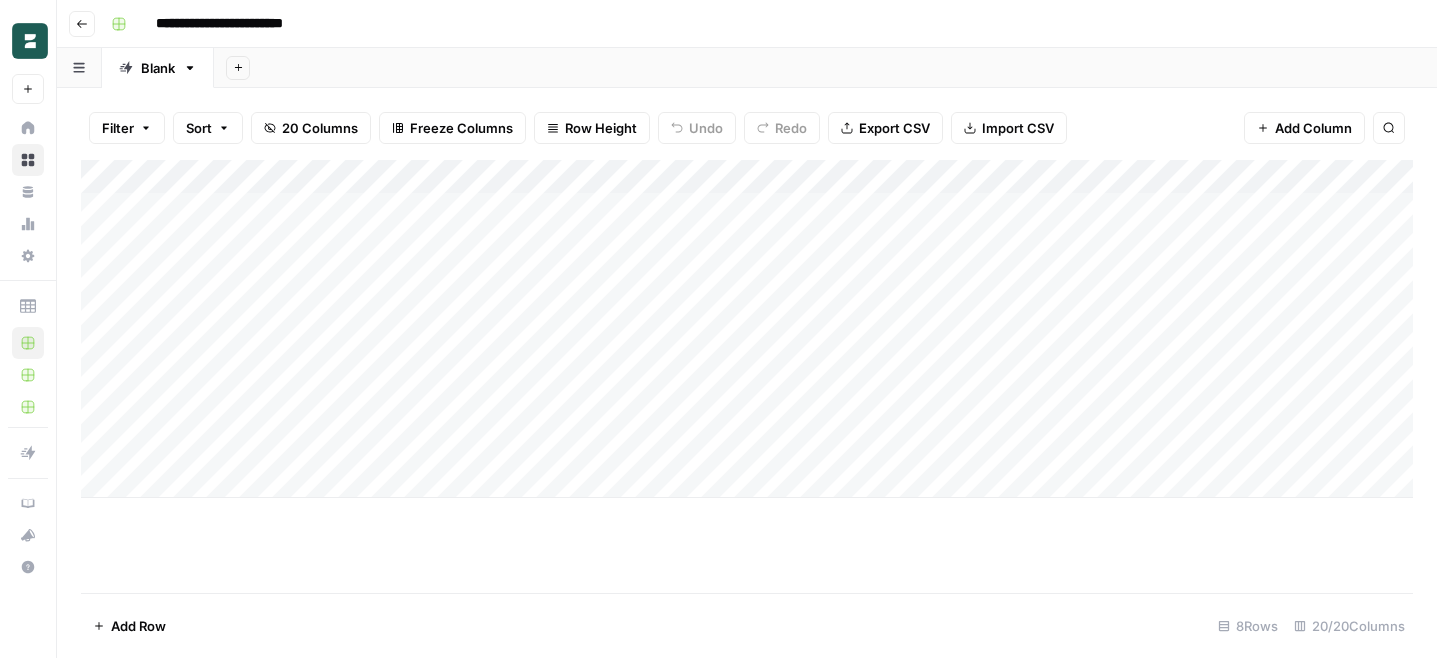 click on "Add Column" at bounding box center [747, 329] 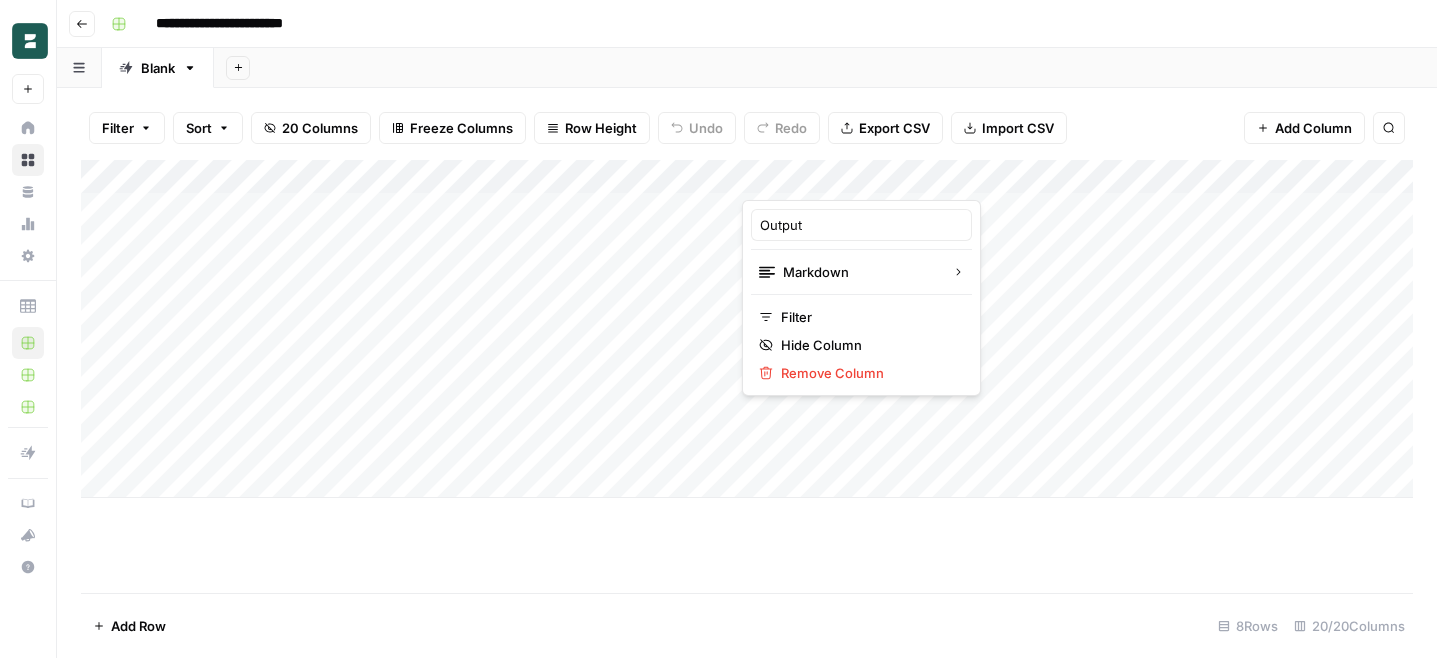 click at bounding box center (832, 180) 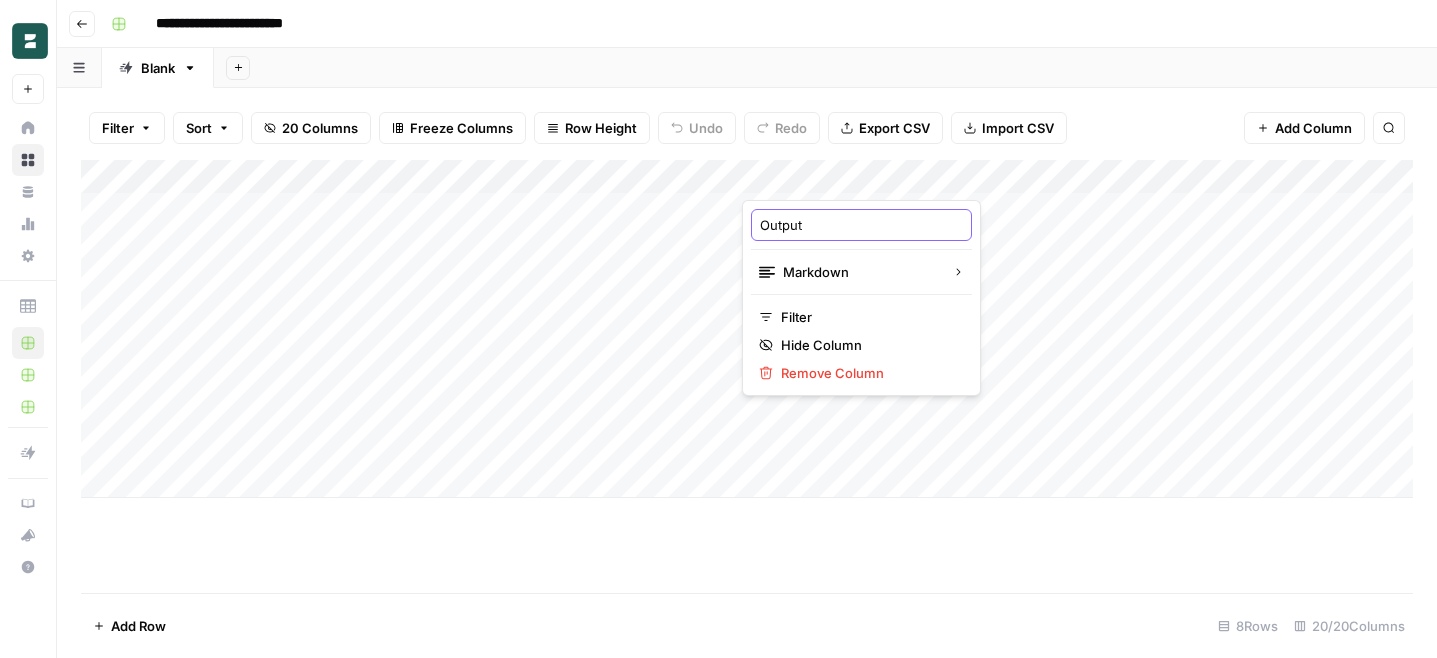 click on "Output" at bounding box center (861, 225) 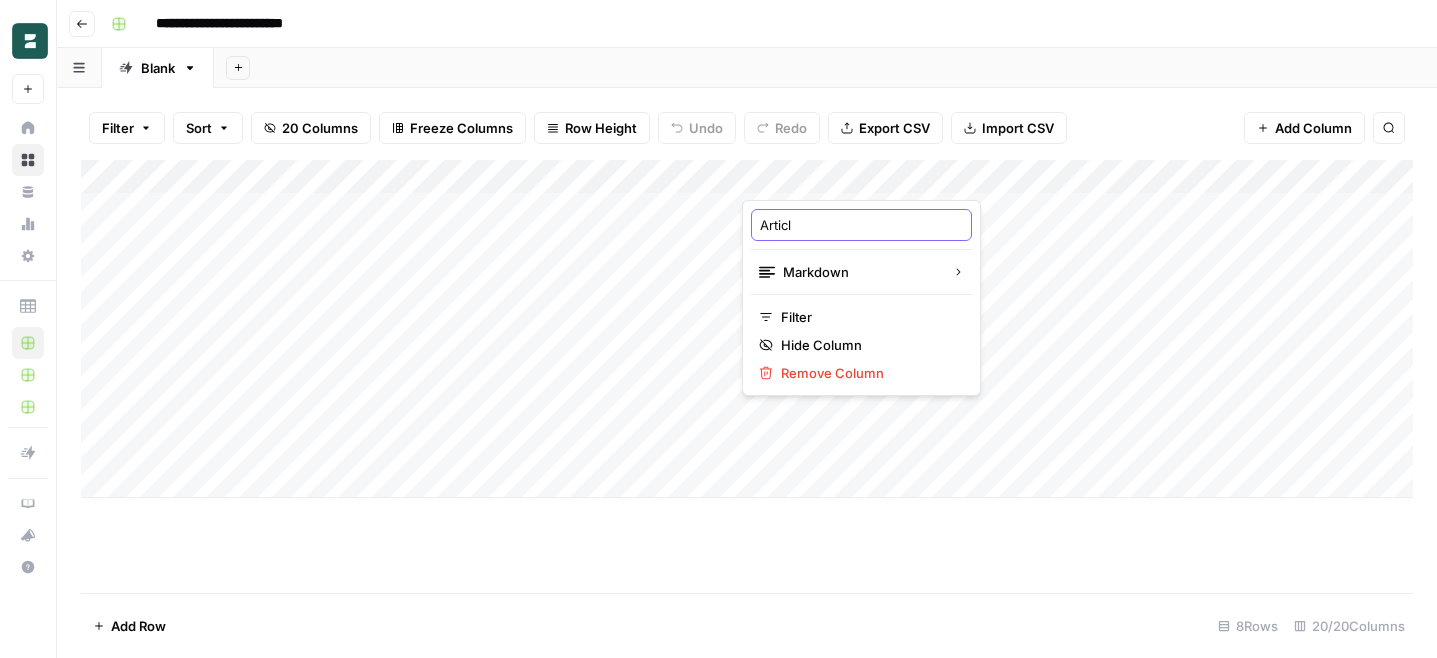 type on "Article" 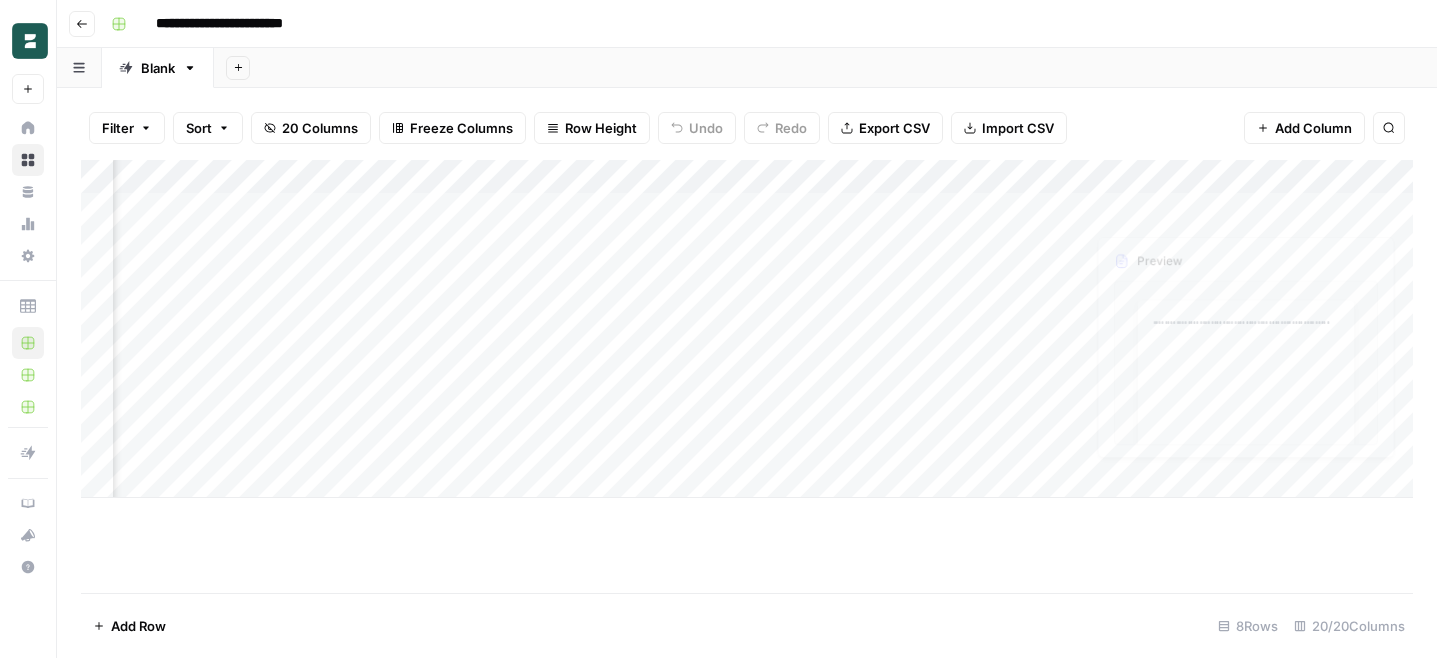 scroll, scrollTop: 0, scrollLeft: 2427, axis: horizontal 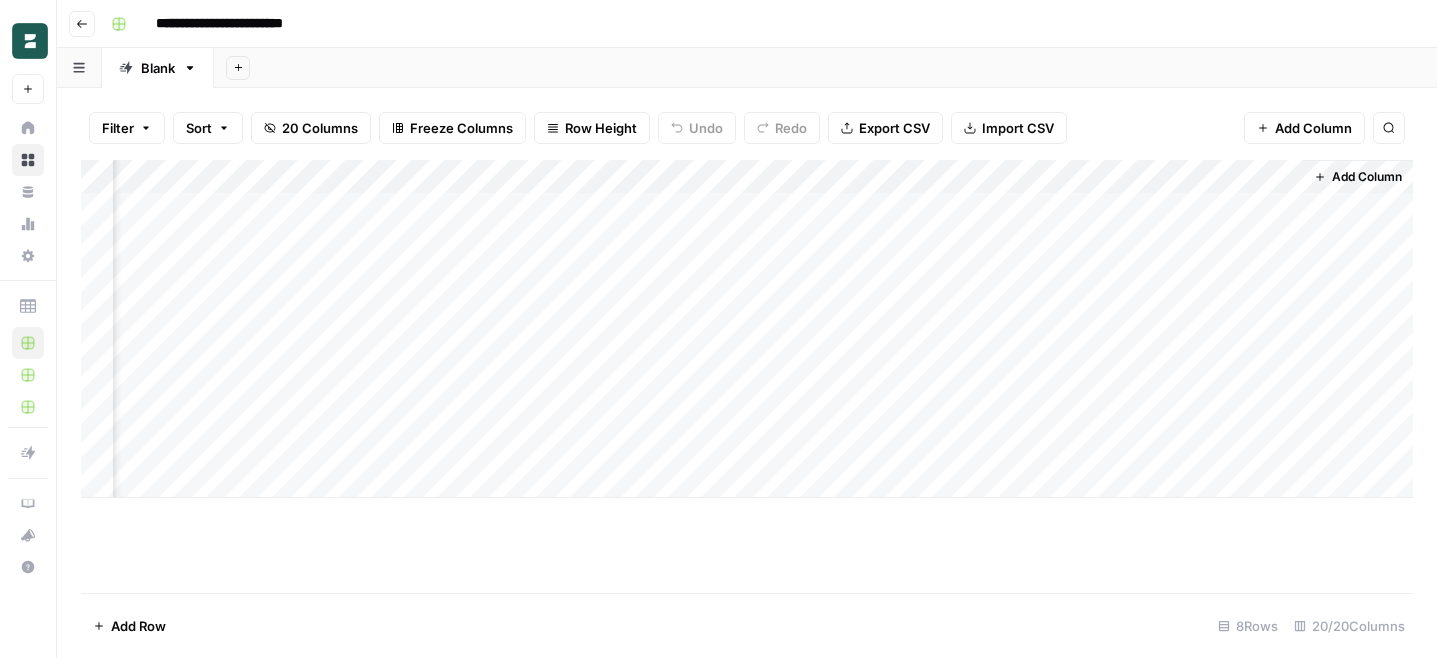 click on "Add Column" at bounding box center (747, 329) 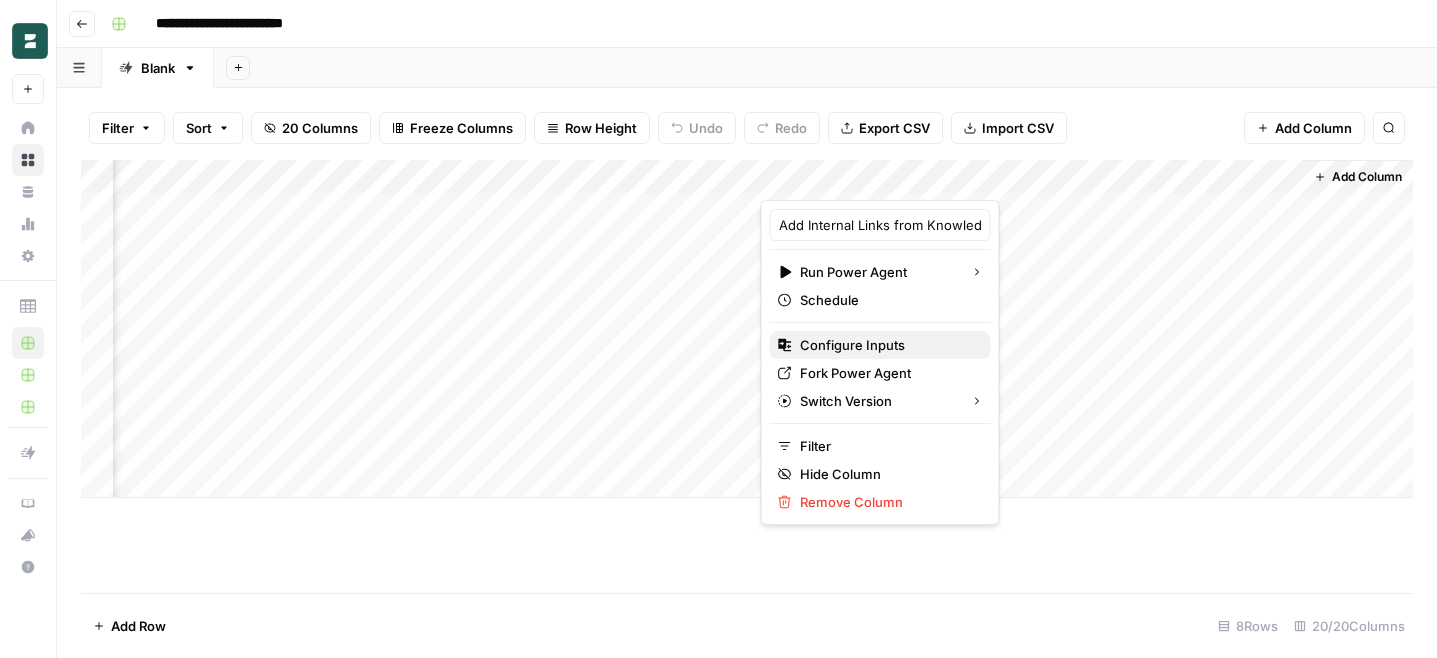 click on "Configure Inputs" at bounding box center [887, 345] 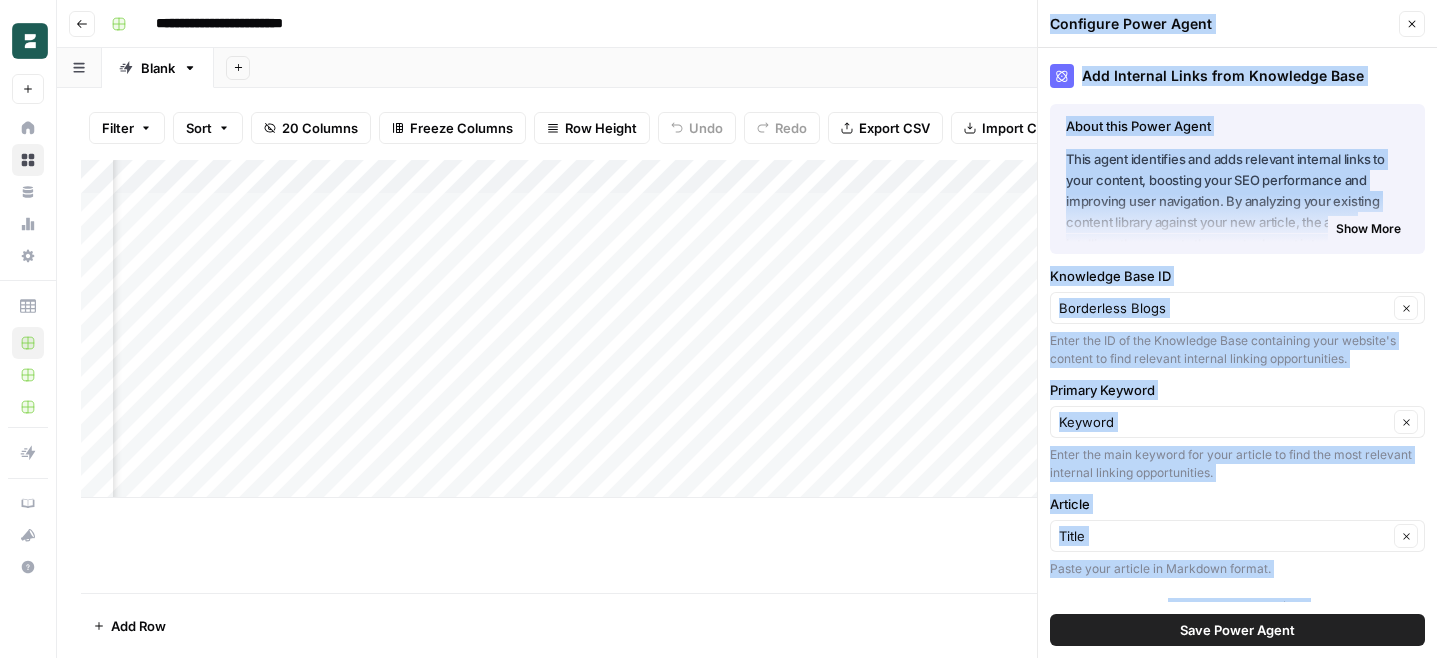 click on "Paste your article in Markdown format." at bounding box center (1237, 569) 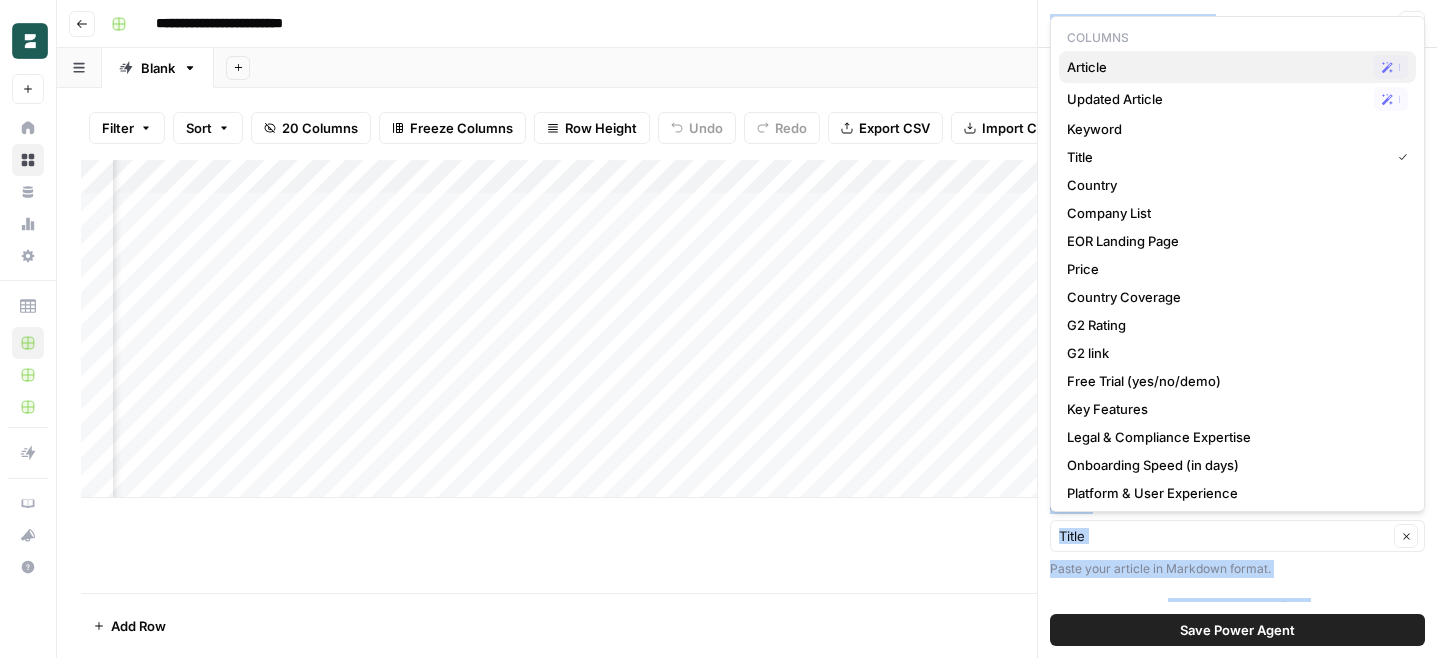 click on "Article" at bounding box center (1216, 67) 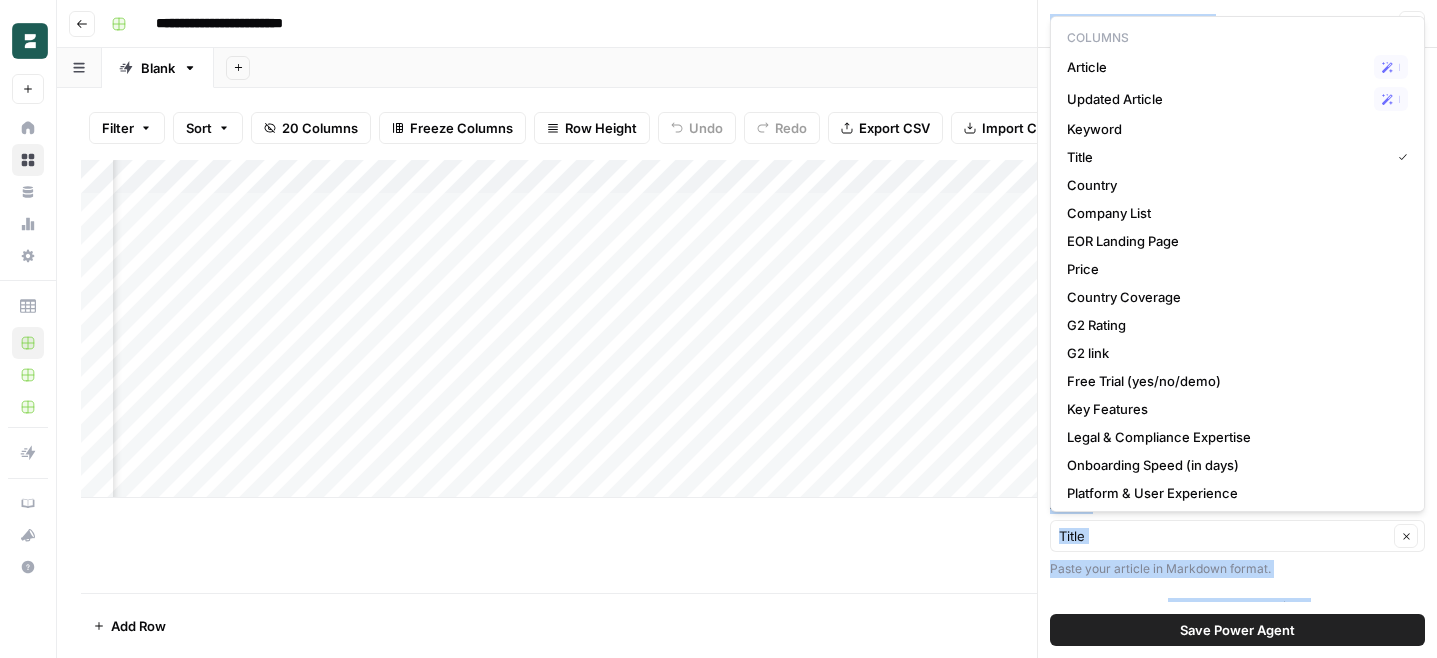 type on "Article" 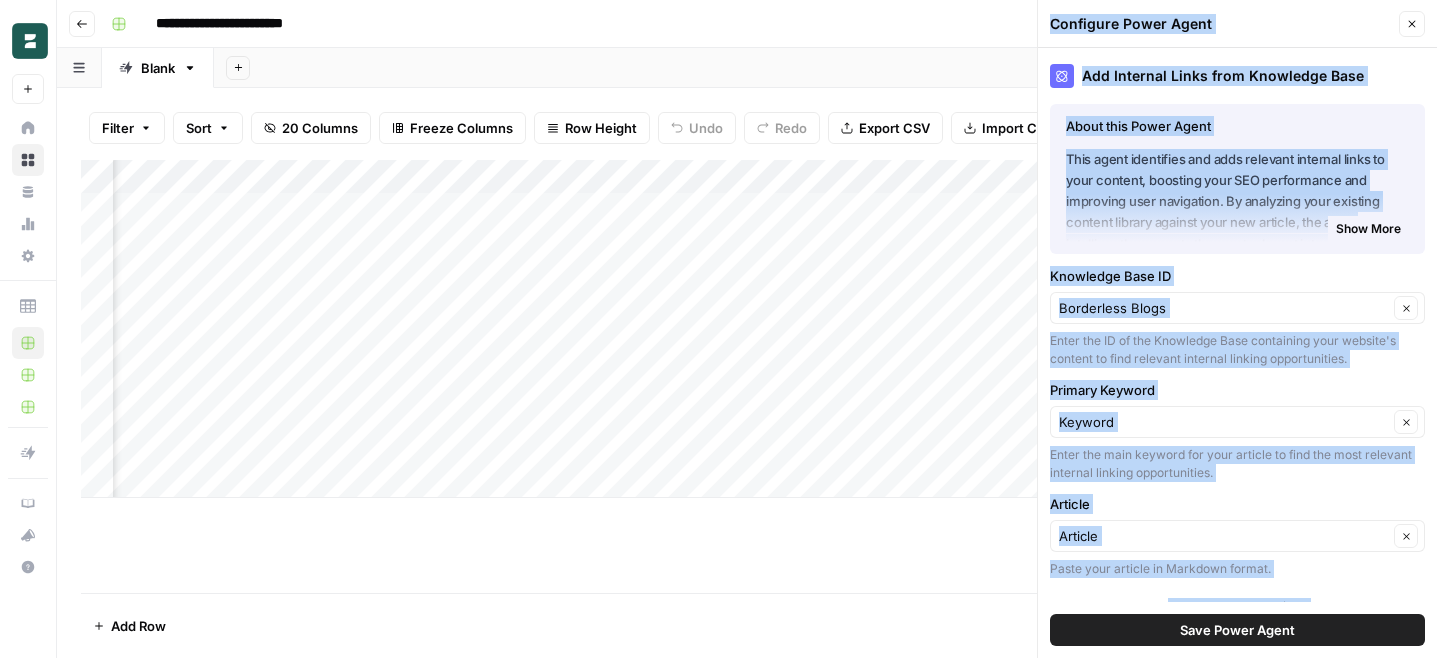 scroll, scrollTop: 22, scrollLeft: 0, axis: vertical 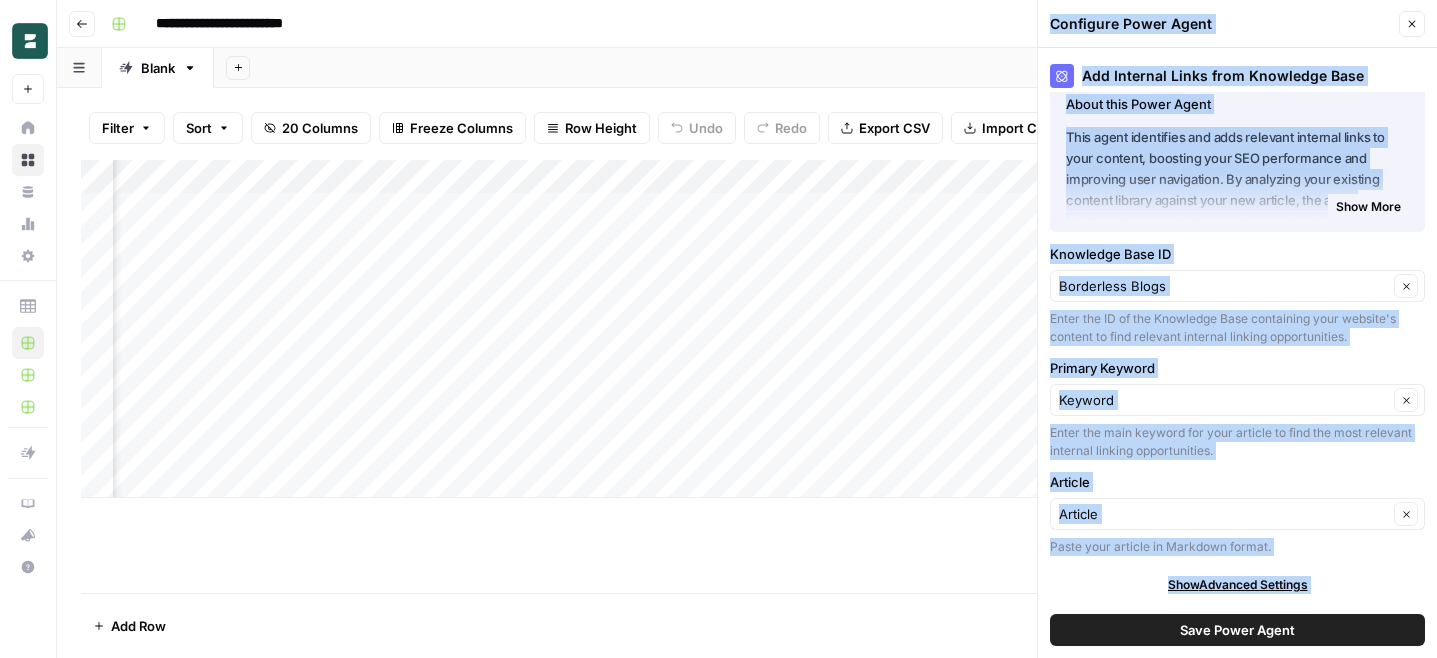 click on "Save Power Agent" at bounding box center [1237, 630] 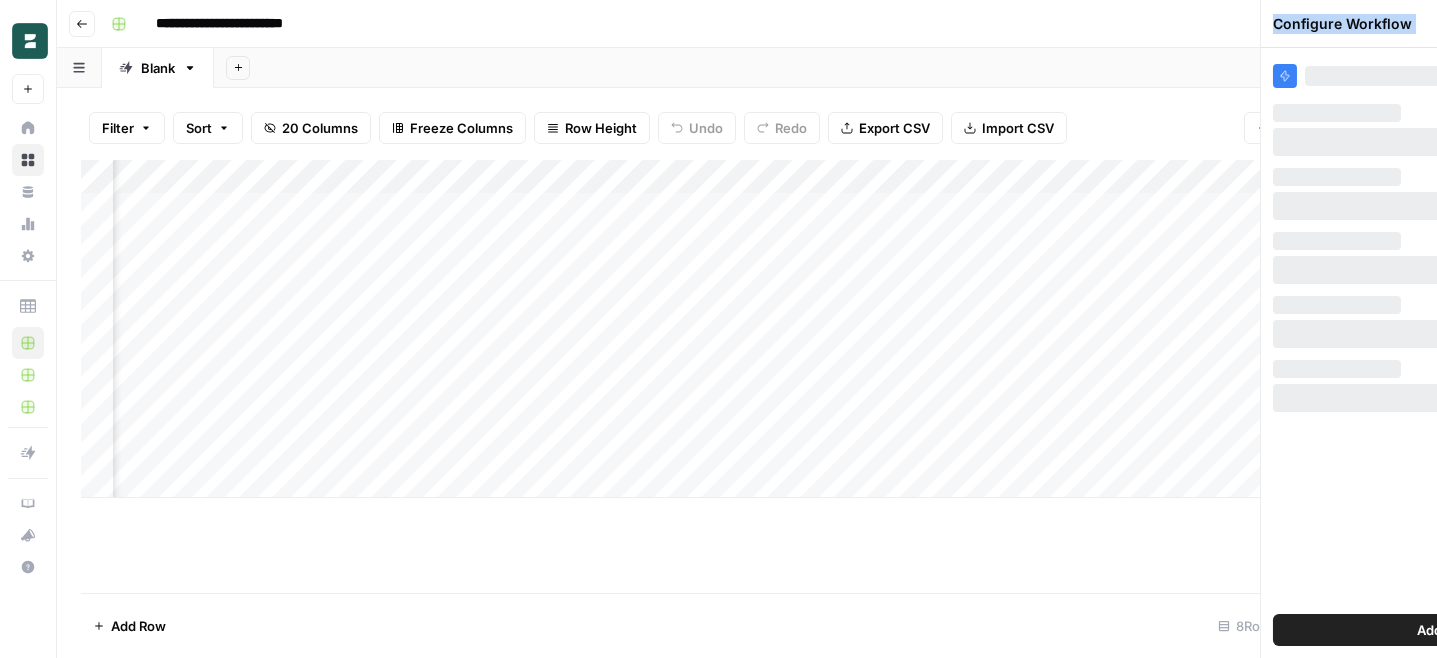 scroll, scrollTop: 0, scrollLeft: 0, axis: both 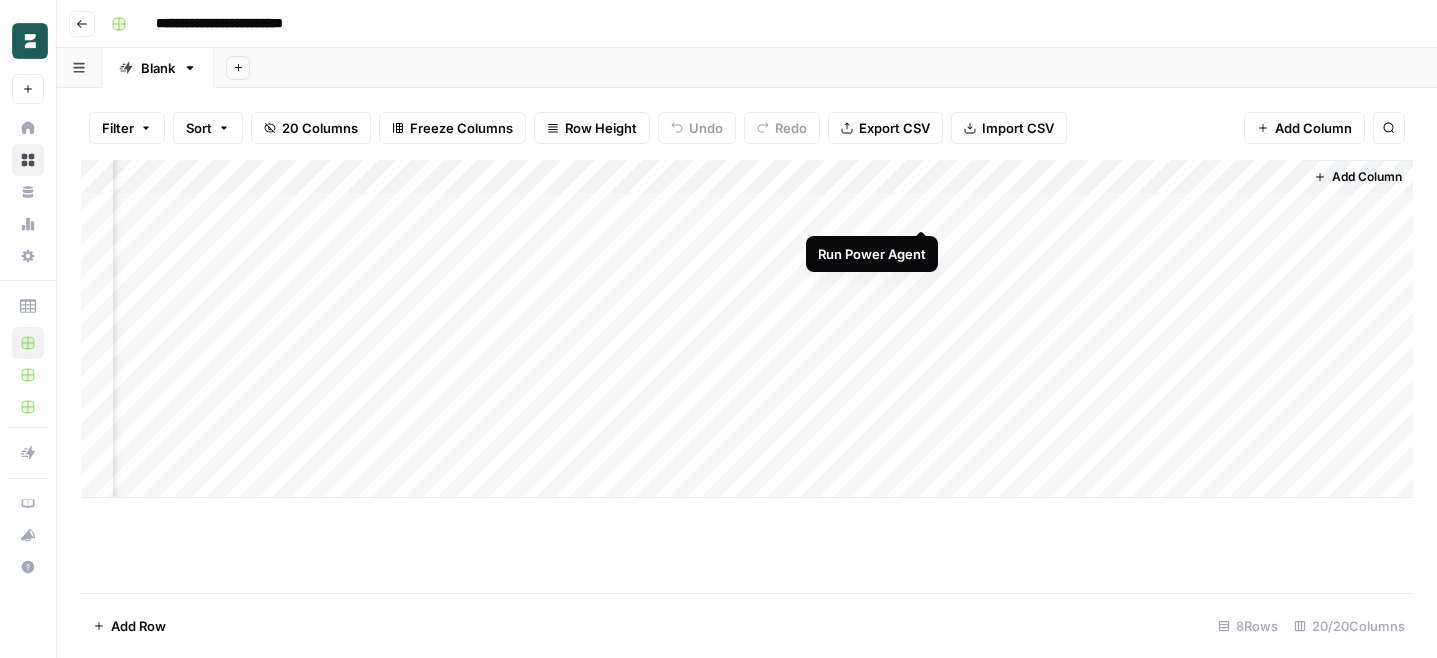 click on "Add Column" at bounding box center [747, 329] 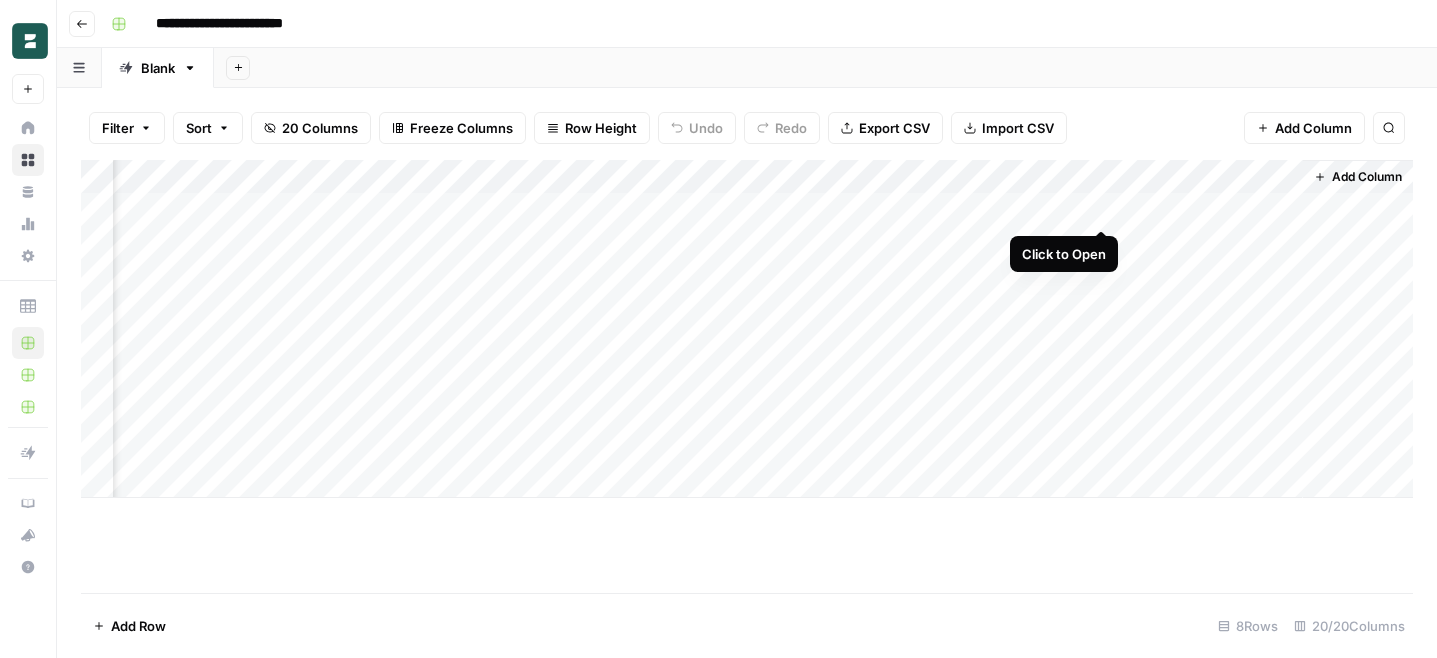 click on "Add Column" at bounding box center (747, 329) 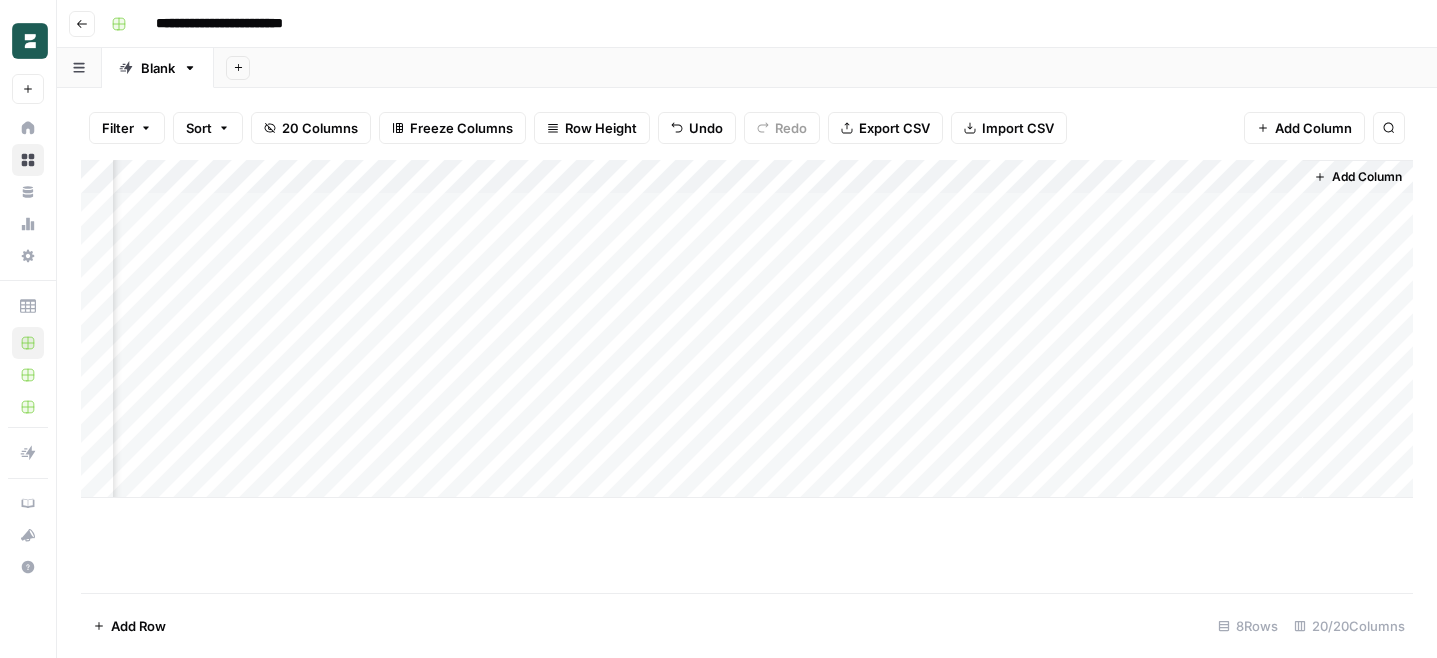 click on "Add Column" at bounding box center [747, 329] 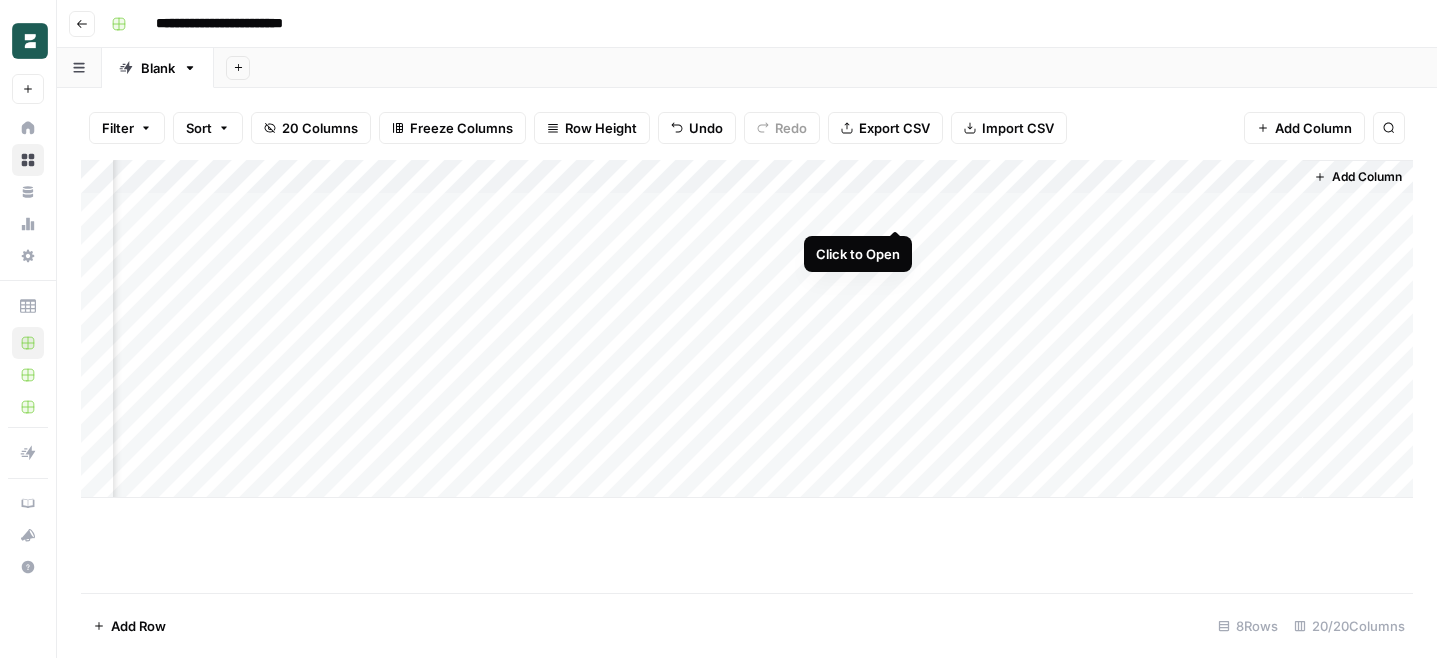 click on "Add Column" at bounding box center (747, 329) 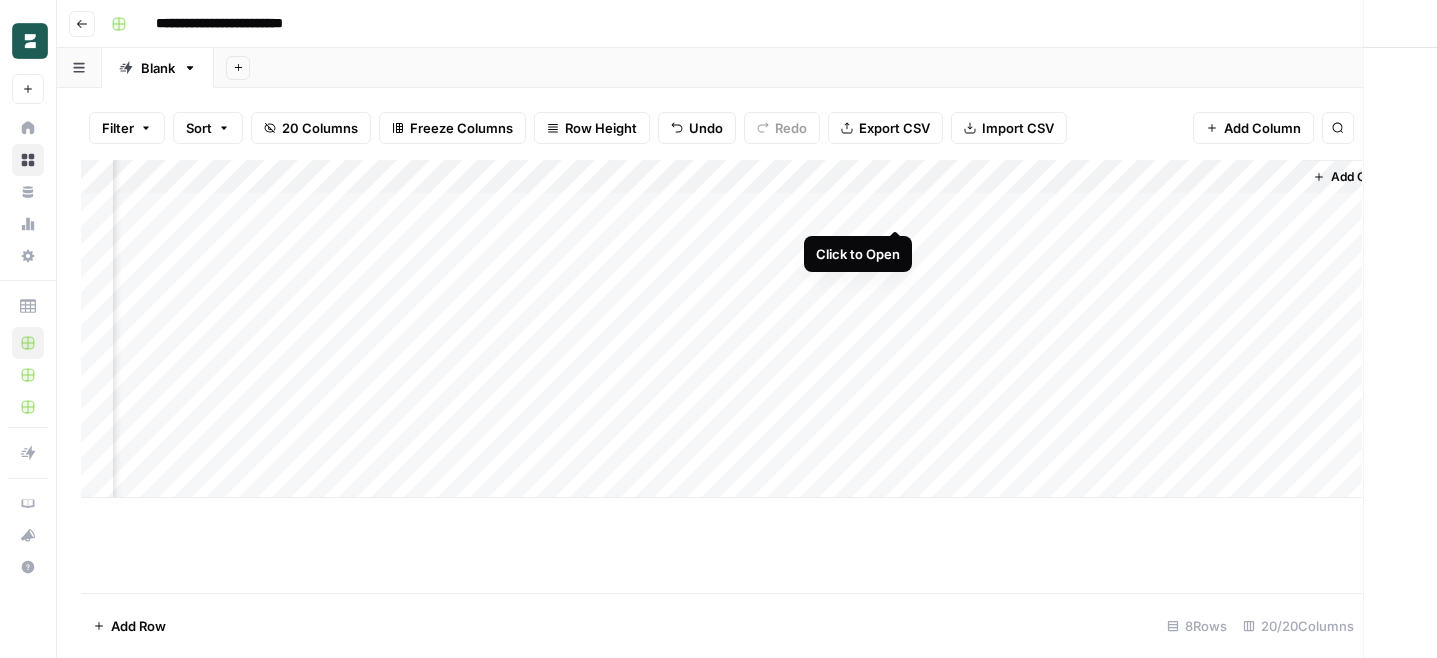 scroll, scrollTop: 0, scrollLeft: 2412, axis: horizontal 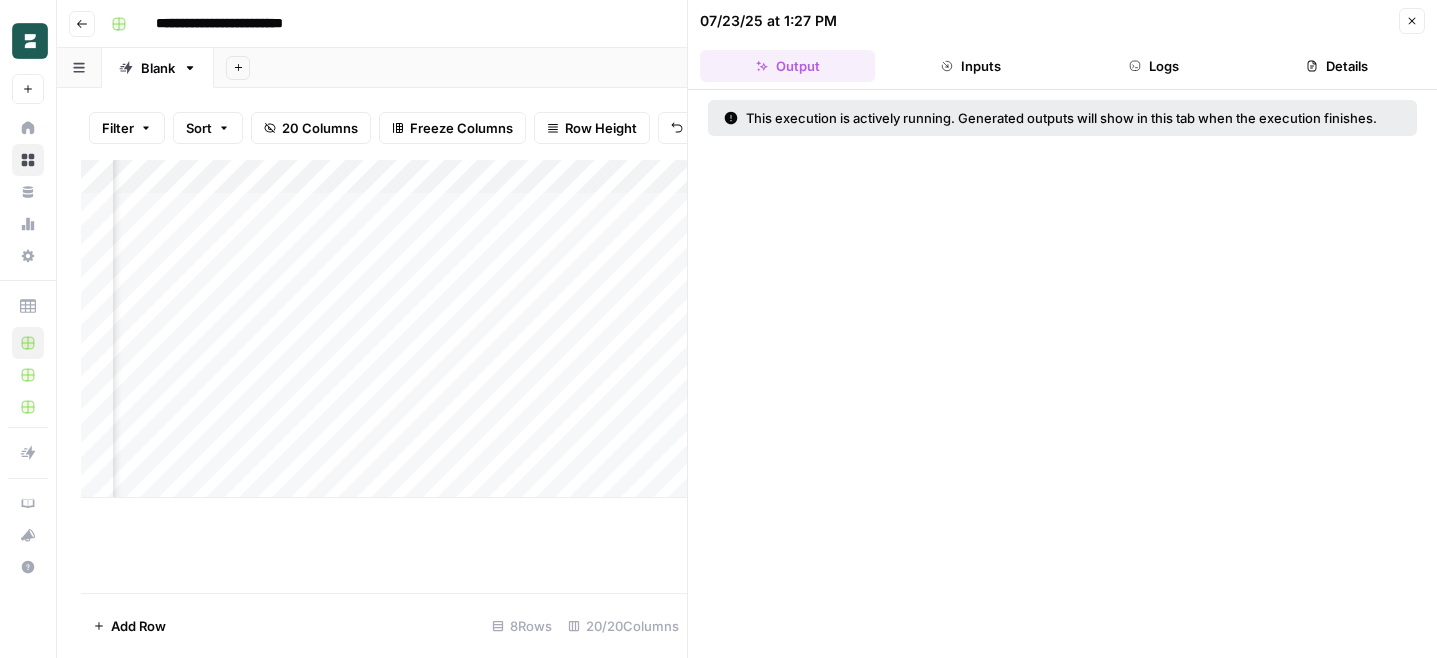 click on "Close" at bounding box center (1412, 21) 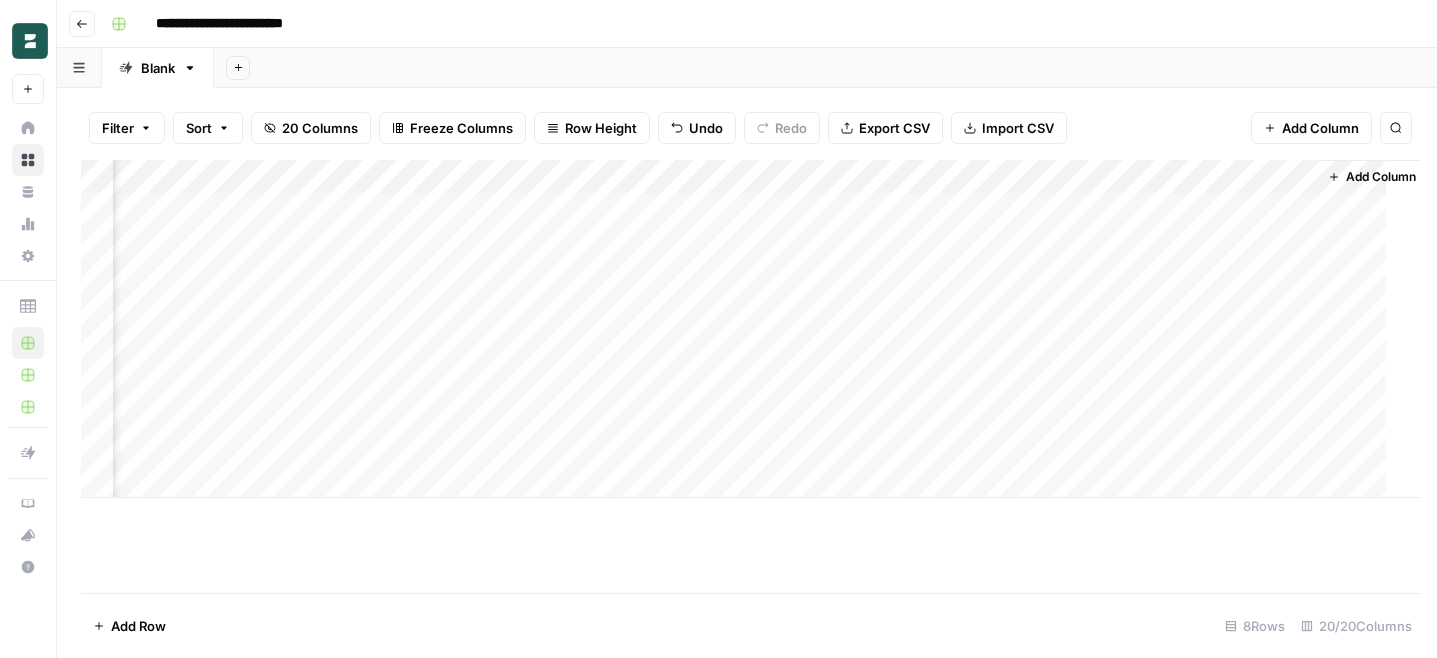 scroll, scrollTop: 0, scrollLeft: 2403, axis: horizontal 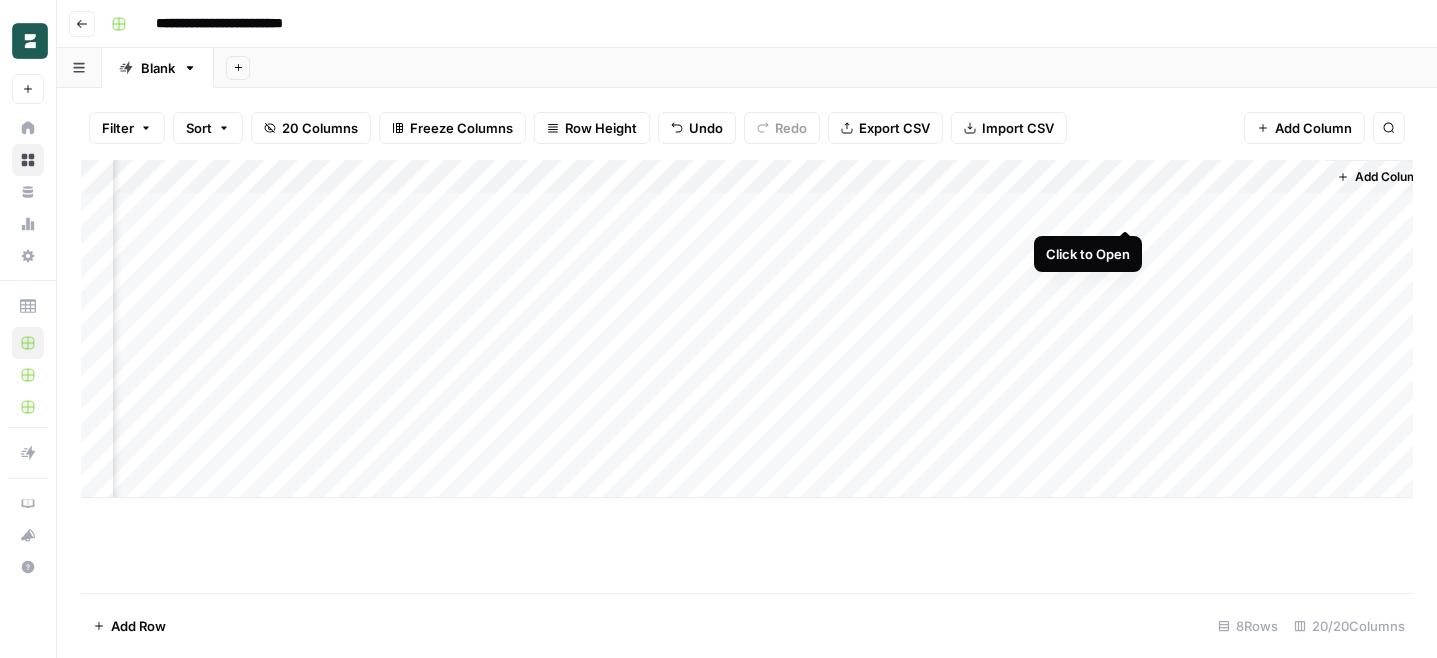 click on "Add Column" at bounding box center (747, 329) 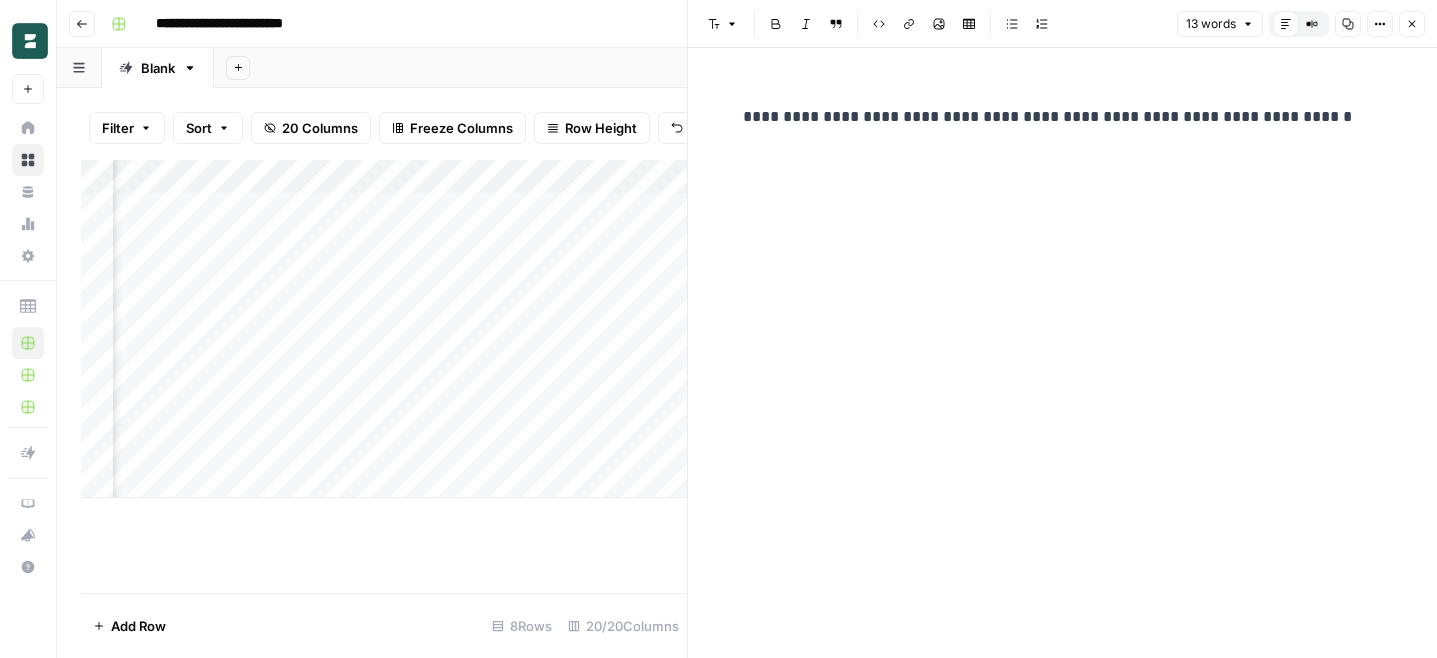 click on "Close" at bounding box center (1412, 24) 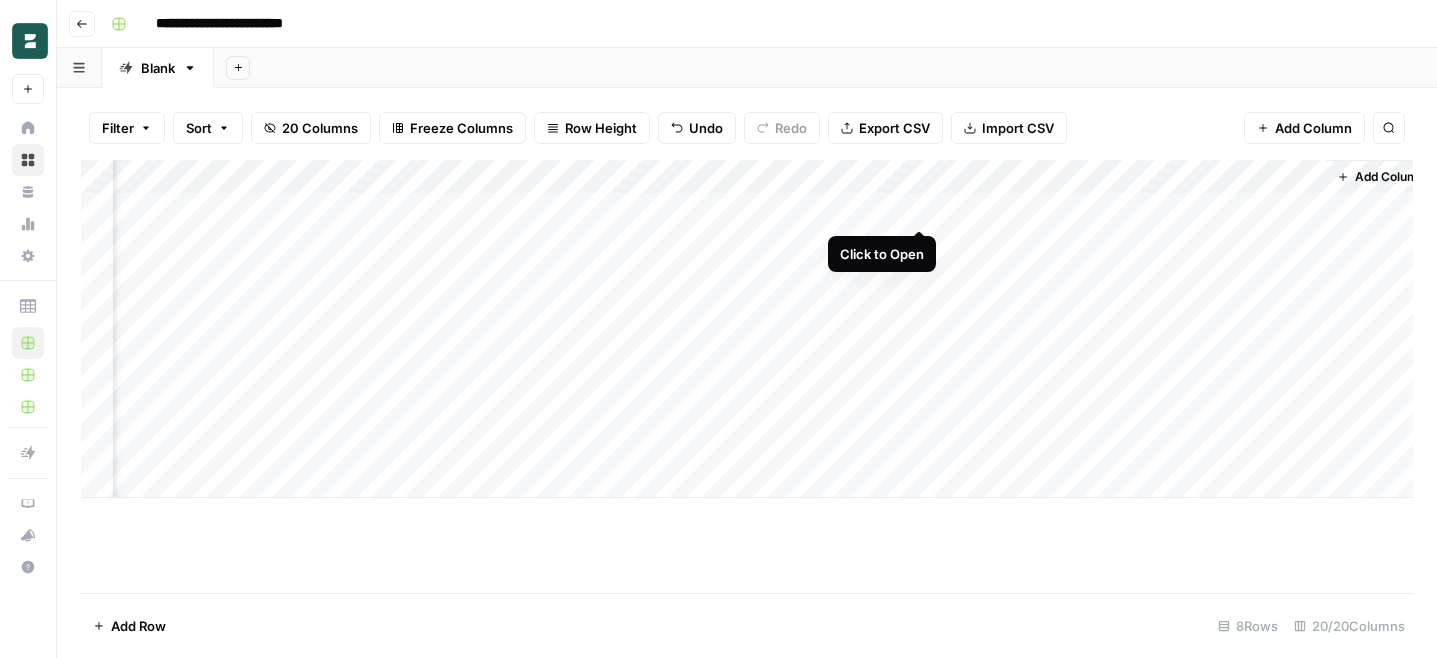 click on "Add Column" at bounding box center (747, 329) 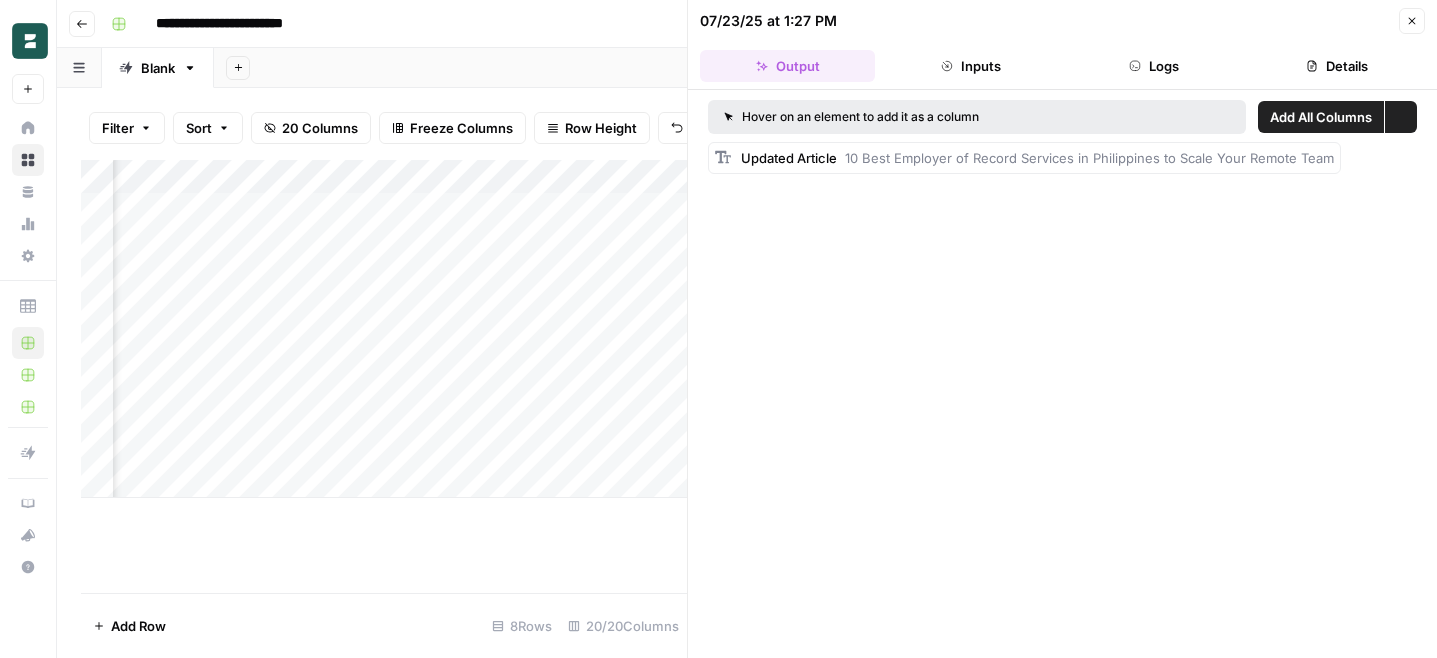 click on "Inputs" at bounding box center (970, 66) 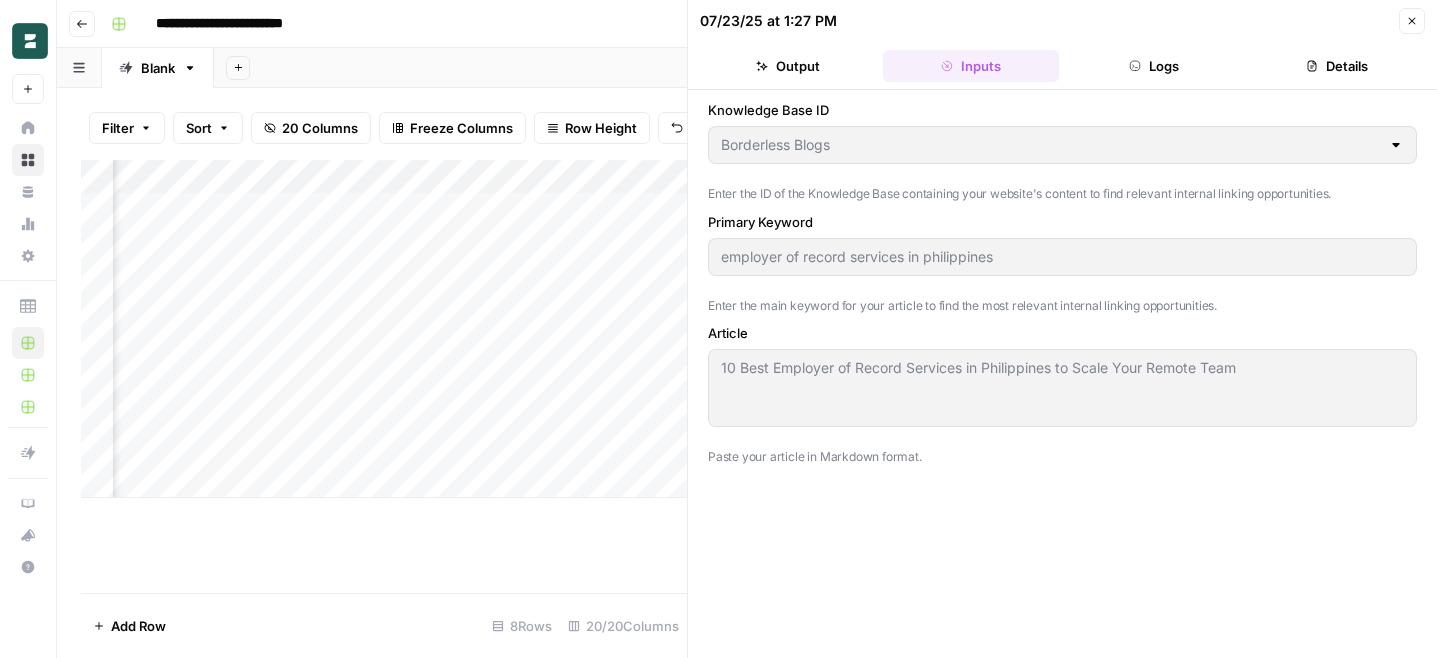 click on "07/23/25 at 1:27 PM Close Output Inputs Logs Details" at bounding box center [1062, 45] 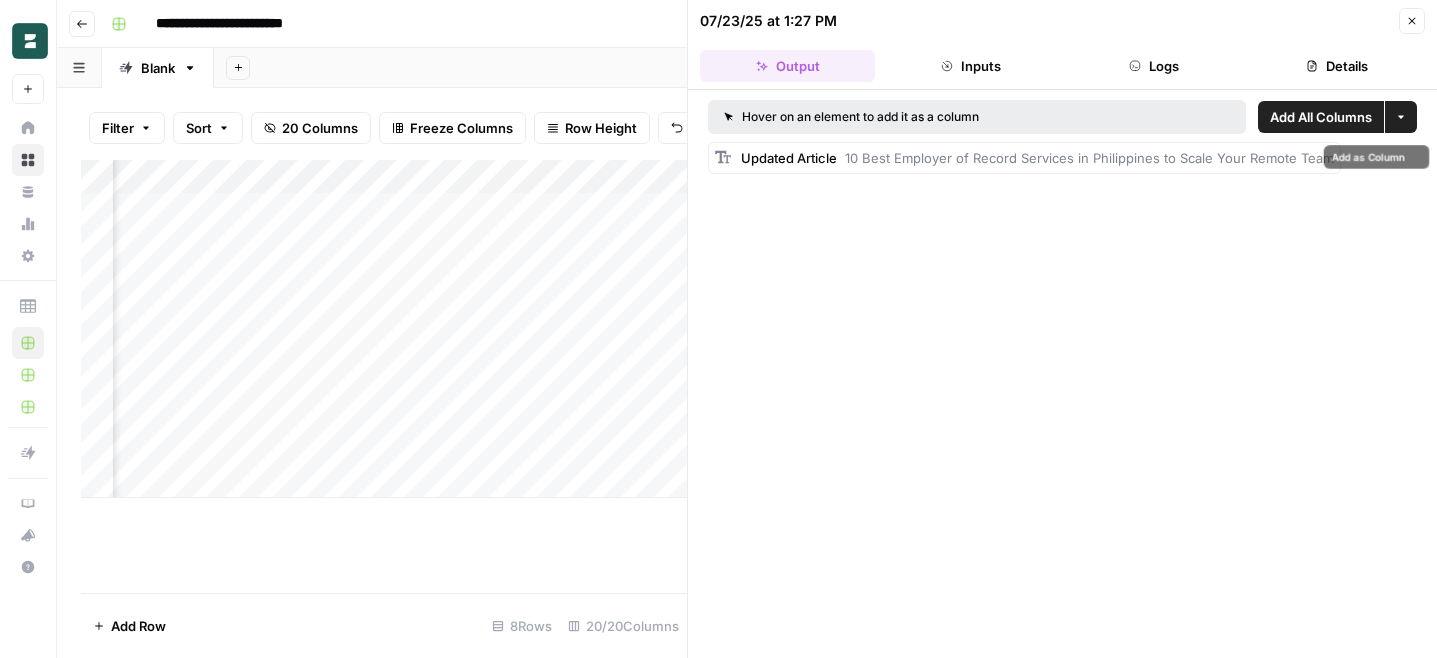 click on "Updated Article 10 Best Employer of Record Services in Philippines to Scale Your Remote Team" at bounding box center [1037, 158] 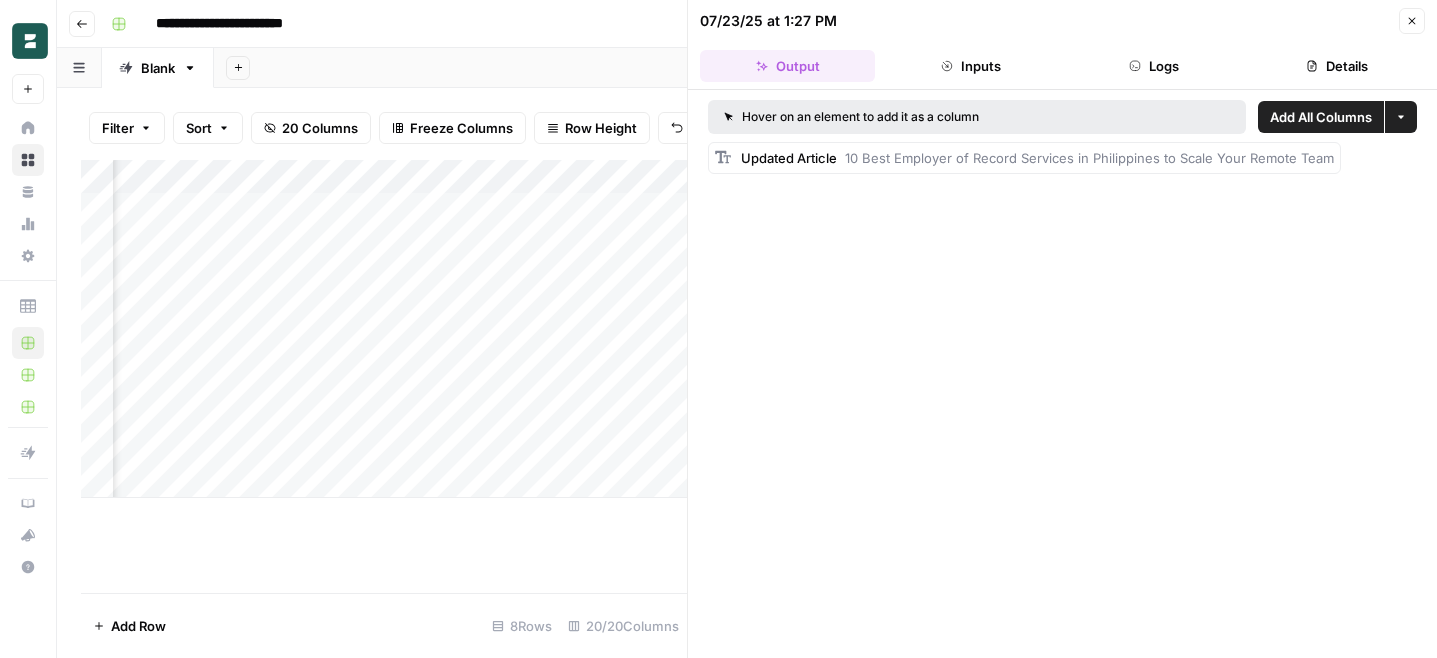 click on "10 Best Employer of Record Services in Philippines to Scale Your Remote Team" at bounding box center (1089, 158) 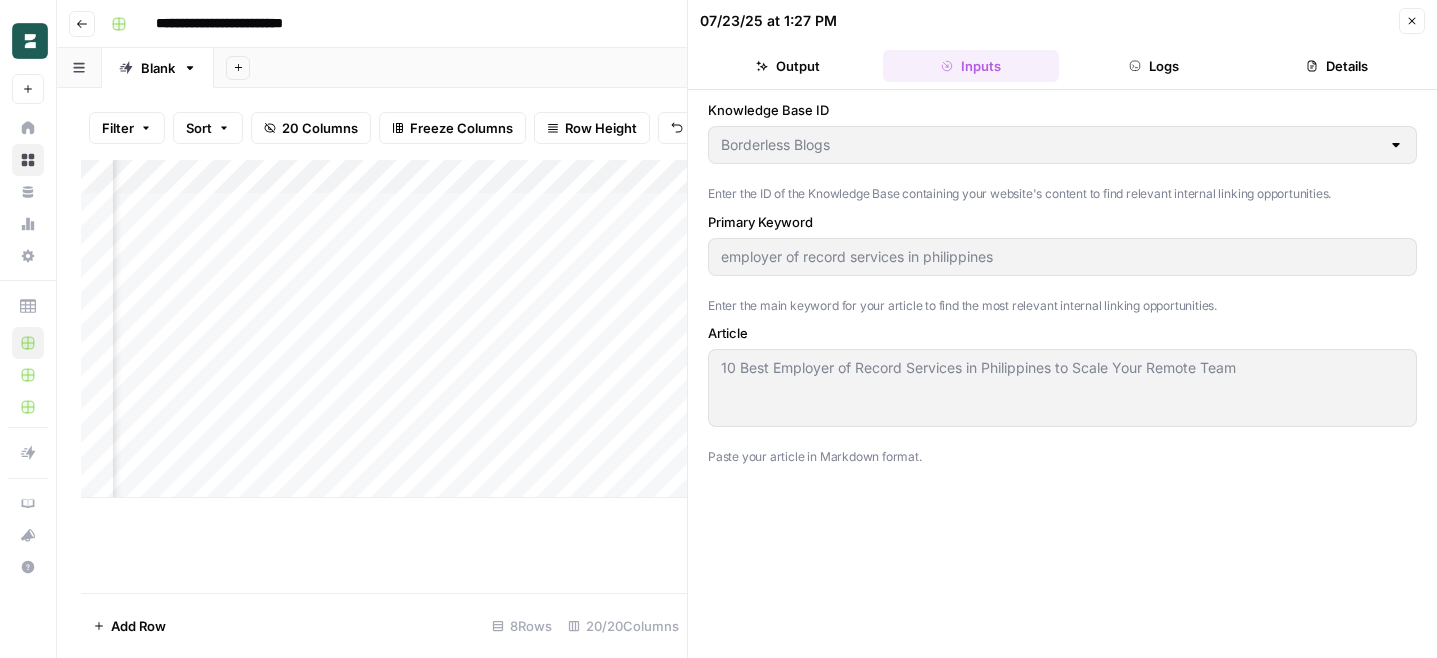 click on "Logs" at bounding box center (1154, 66) 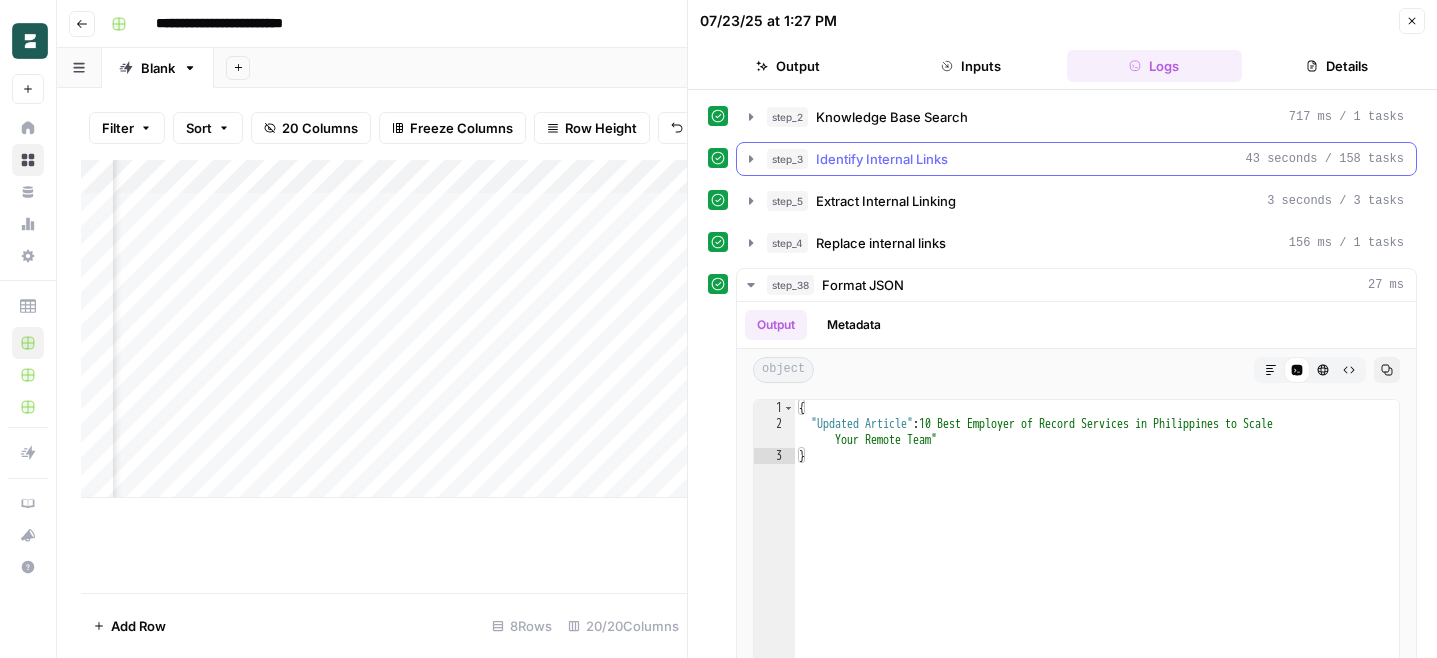 click 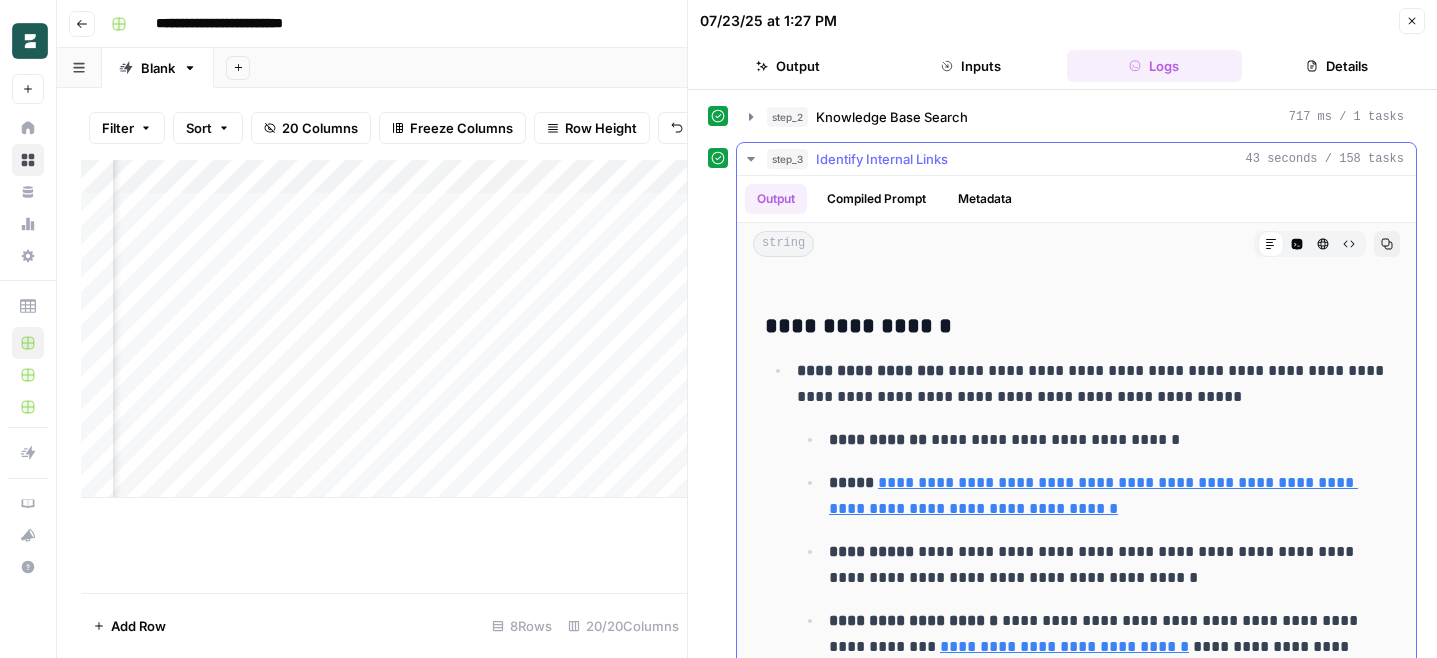 click 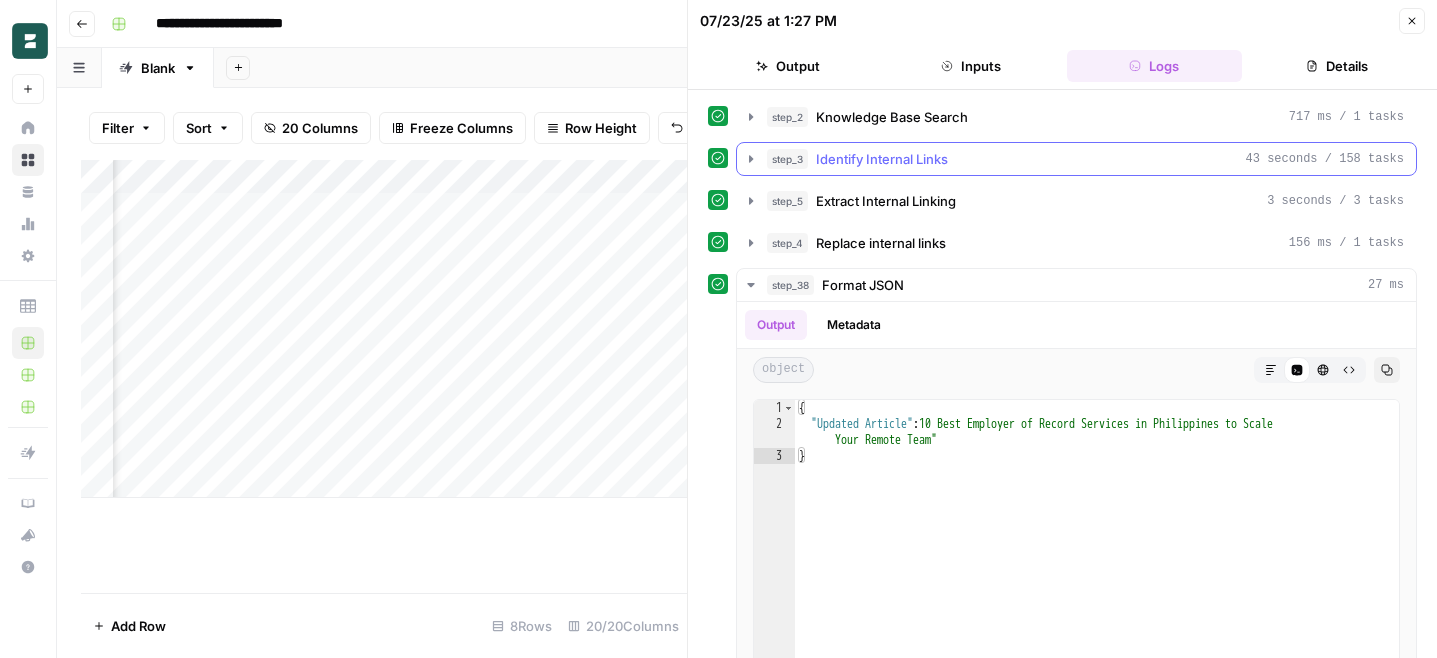 click 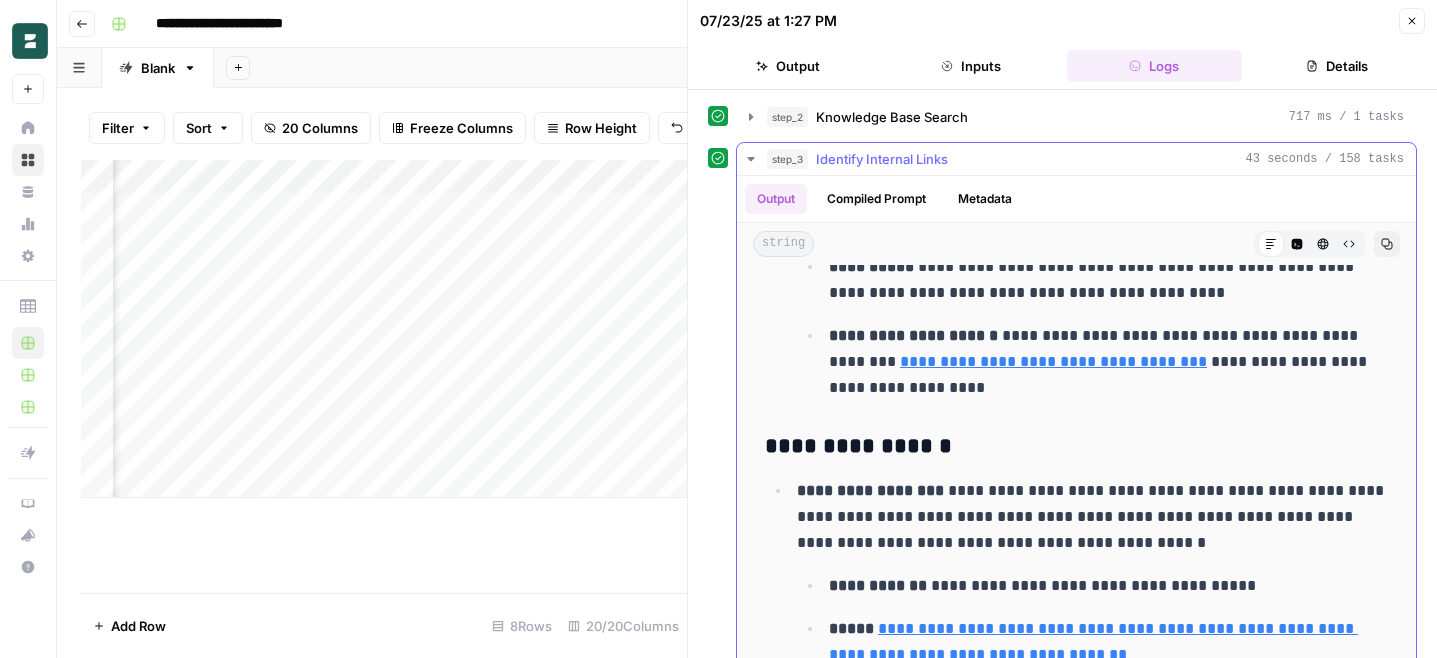 scroll, scrollTop: 1226, scrollLeft: 0, axis: vertical 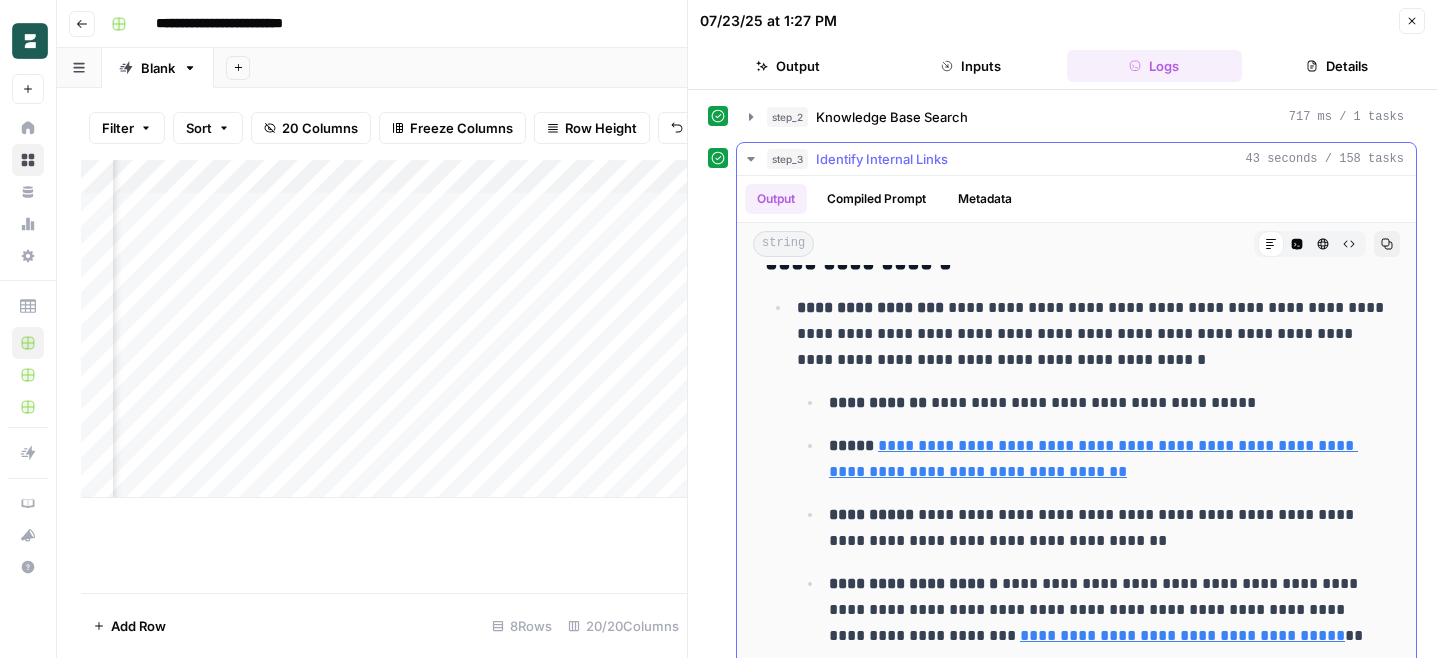 click 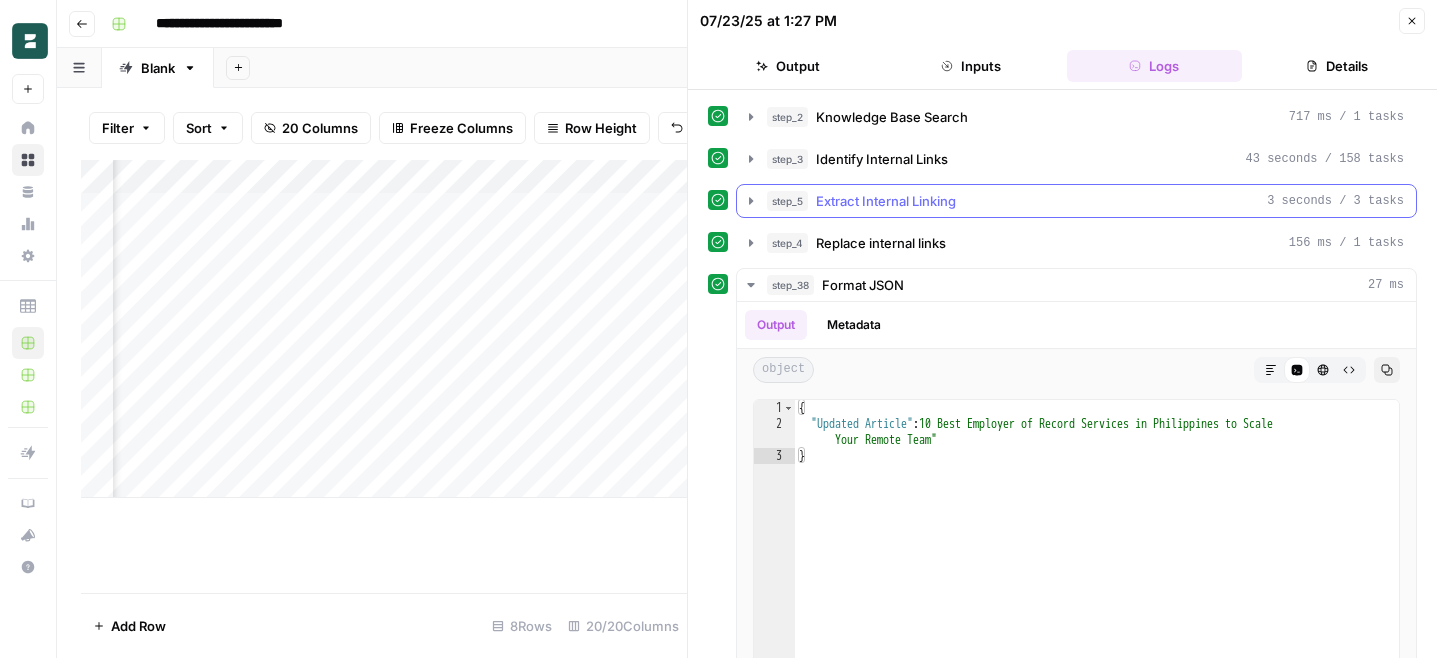 click on "step_5 Extract Internal Linking 3 seconds / 3 tasks" at bounding box center (1076, 201) 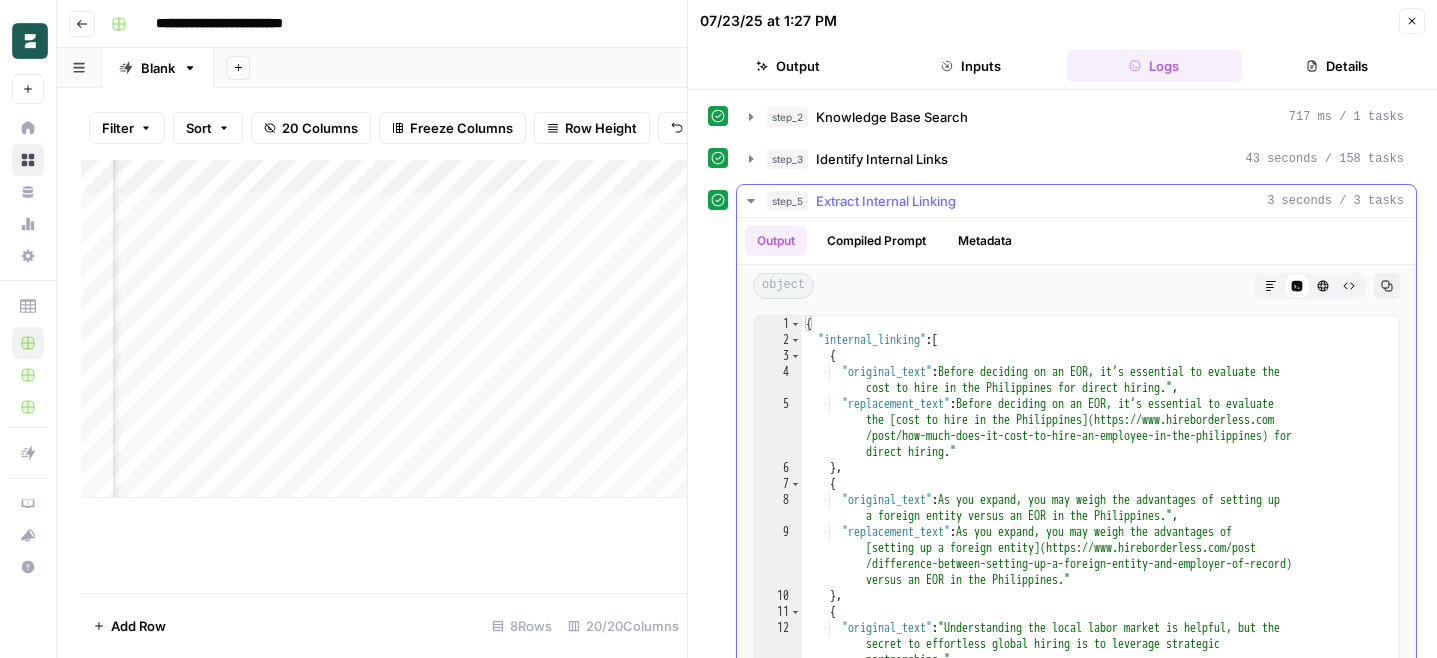 click on "step_5 Extract Internal Linking 3 seconds / 3 tasks" at bounding box center (1076, 201) 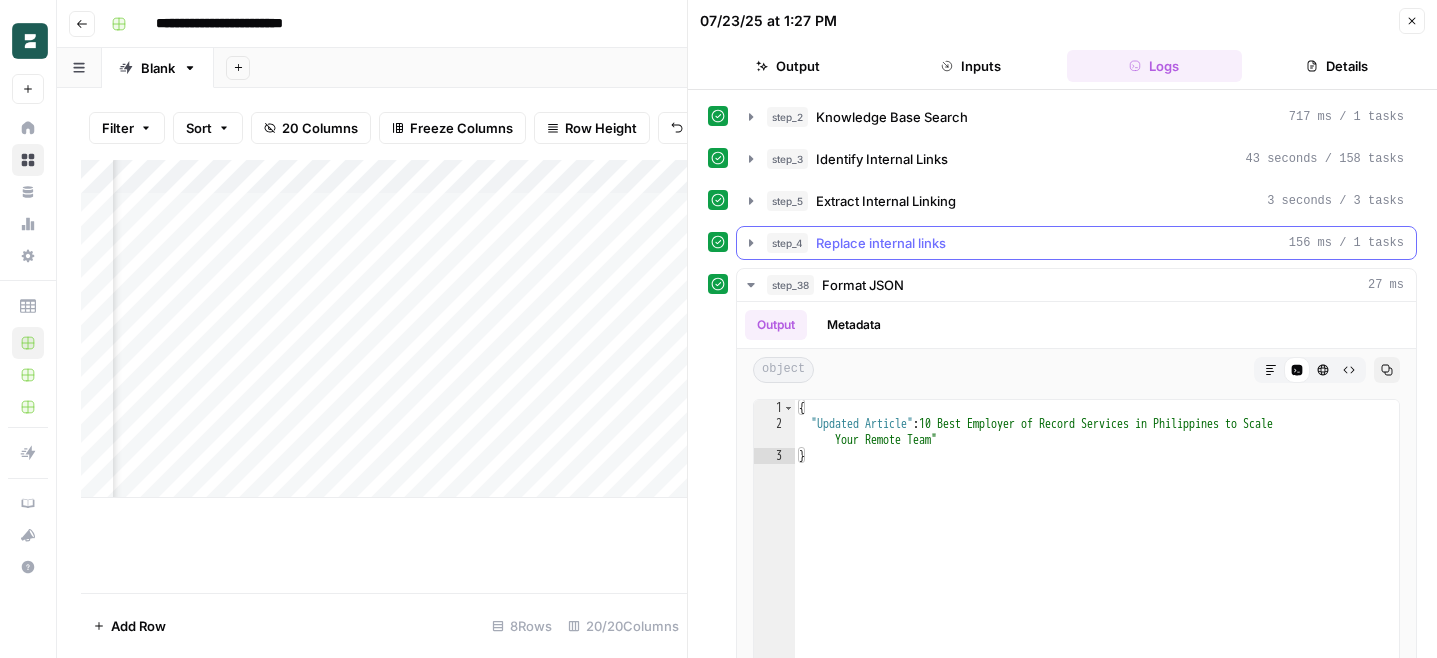click 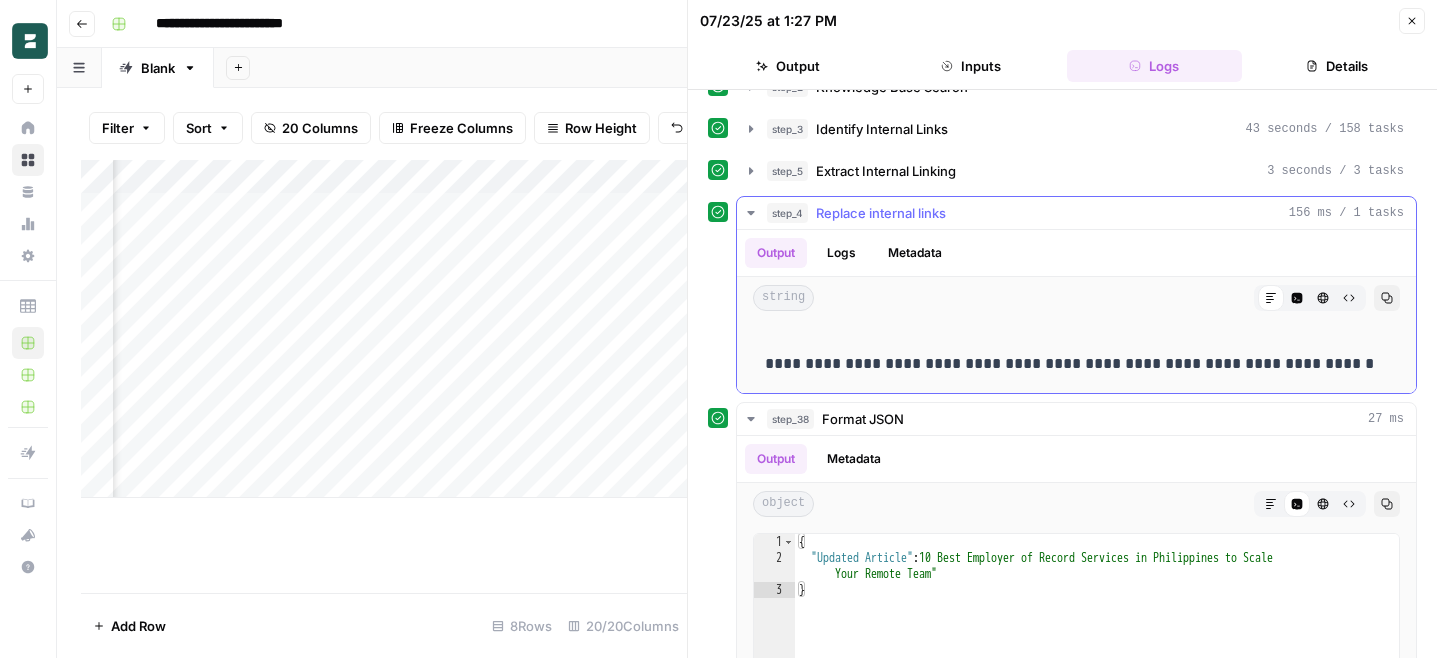 scroll, scrollTop: 21, scrollLeft: 0, axis: vertical 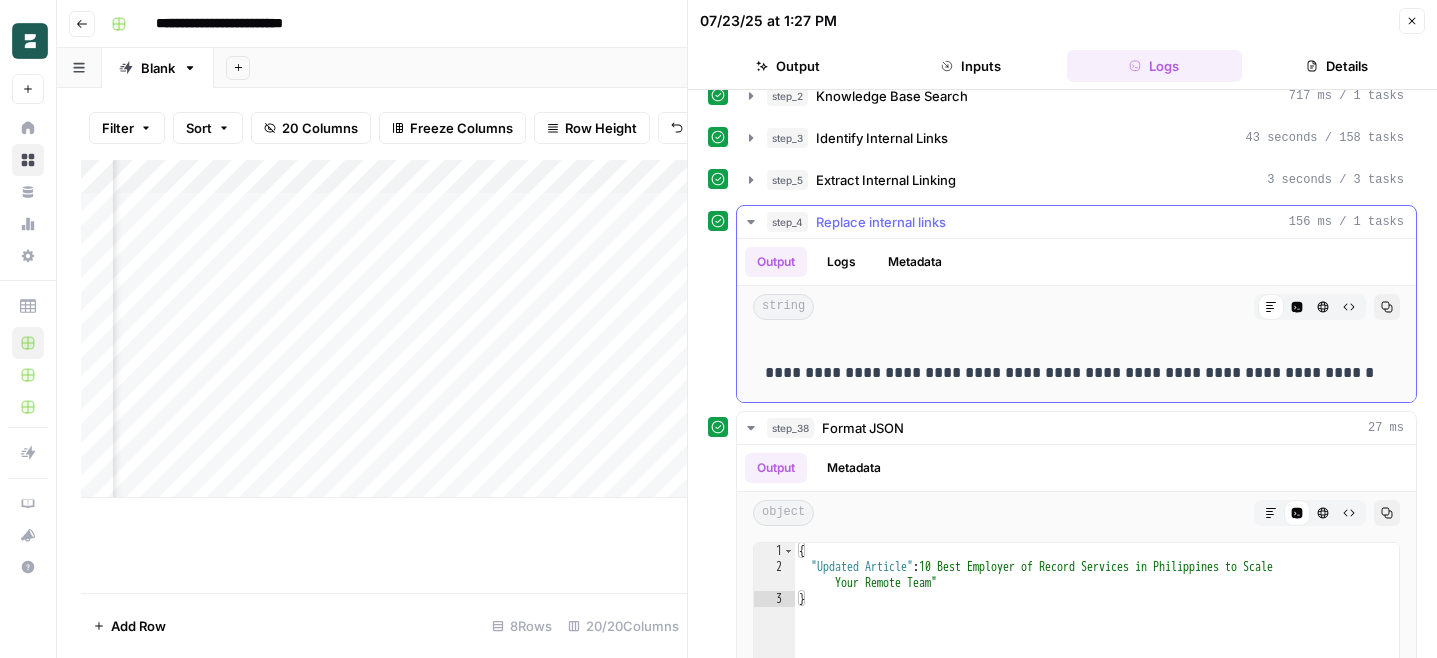 click 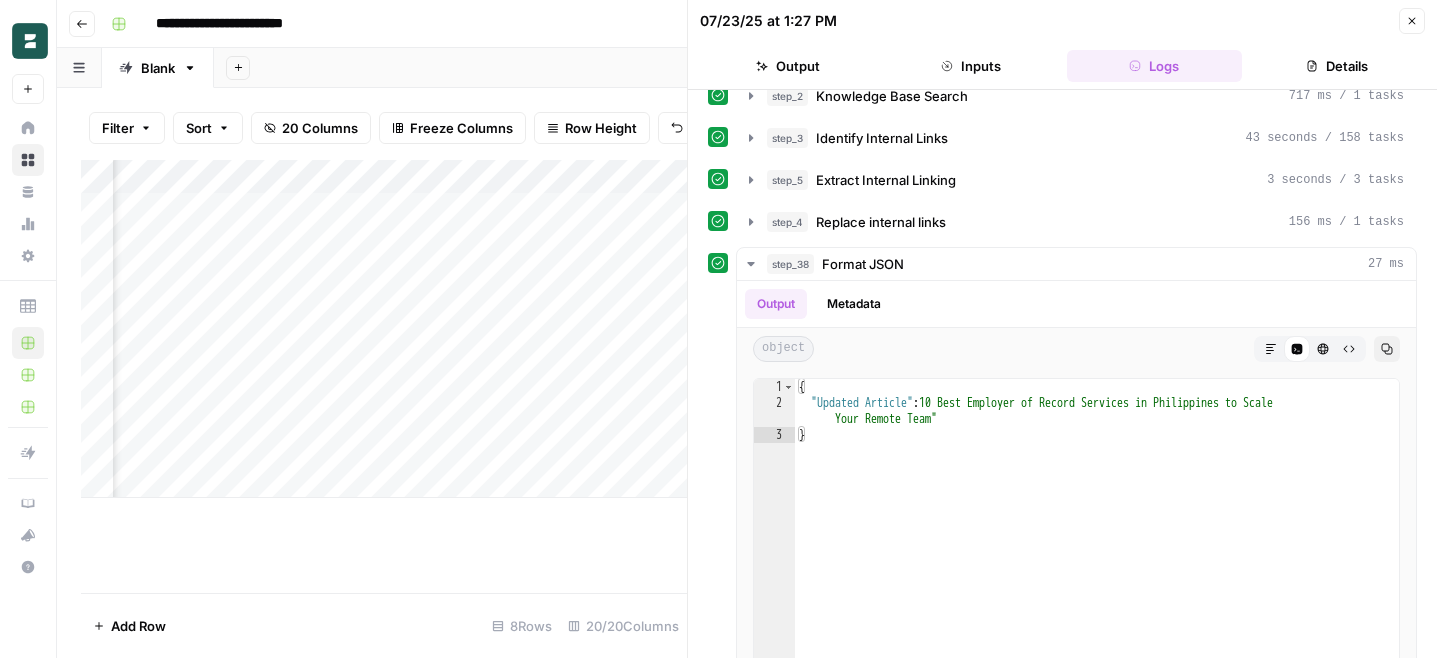 click on "Close" at bounding box center [1412, 21] 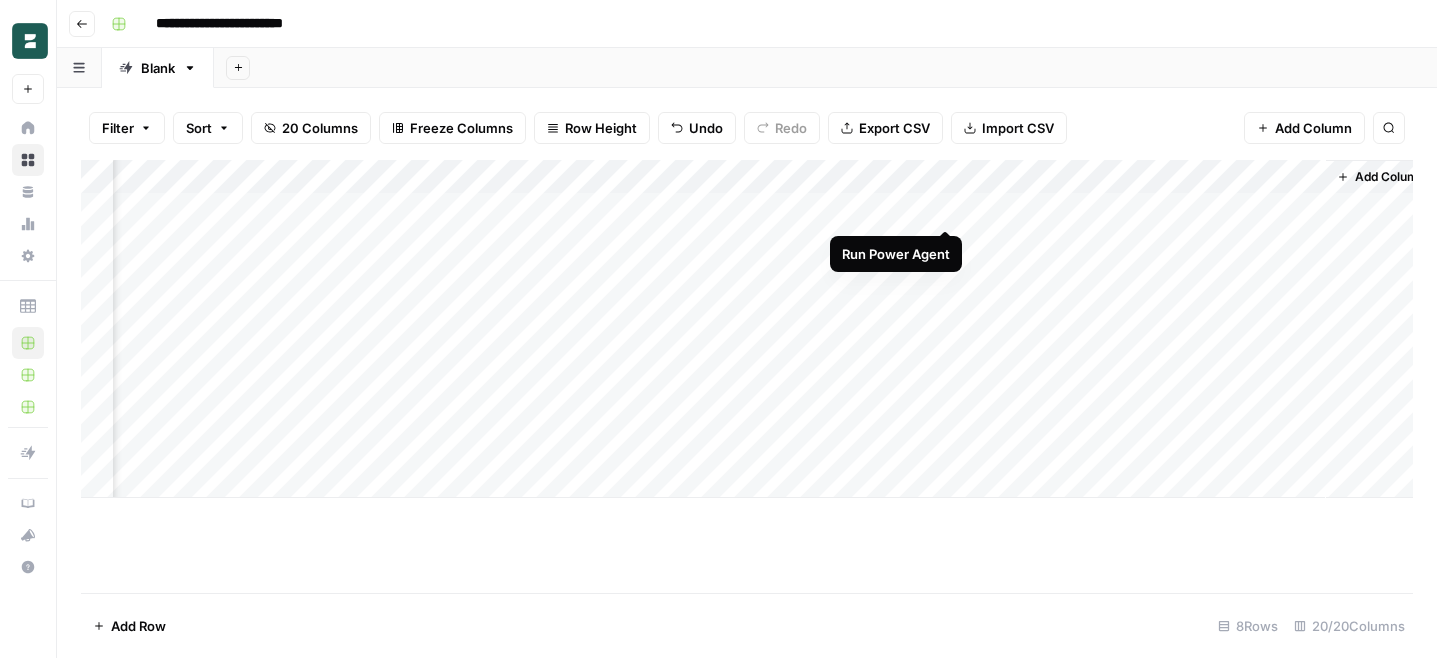 click on "Add Column" at bounding box center (747, 329) 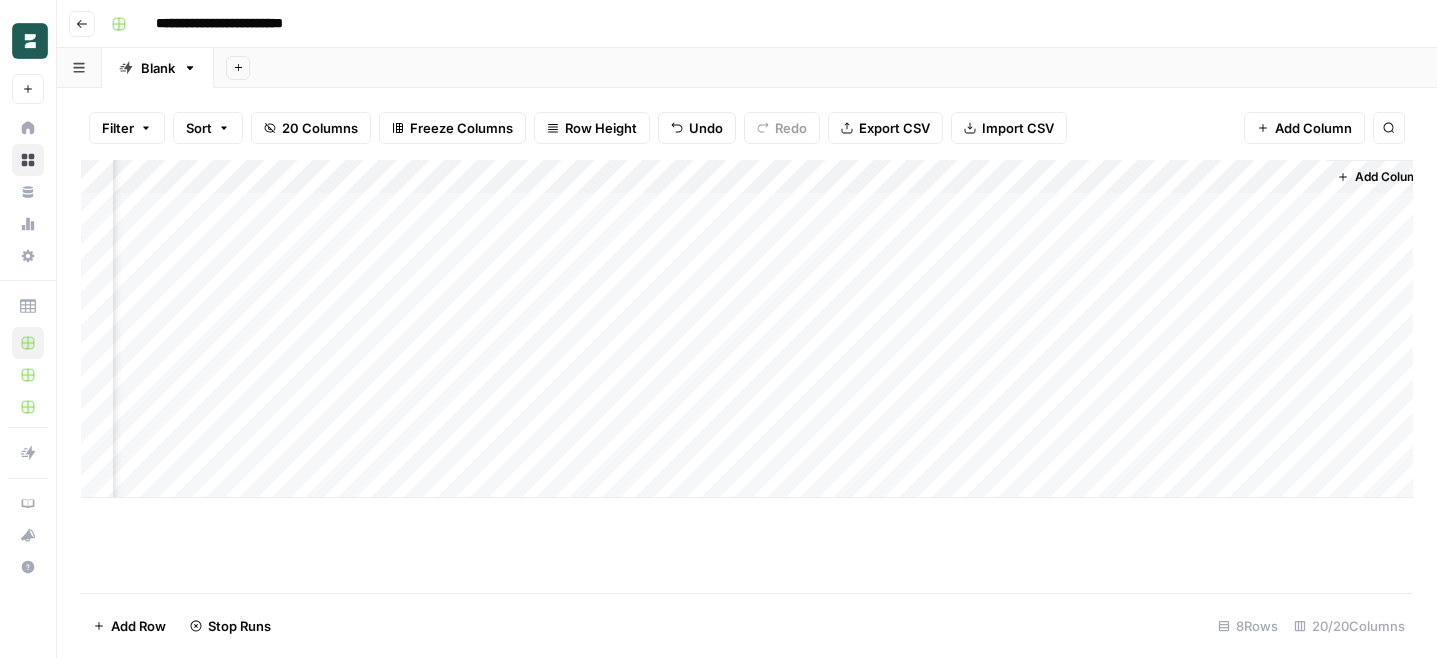 scroll, scrollTop: 0, scrollLeft: 2427, axis: horizontal 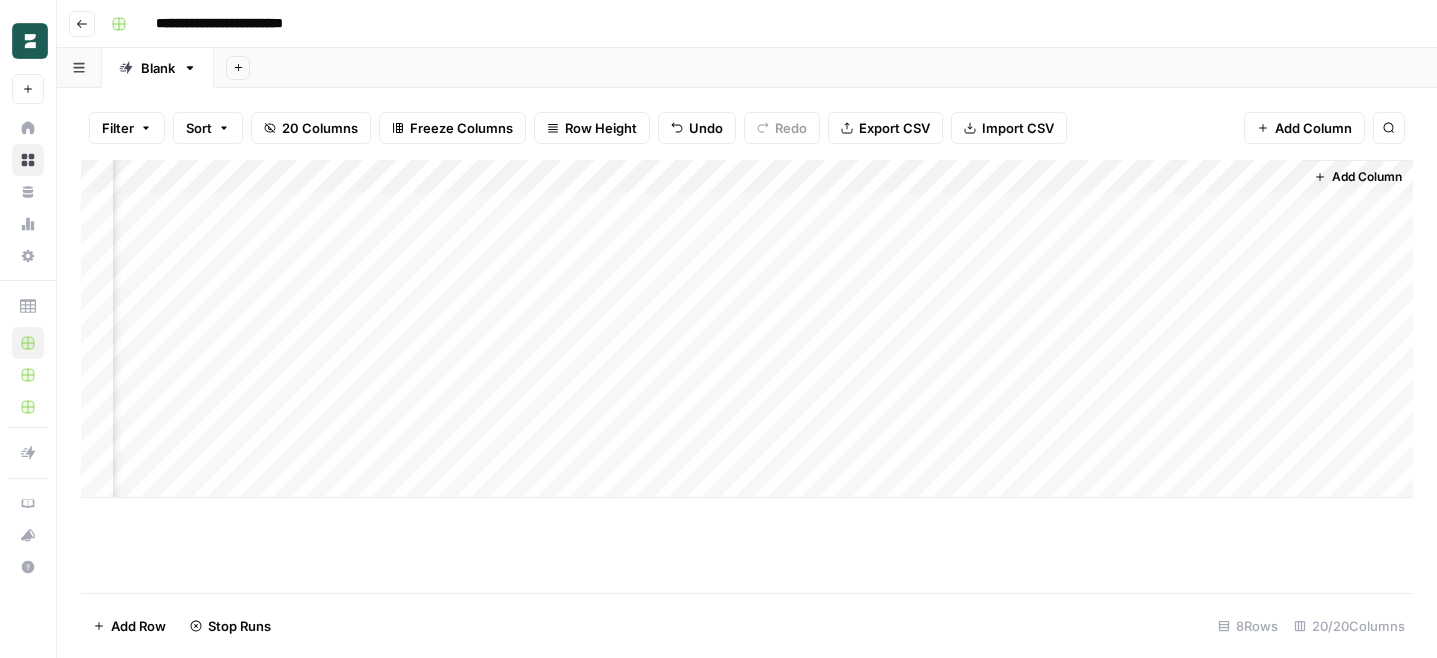 click on "Add Column" at bounding box center [1313, 128] 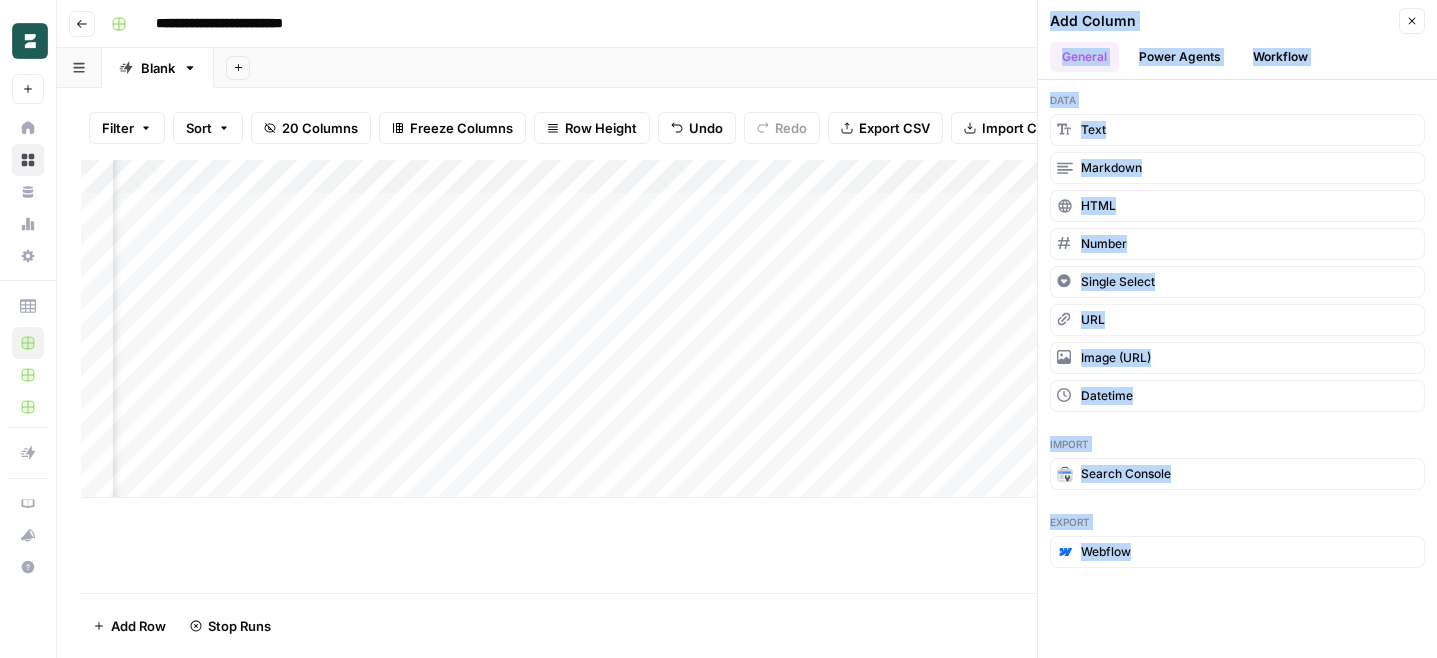 click on "Workflow" at bounding box center (1280, 57) 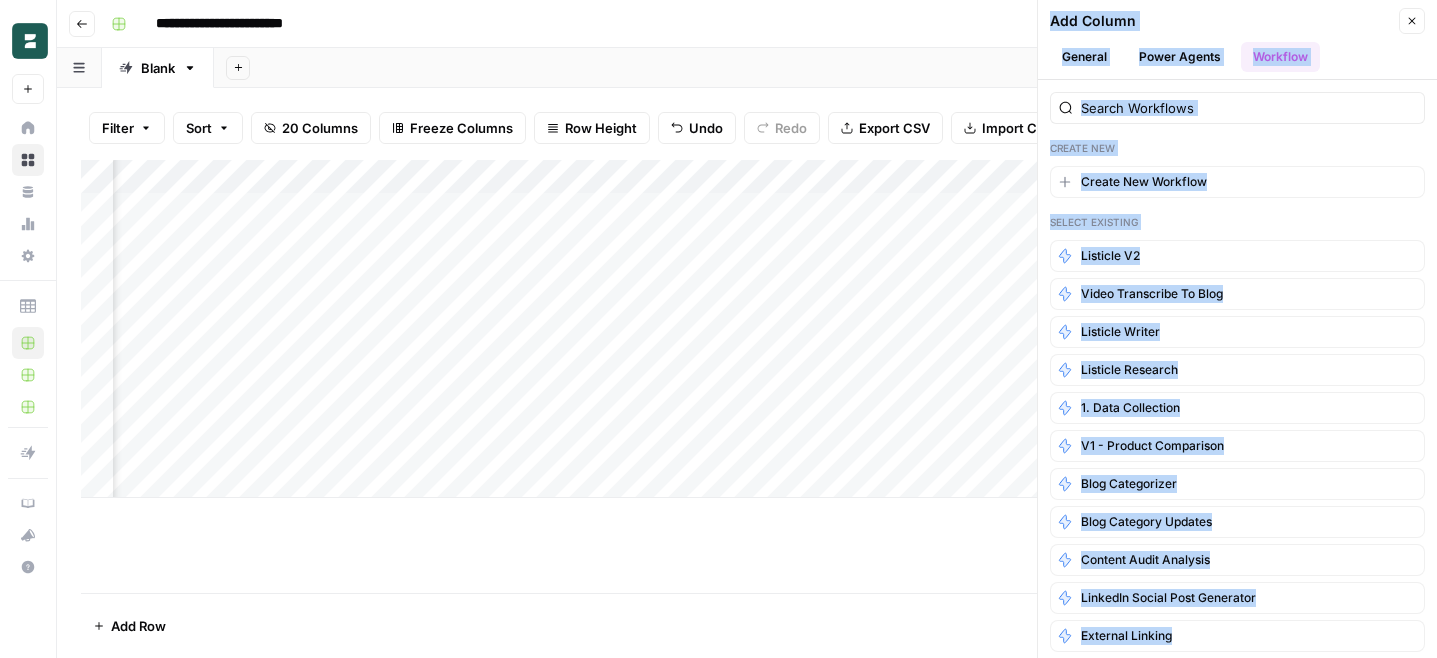 click on "Power Agents" at bounding box center (1180, 57) 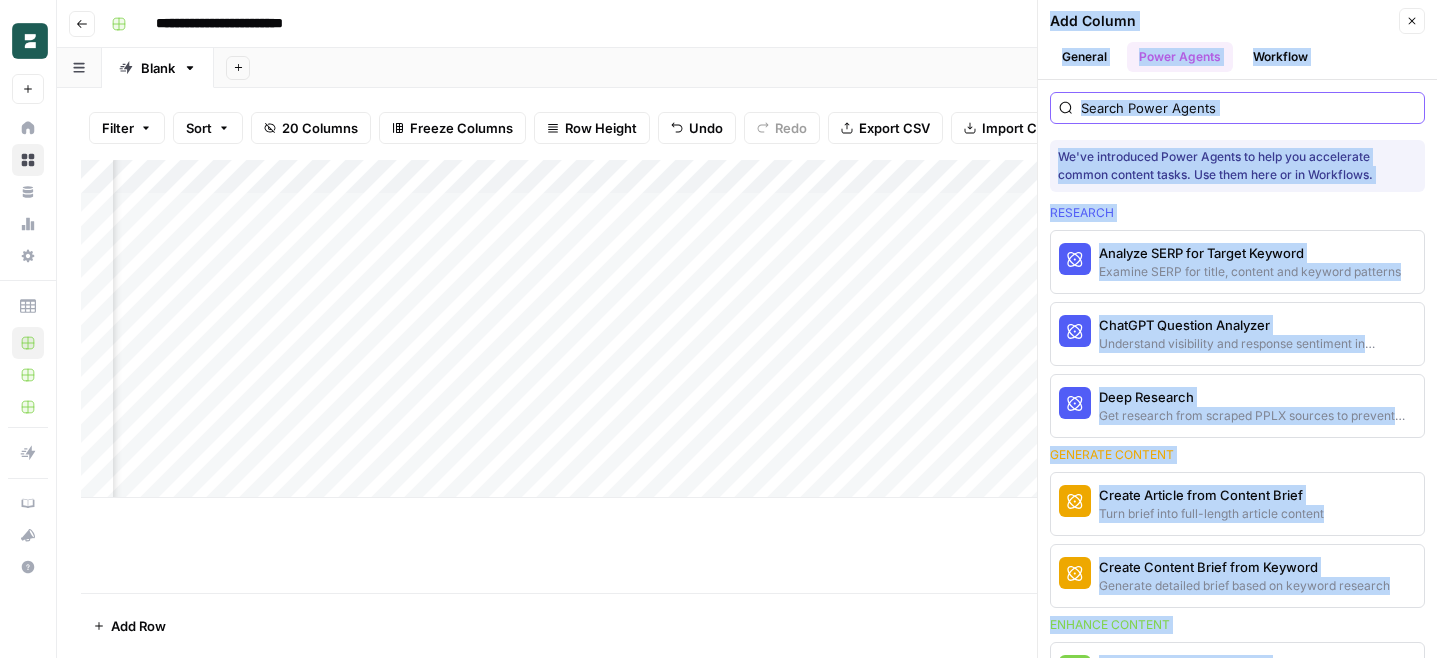 click at bounding box center [1248, 108] 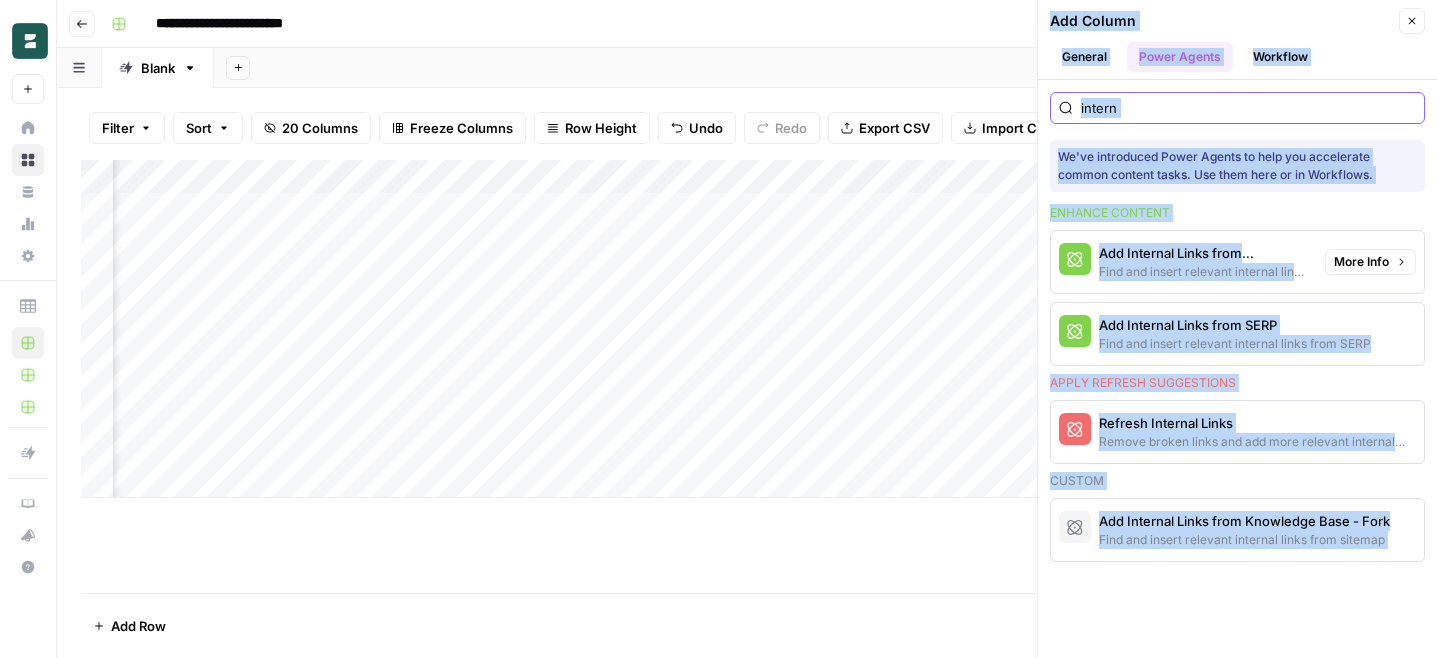 type on "intern" 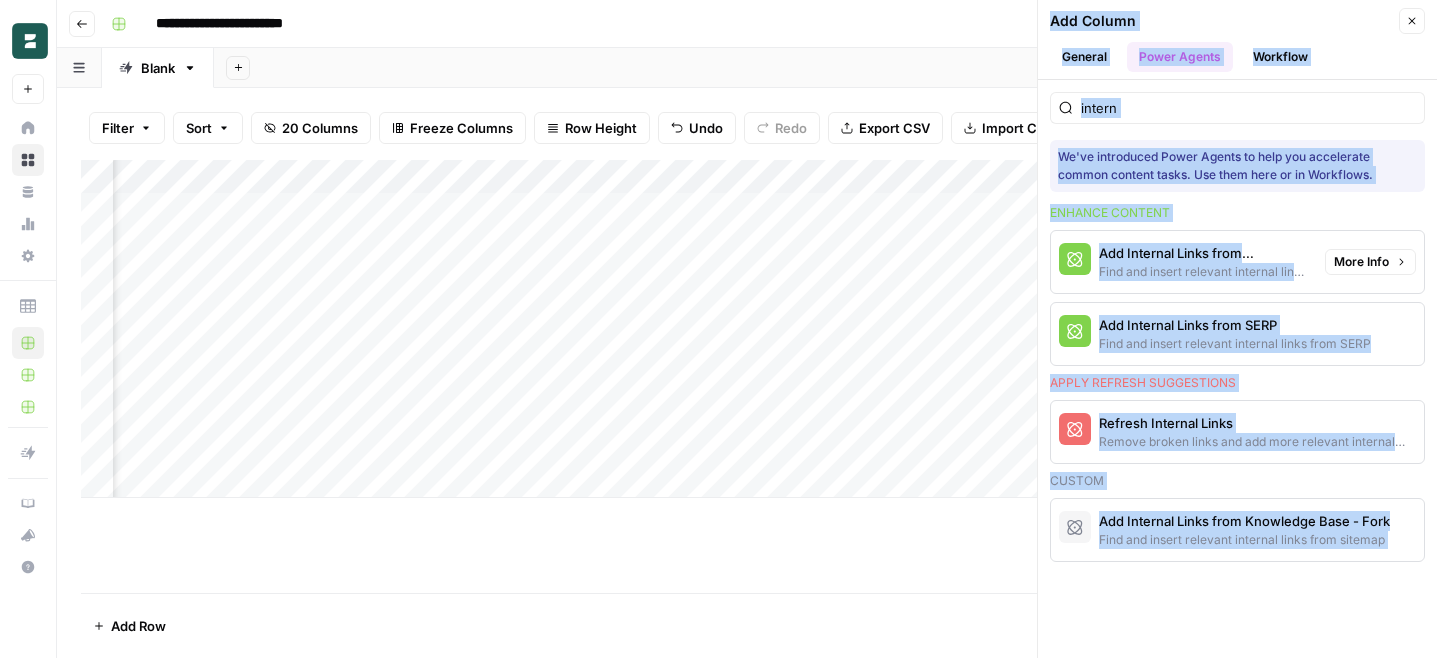click on "More Info" at bounding box center [1361, 262] 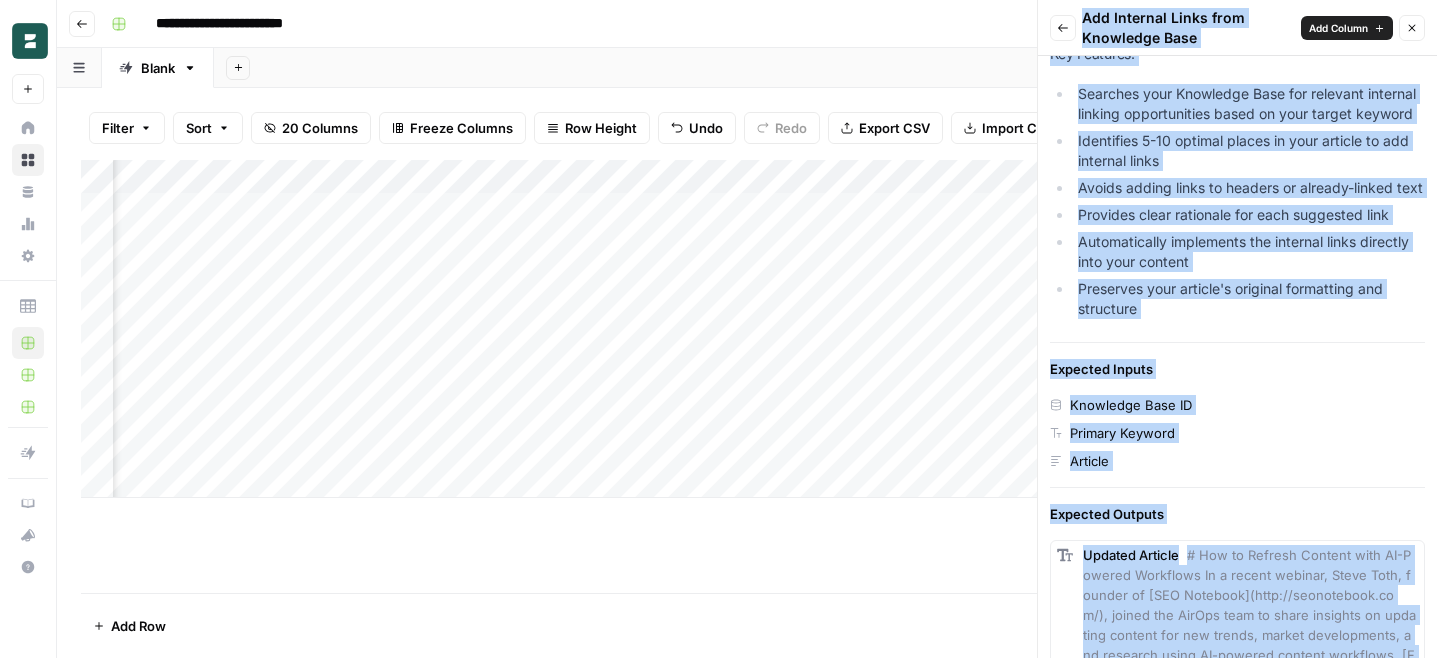 scroll, scrollTop: 0, scrollLeft: 0, axis: both 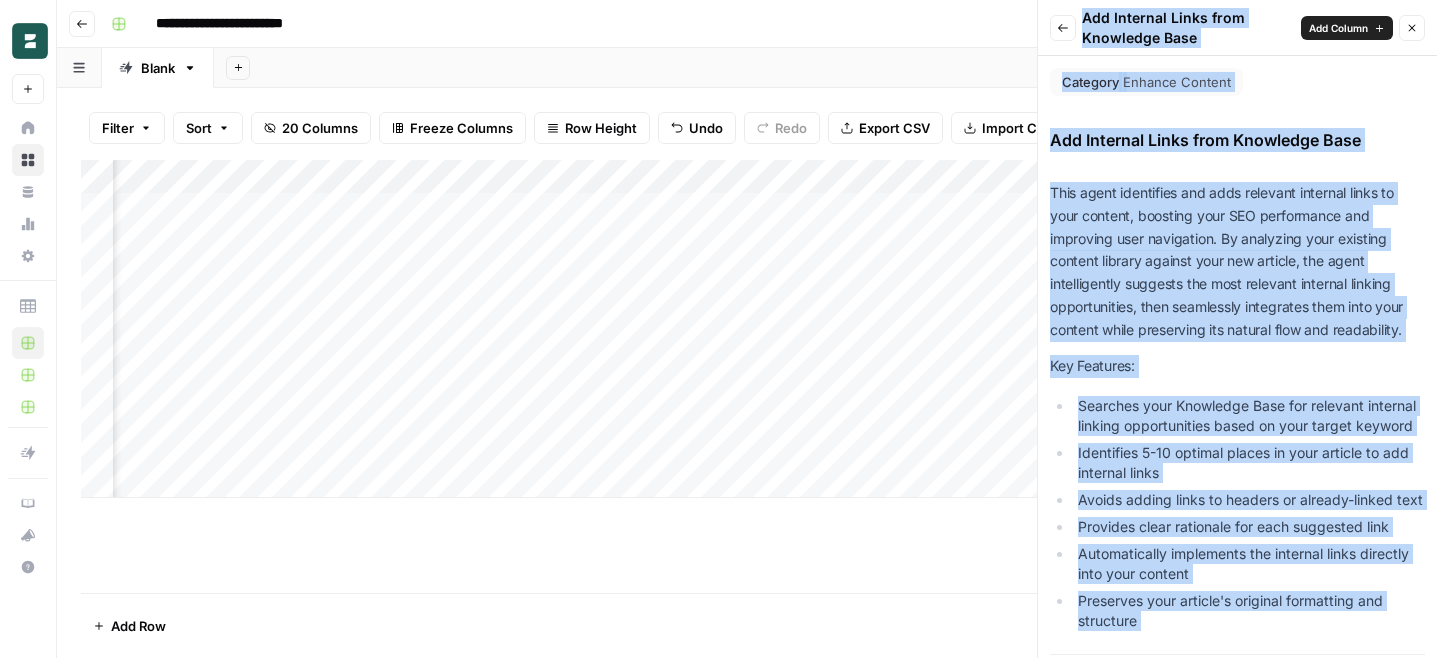 click on "Close" at bounding box center [1412, 28] 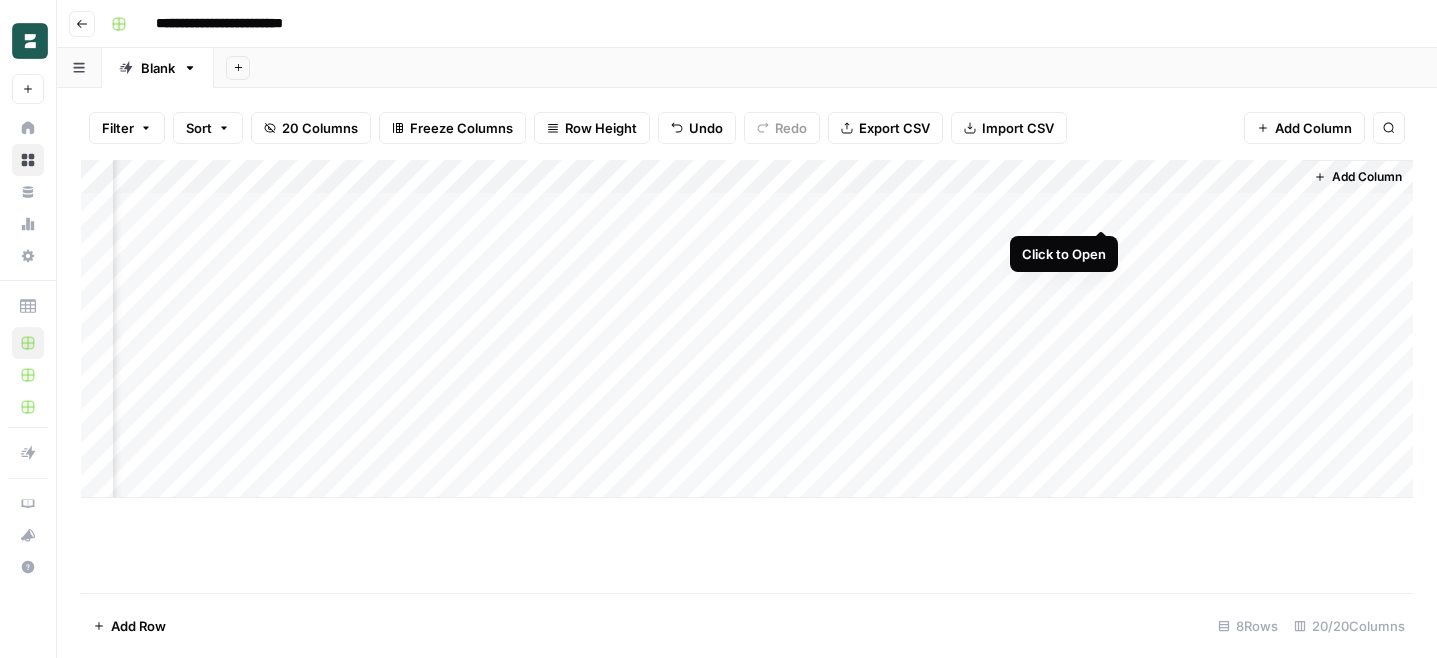 click on "Add Column" at bounding box center [747, 329] 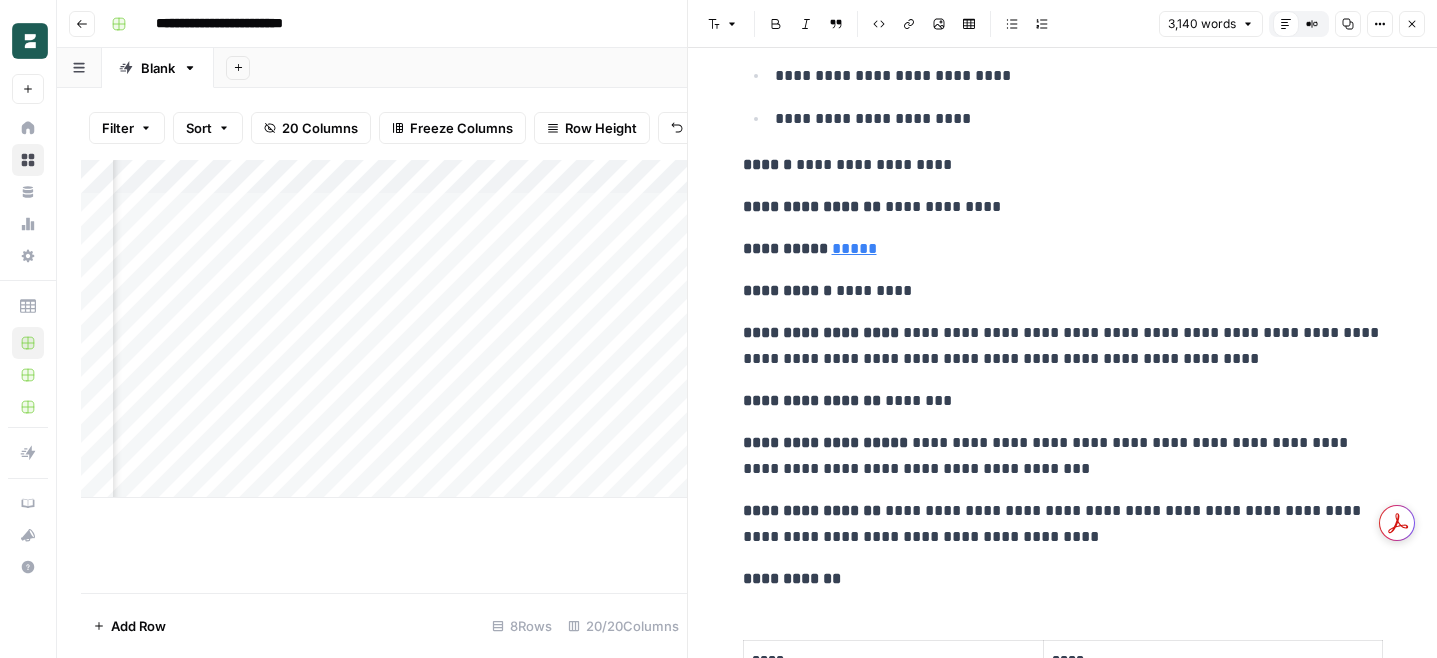scroll, scrollTop: 5069, scrollLeft: 0, axis: vertical 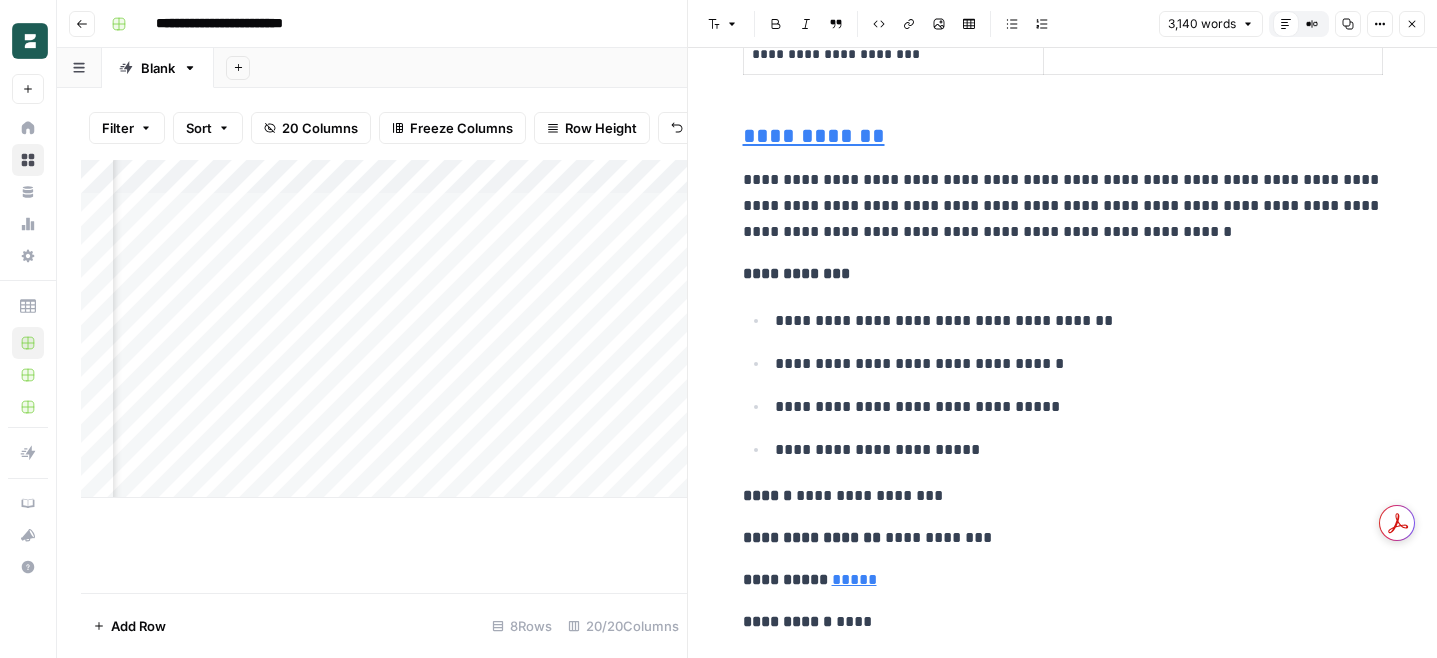 click on "Close" at bounding box center [1412, 24] 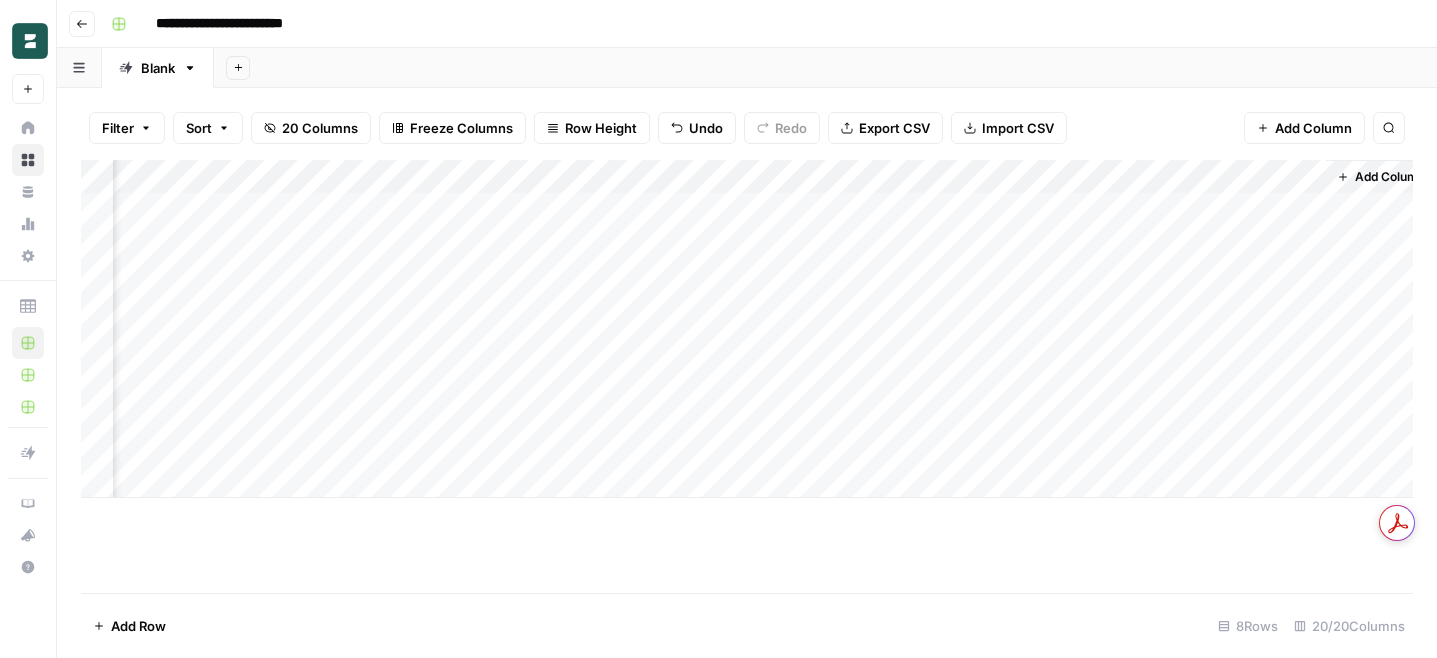 scroll, scrollTop: 0, scrollLeft: 2427, axis: horizontal 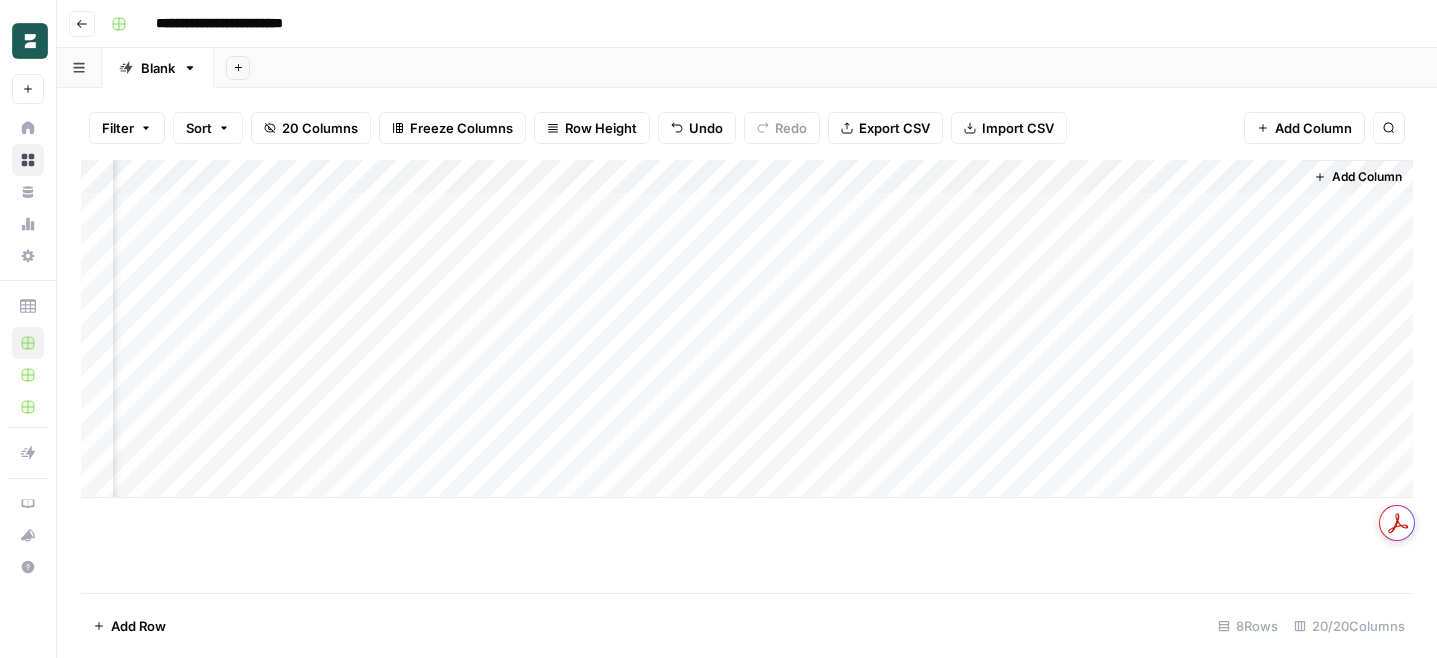 click on "Add Column" at bounding box center (747, 329) 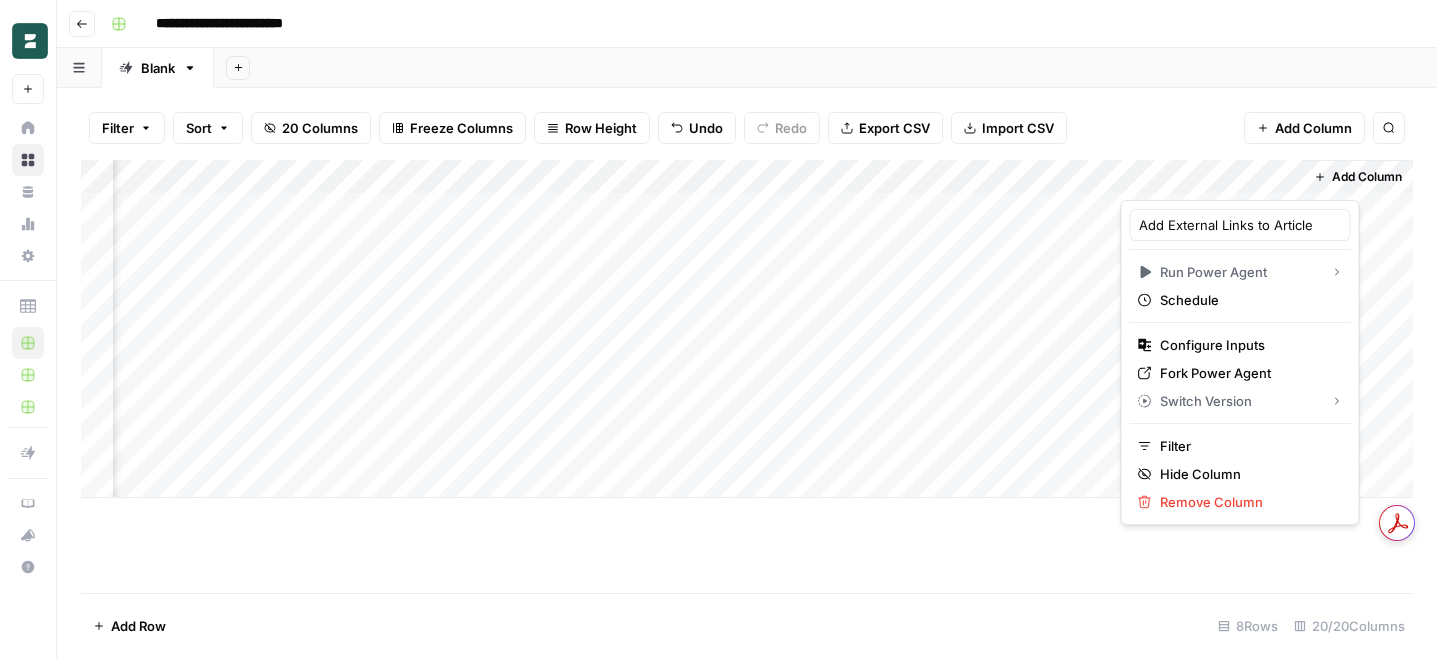 click at bounding box center (1211, 180) 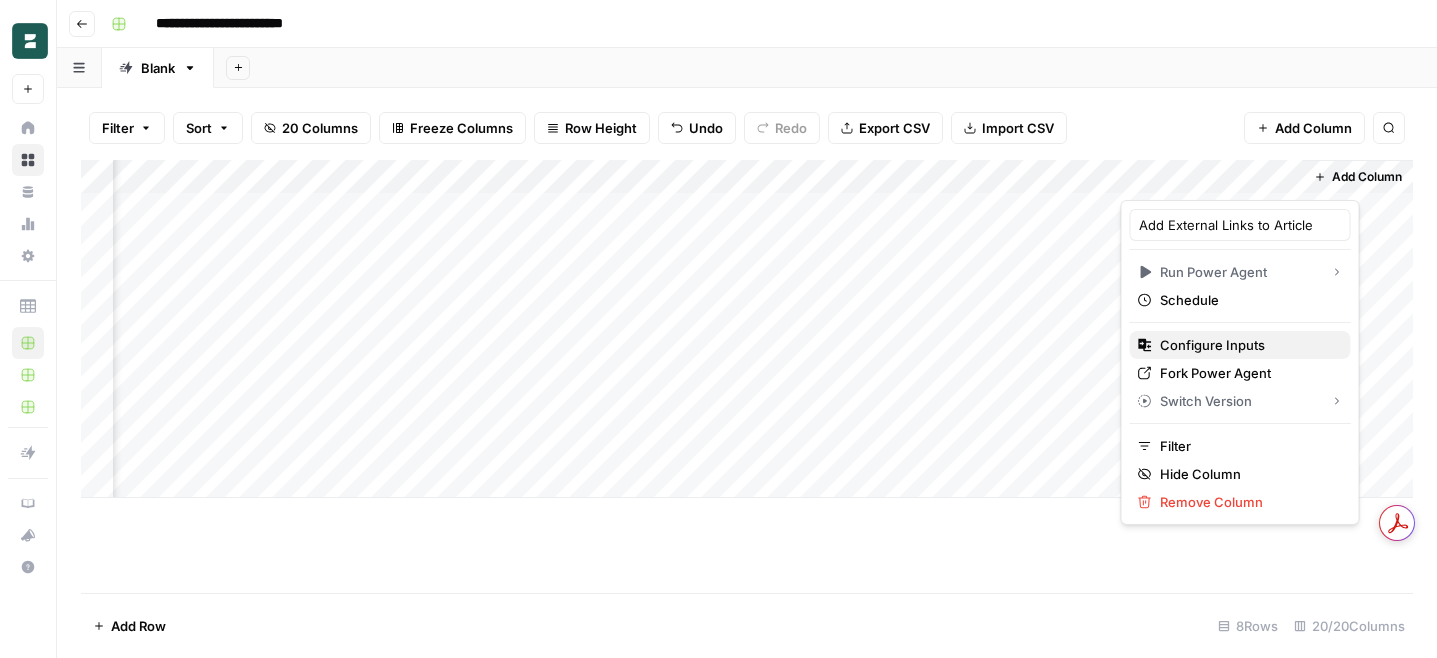 click on "Configure Inputs" at bounding box center (1247, 345) 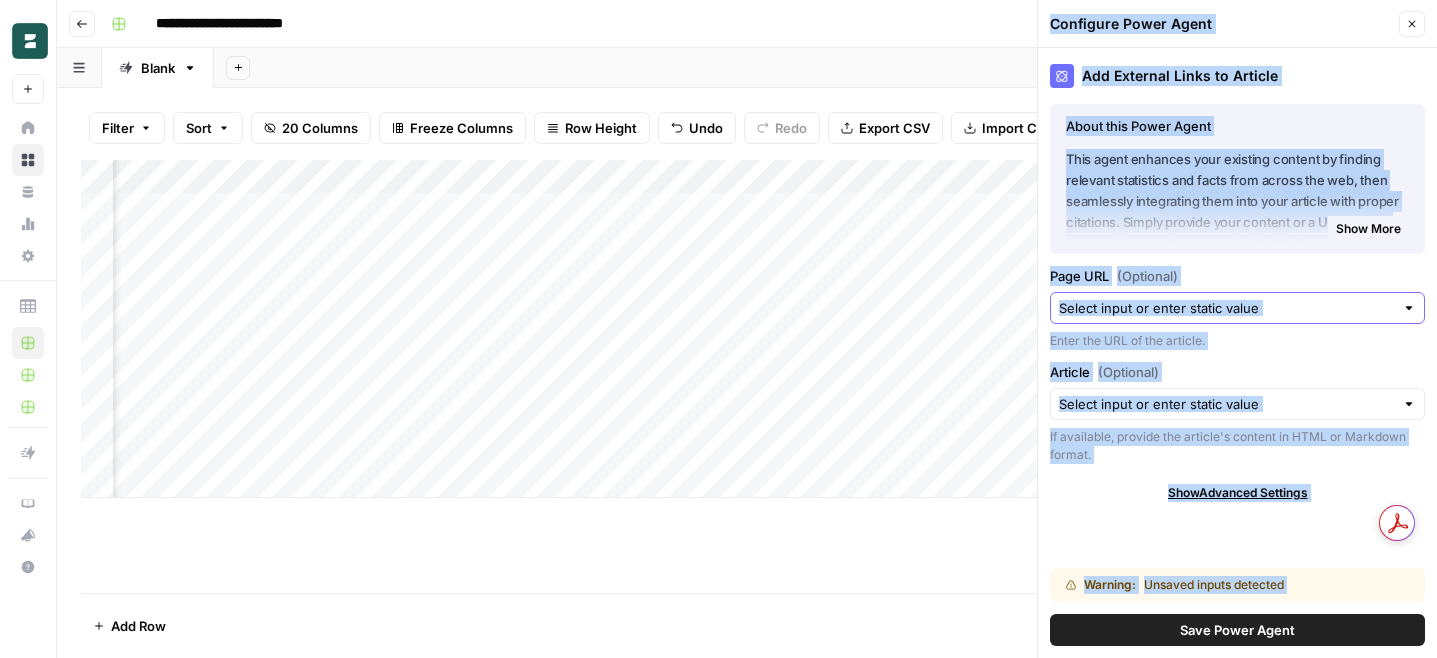 click on "Page URL   (Optional)" at bounding box center (1226, 308) 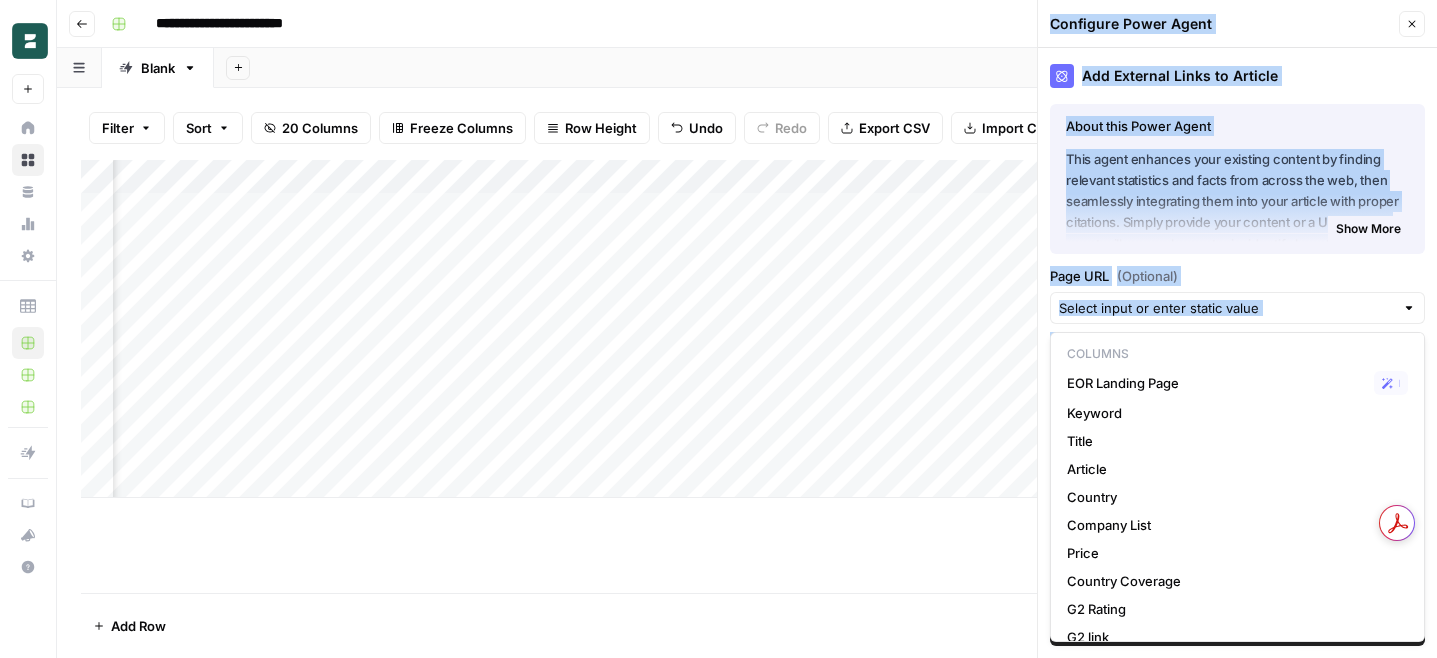 click on "Page URL   (Optional) Enter the URL of the article." at bounding box center (1237, 308) 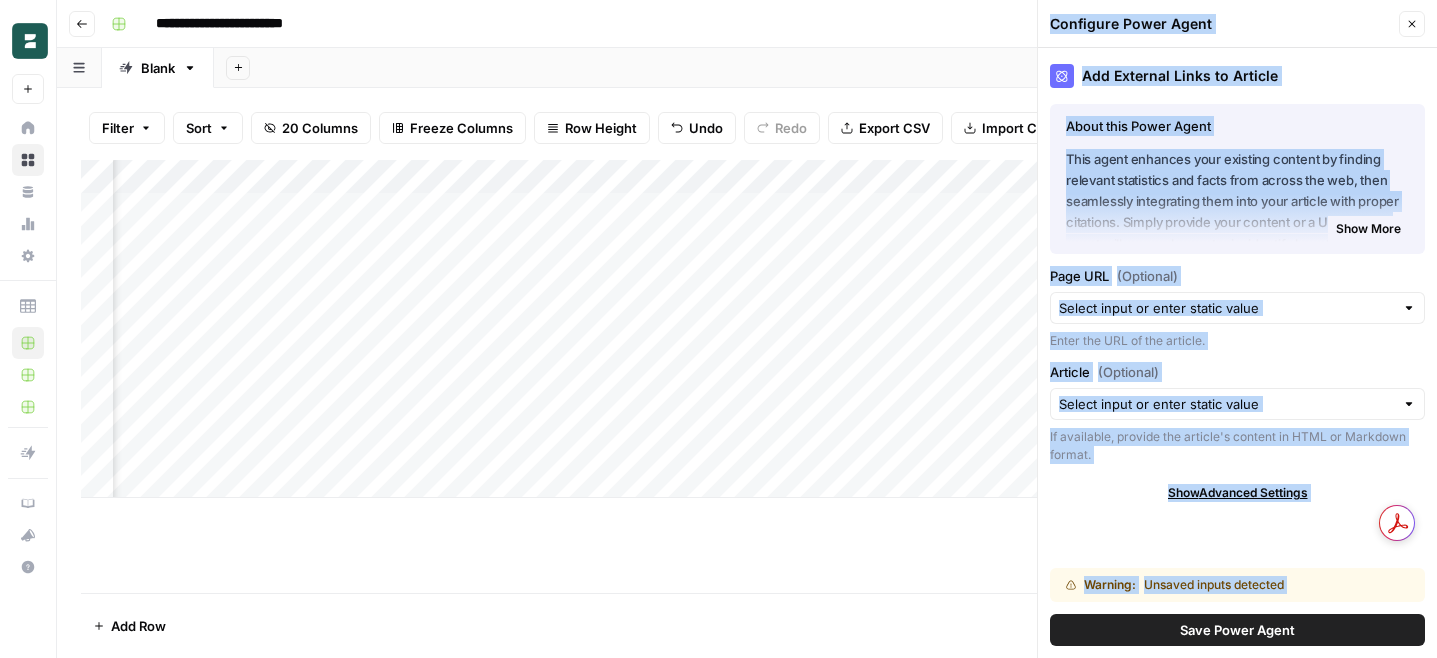 click at bounding box center (1237, 404) 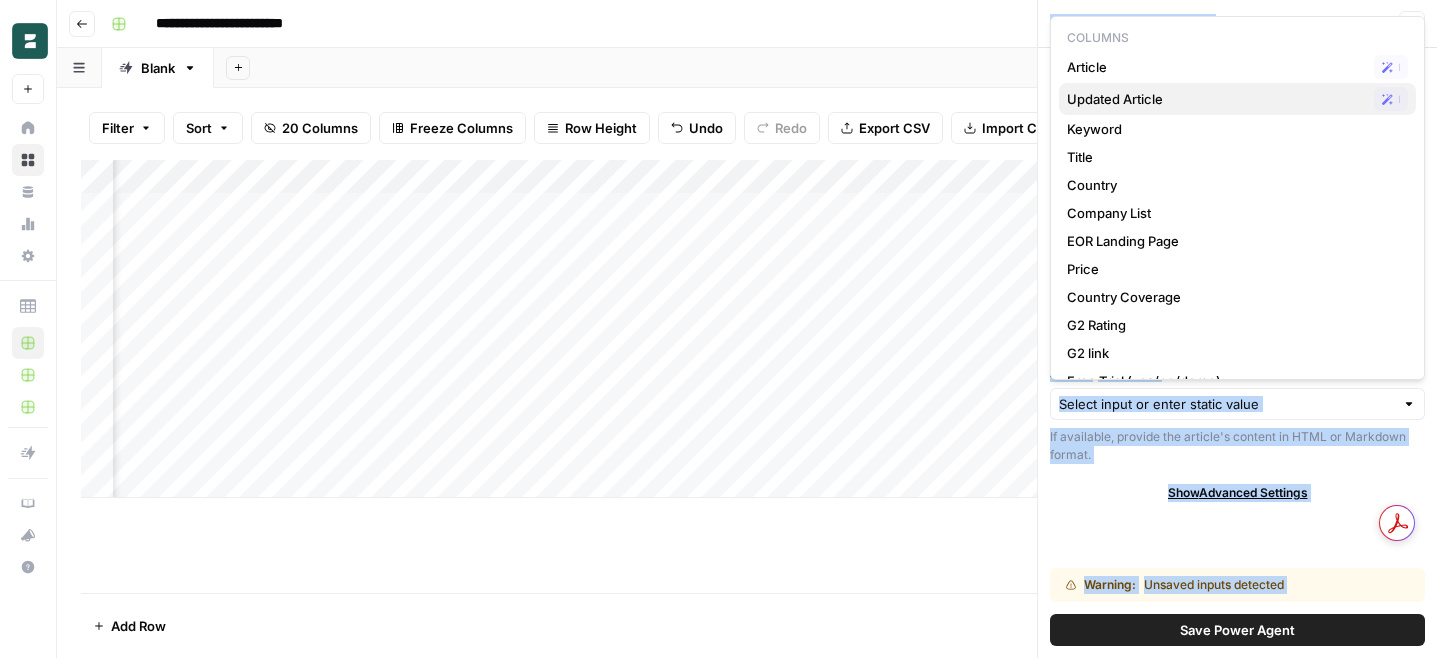 click on "Updated Article" at bounding box center (1216, 99) 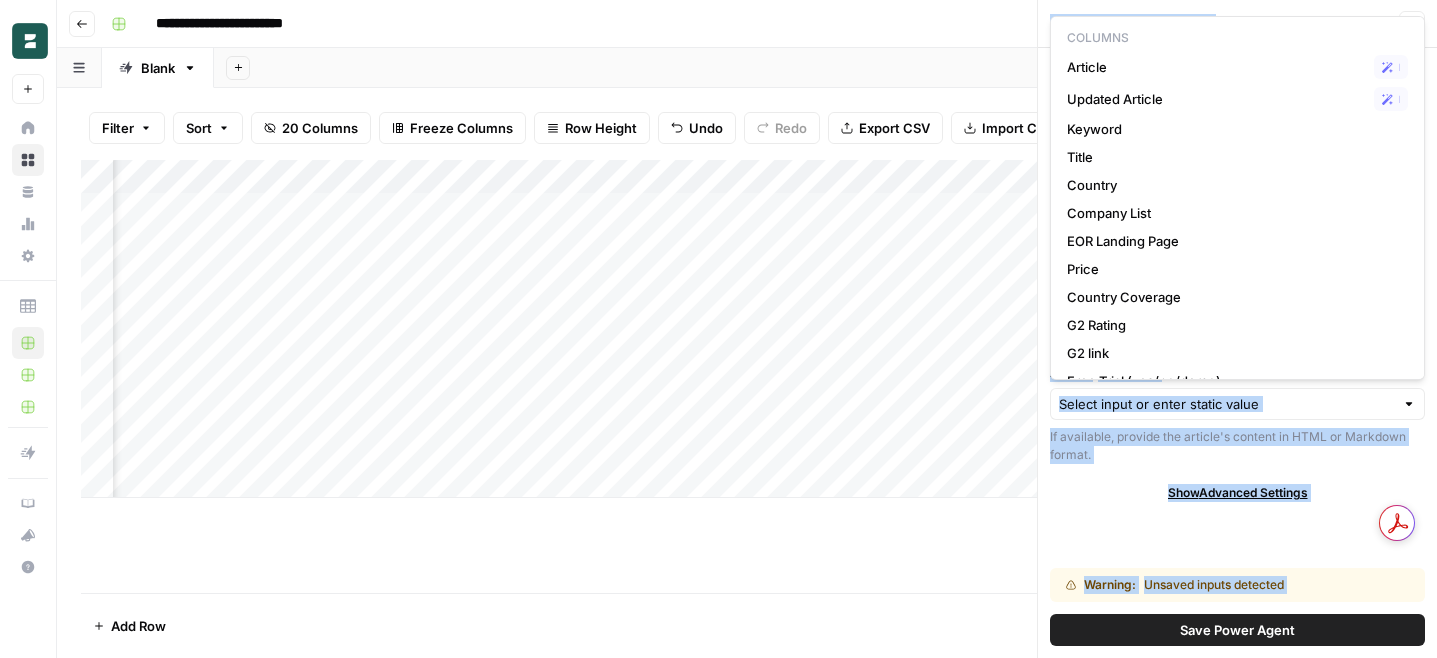 type on "Updated Article" 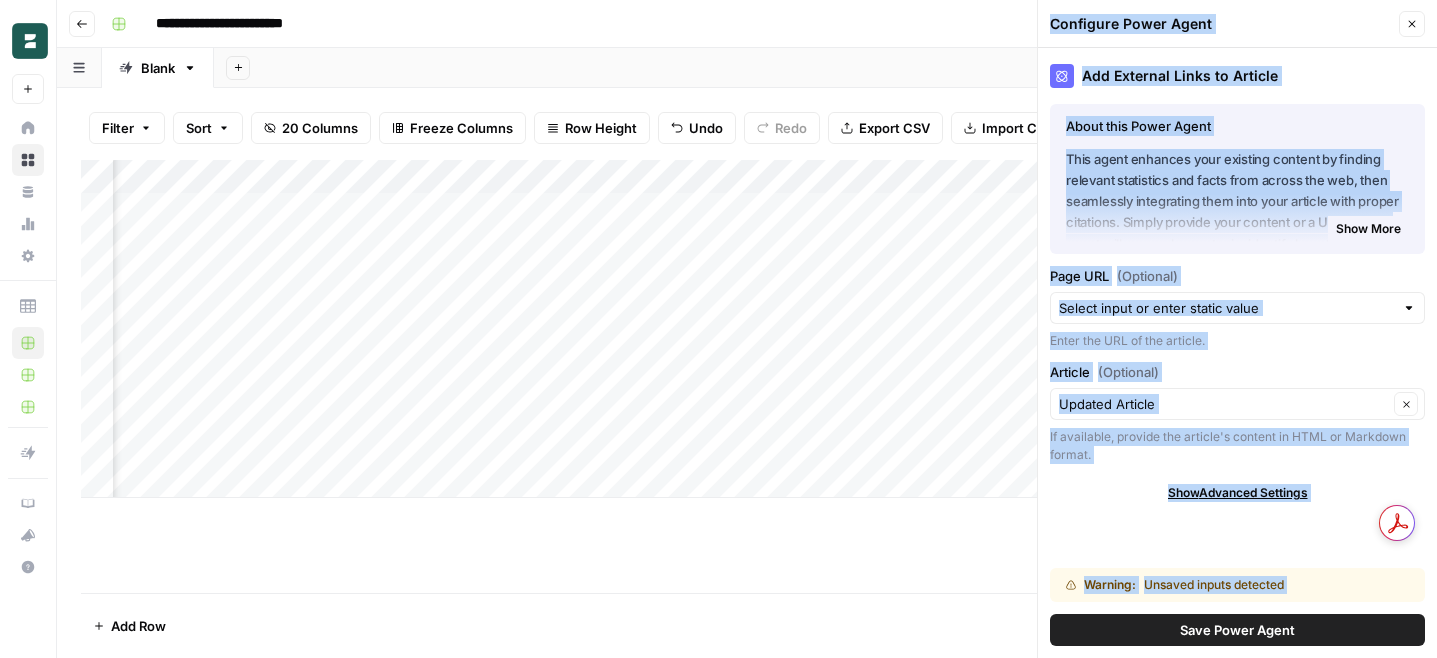 click on "Save Power Agent" at bounding box center [1237, 630] 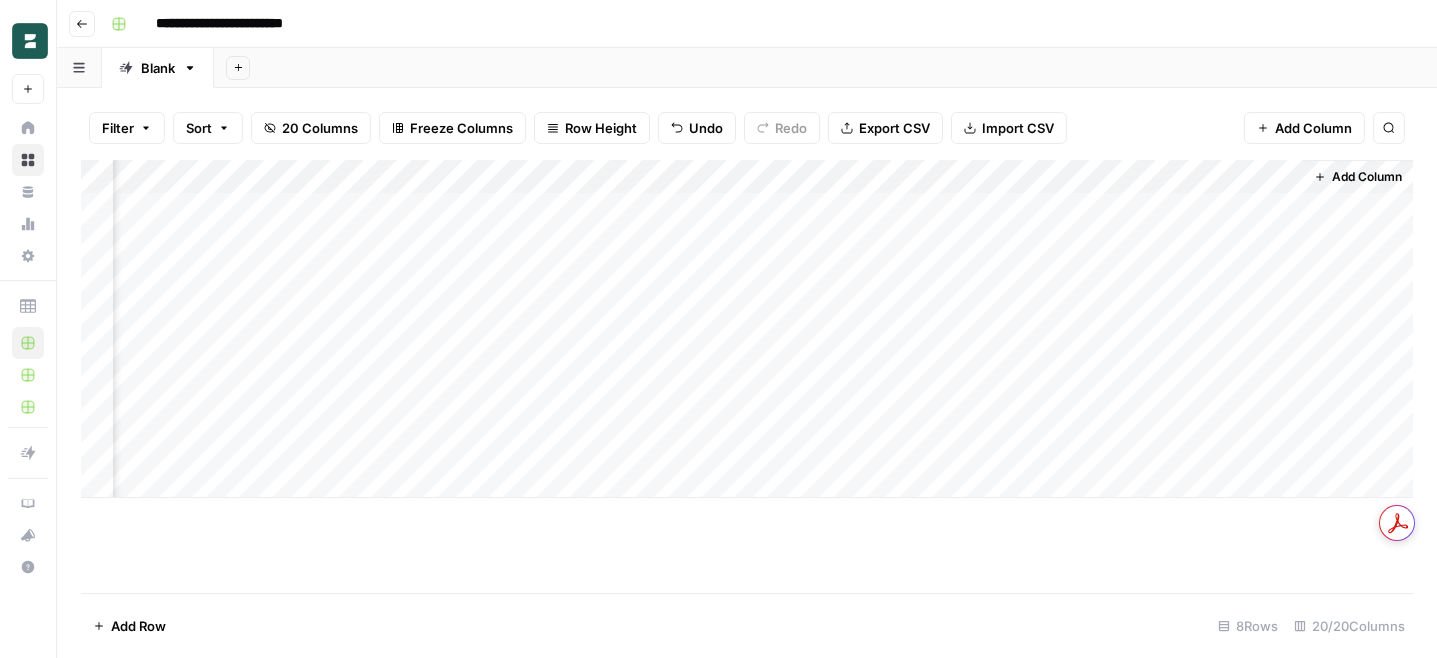 click on "Add Column" at bounding box center [747, 329] 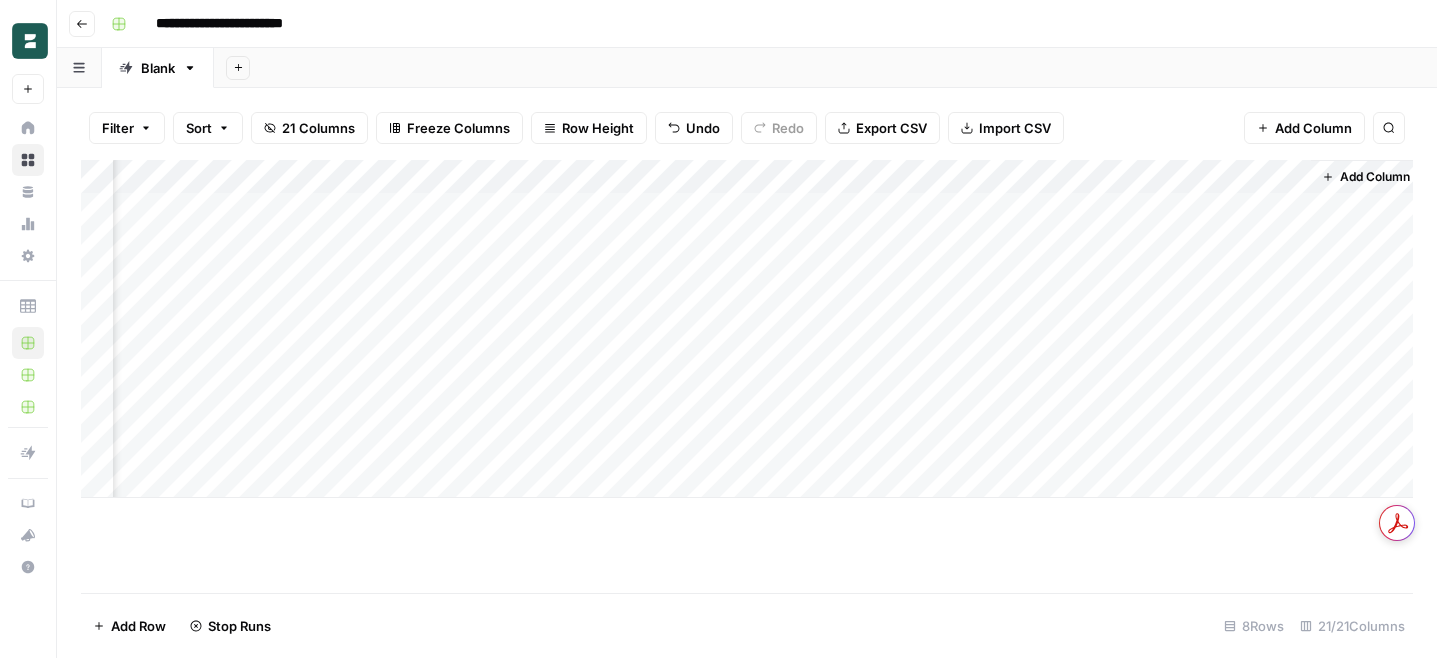 scroll, scrollTop: 0, scrollLeft: 2607, axis: horizontal 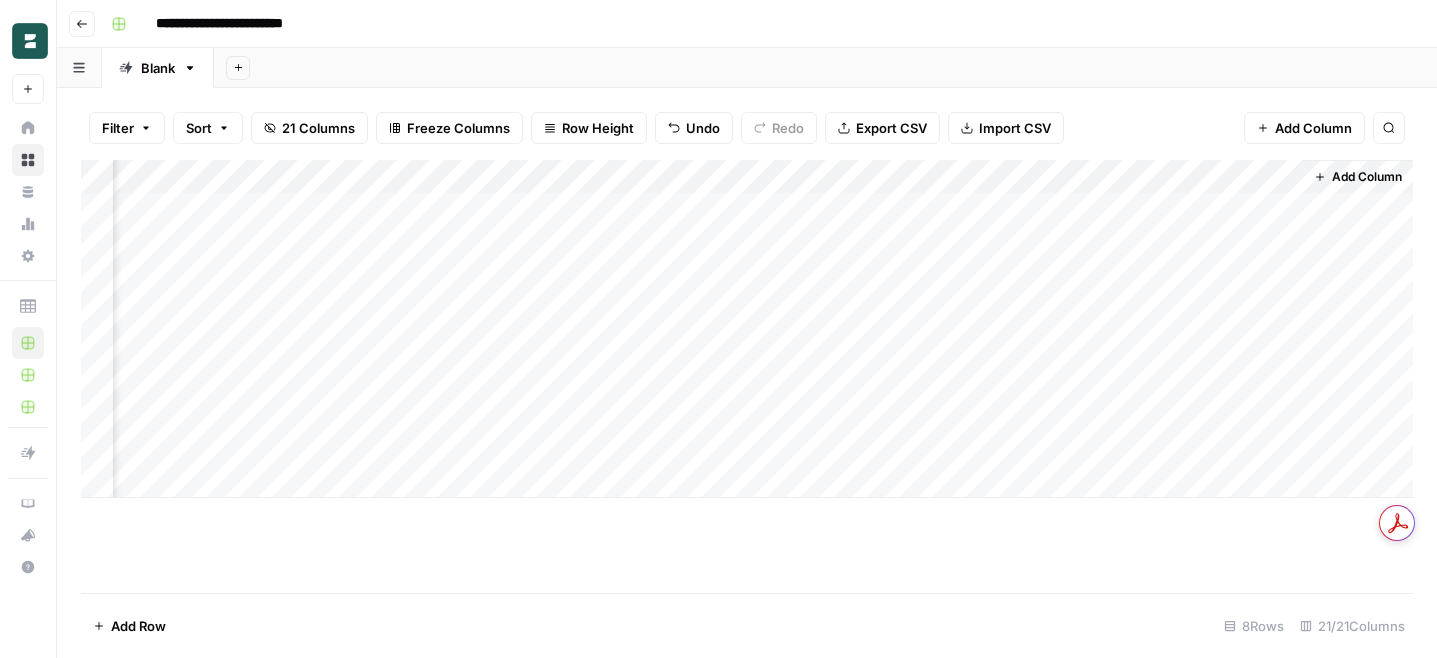 click on "Add Column" at bounding box center [747, 329] 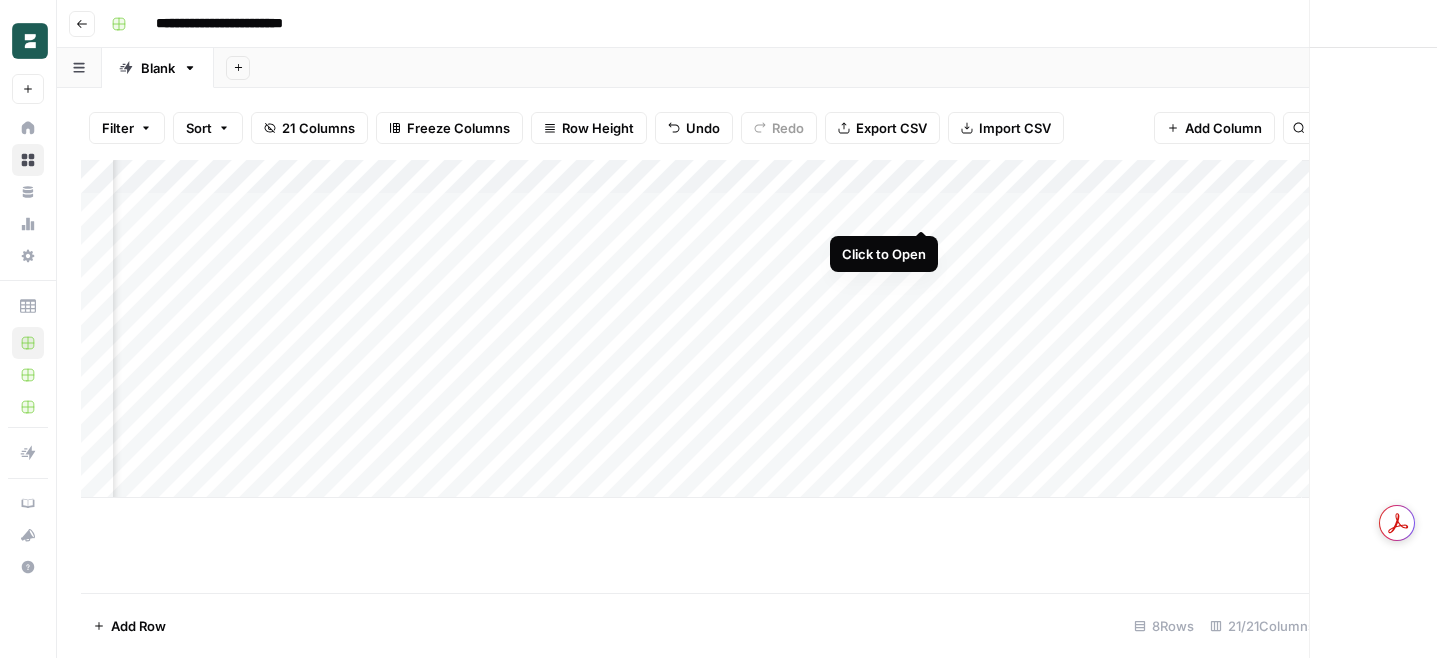 scroll, scrollTop: 0, scrollLeft: 2597, axis: horizontal 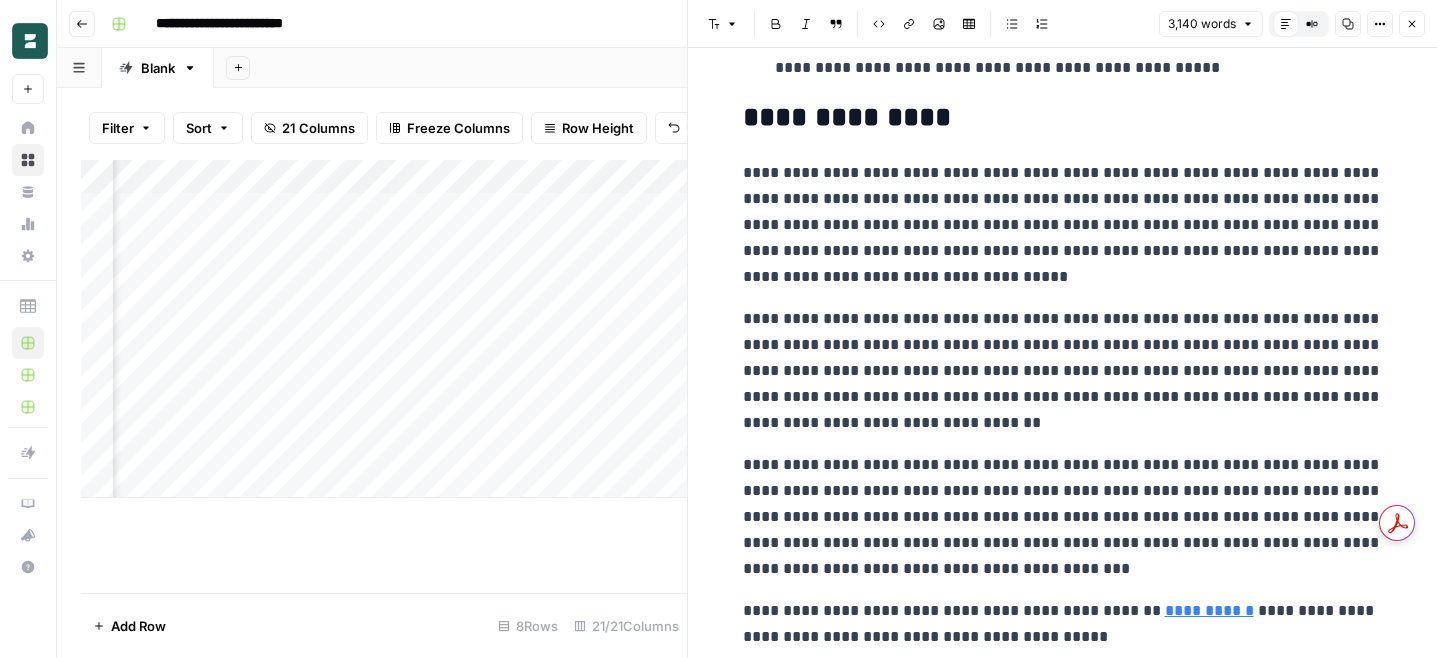 click on "Close" at bounding box center (1412, 24) 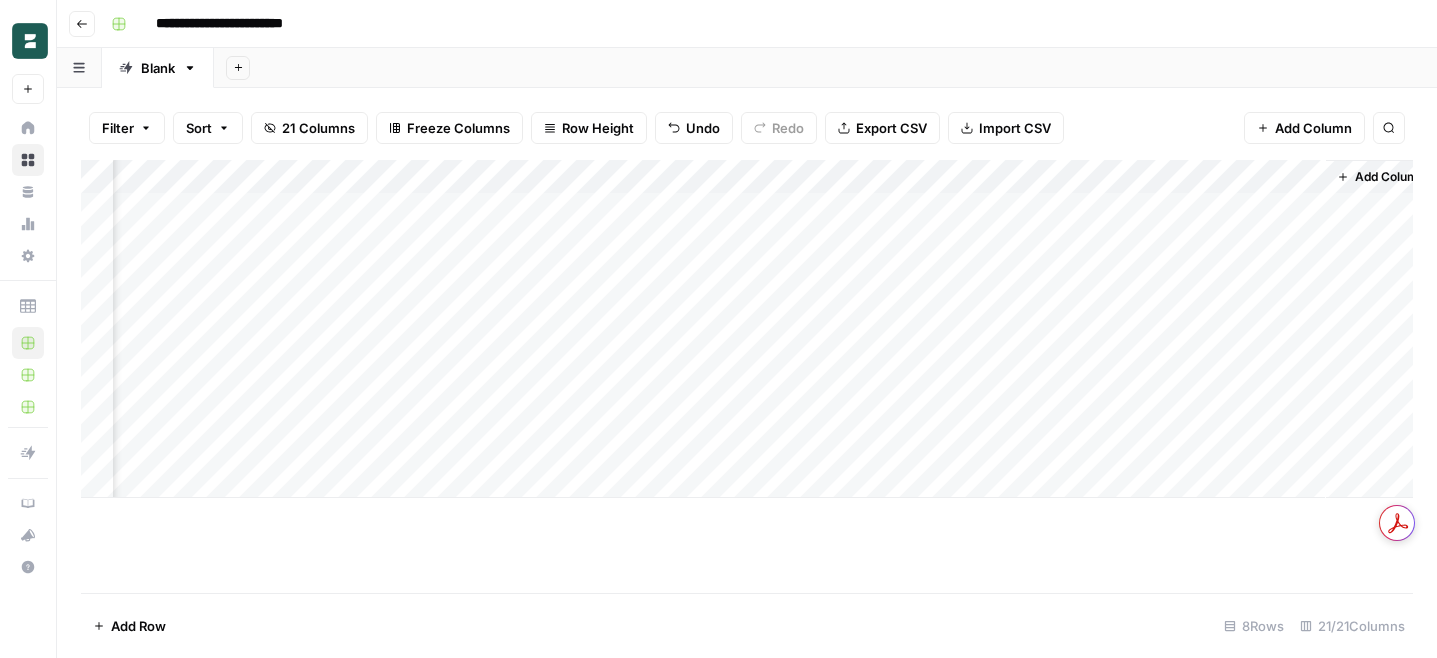 scroll, scrollTop: 0, scrollLeft: 2607, axis: horizontal 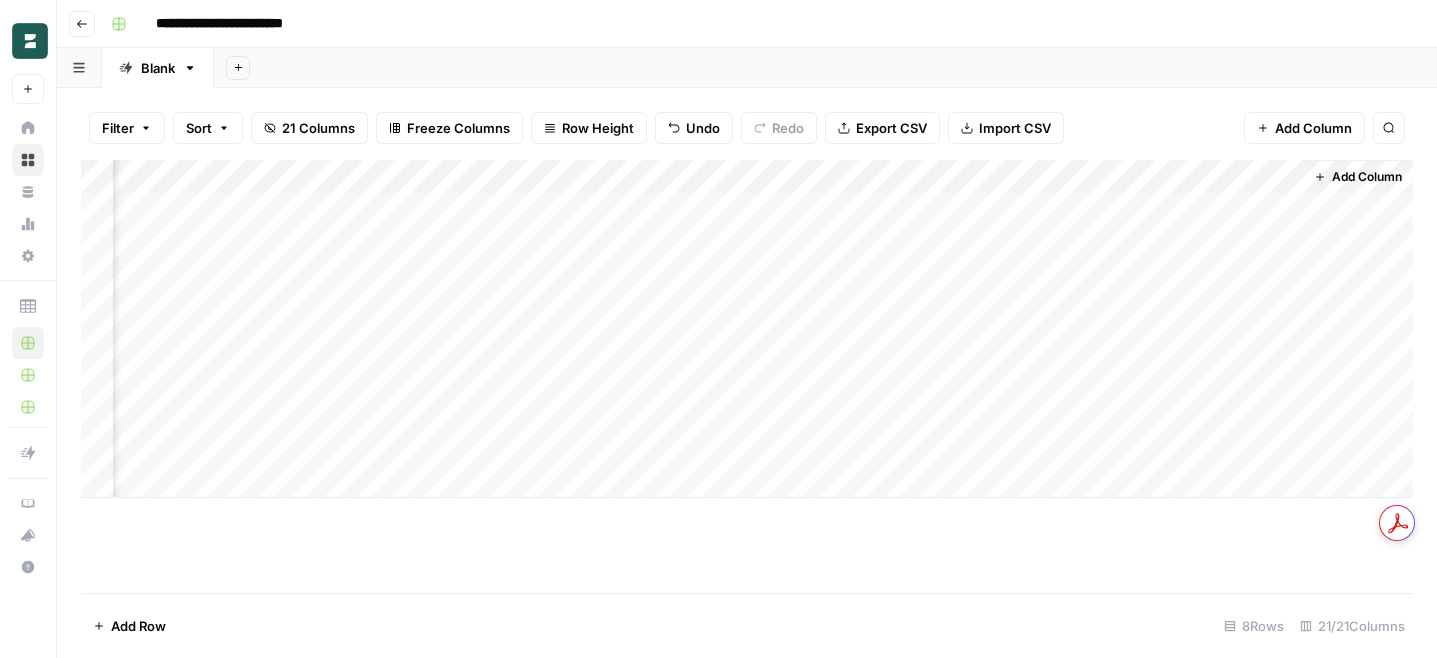 click on "Add Column" at bounding box center [747, 329] 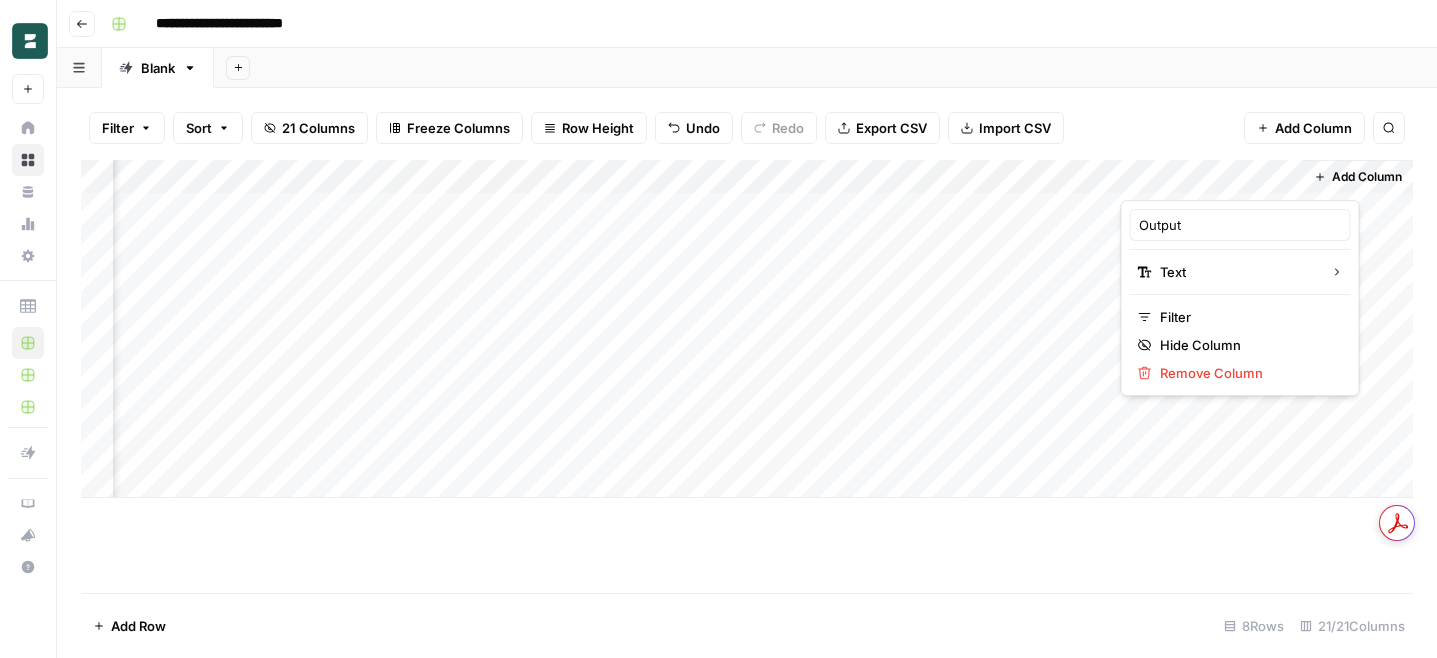 click at bounding box center [1211, 180] 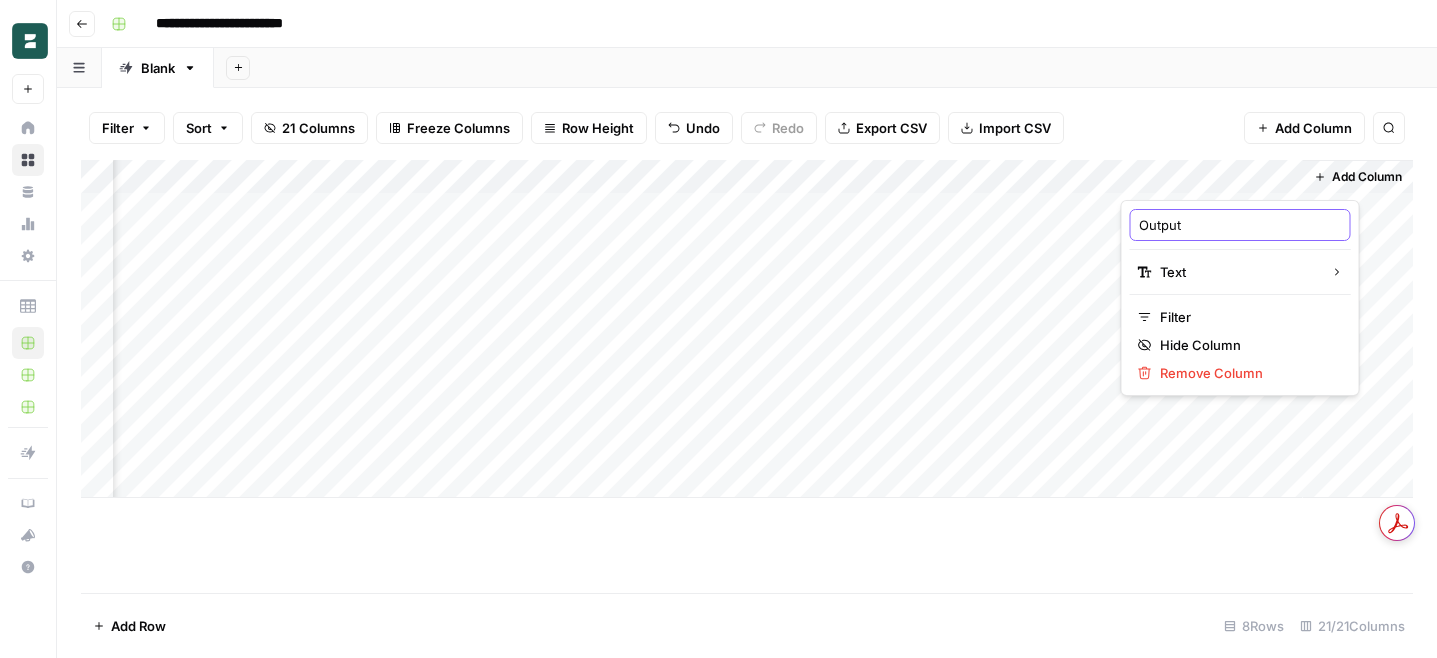 click on "Output" at bounding box center [1240, 225] 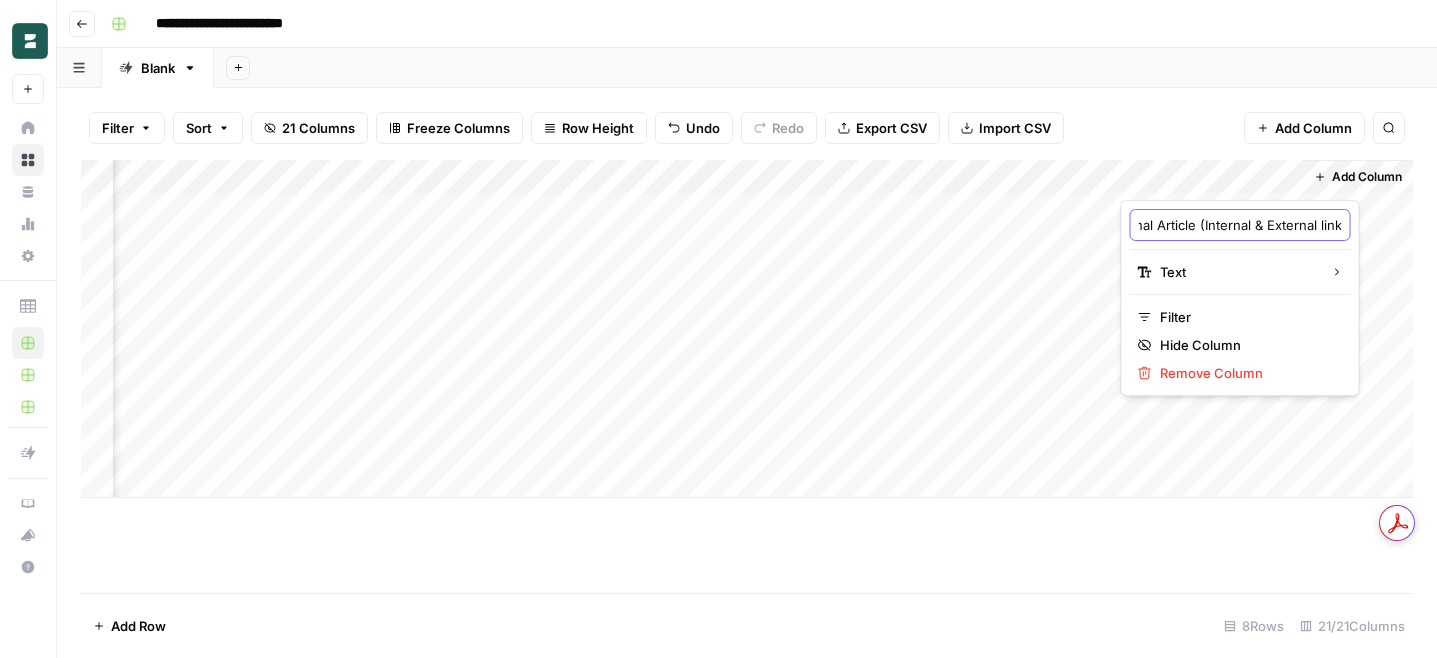 scroll, scrollTop: 0, scrollLeft: 76, axis: horizontal 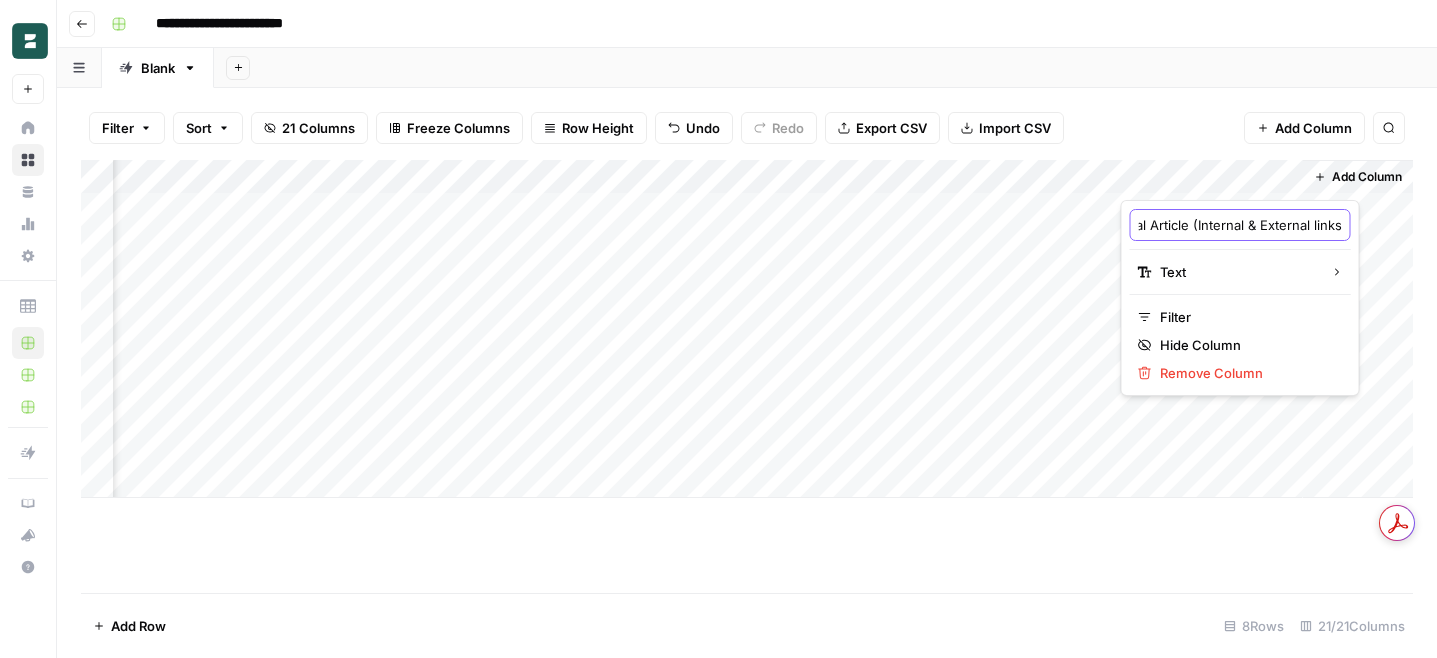 type on "Final Article (Internal & External links)" 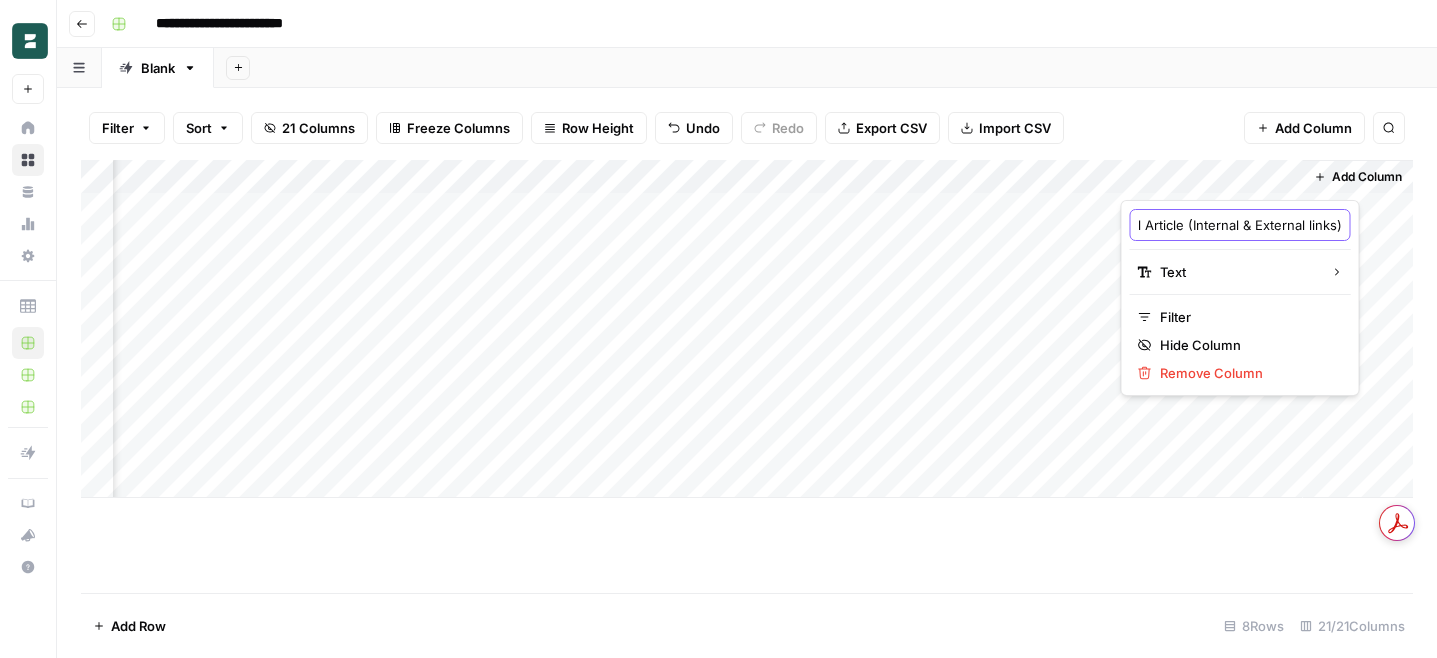 scroll, scrollTop: 0, scrollLeft: 81, axis: horizontal 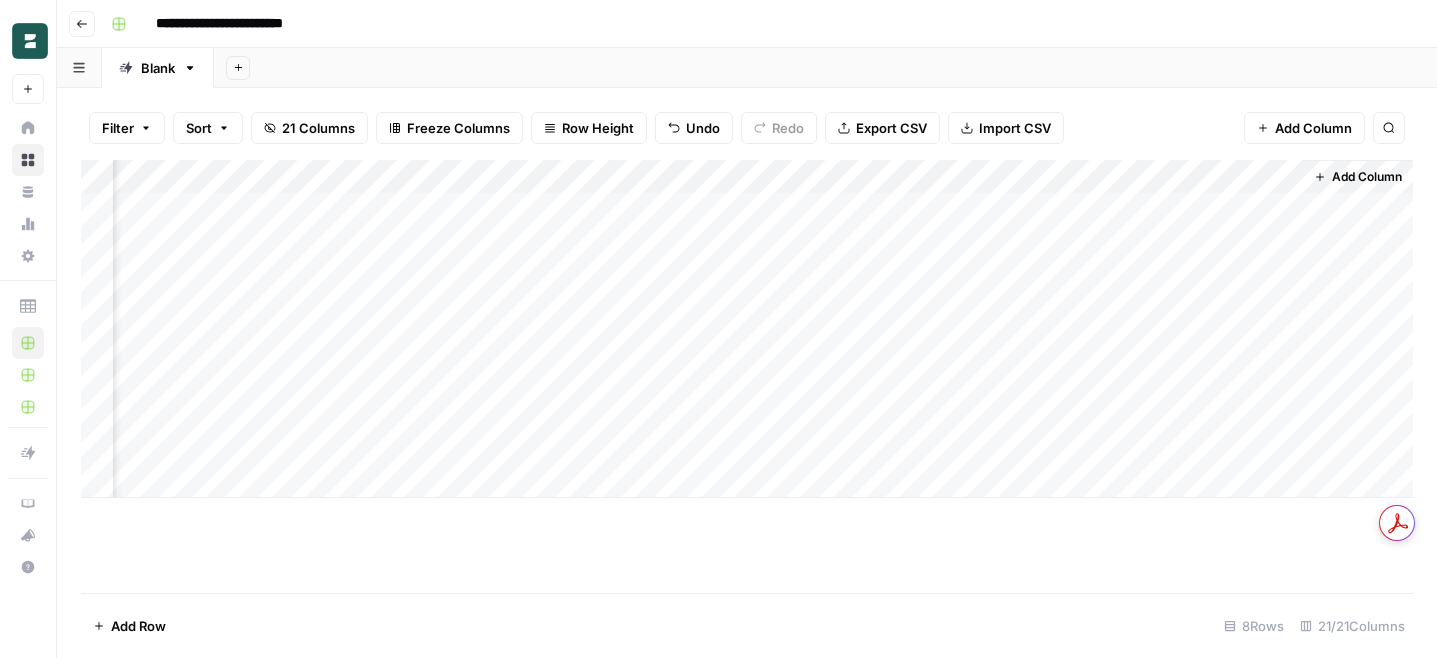 click on "Add Column" at bounding box center (747, 329) 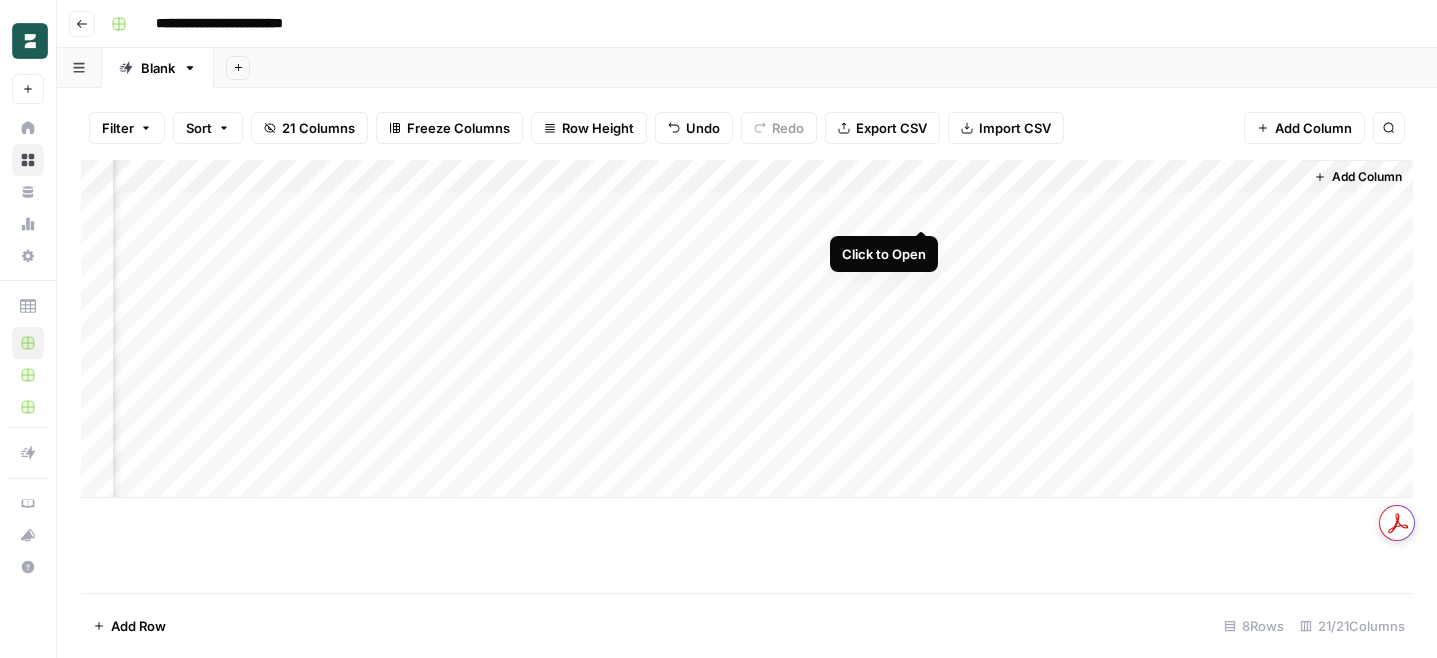 click on "Add Column" at bounding box center (747, 329) 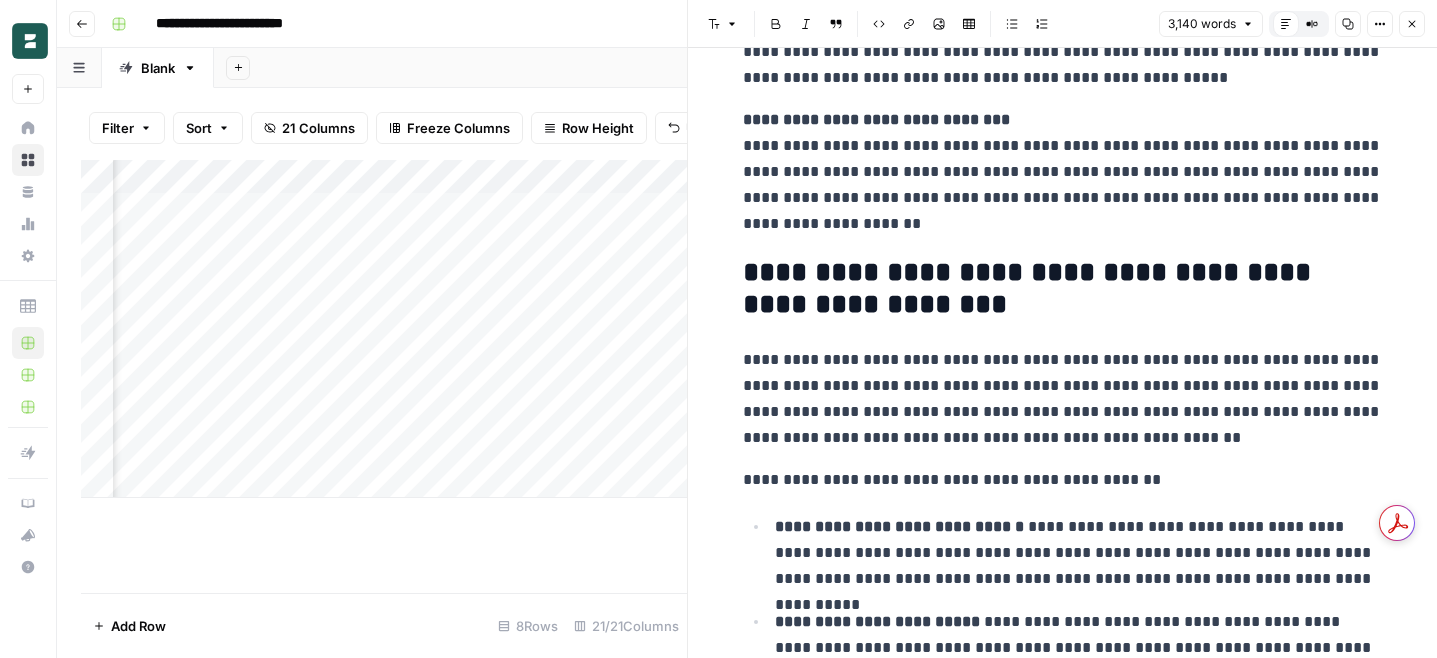 scroll, scrollTop: 16958, scrollLeft: 0, axis: vertical 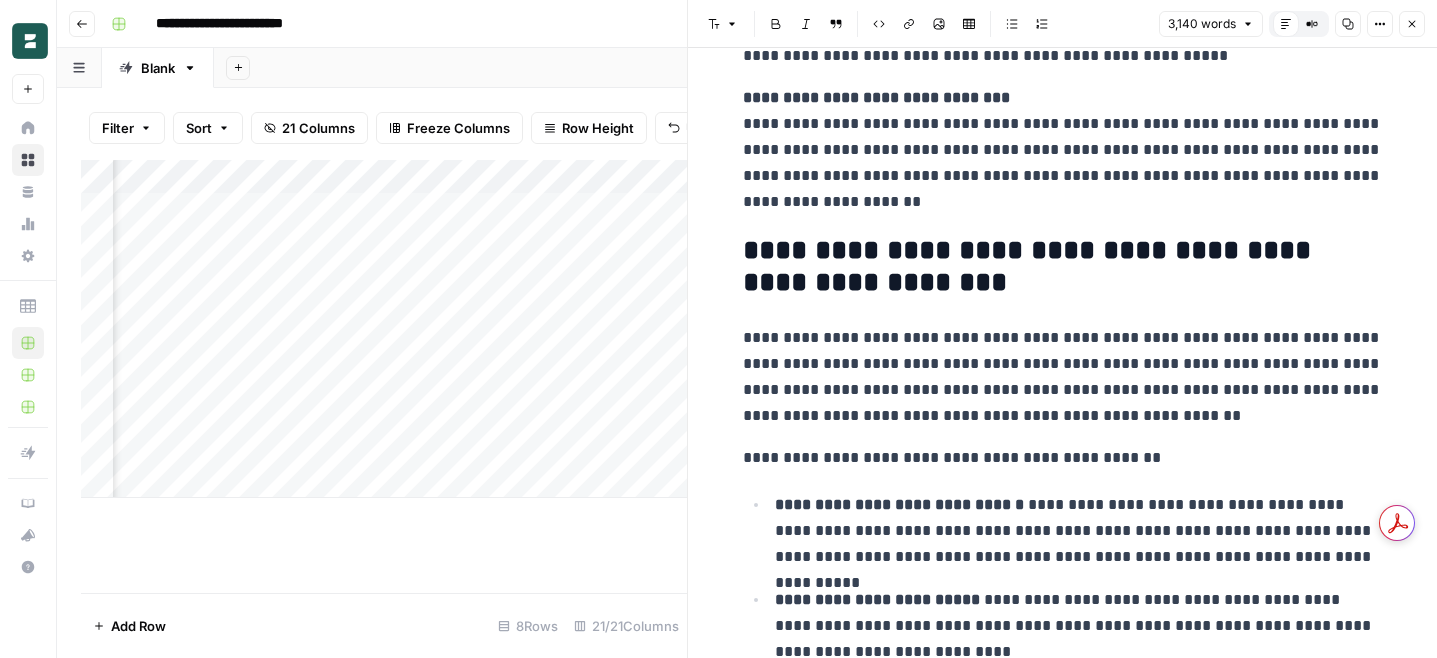 click on "Close" at bounding box center [1412, 24] 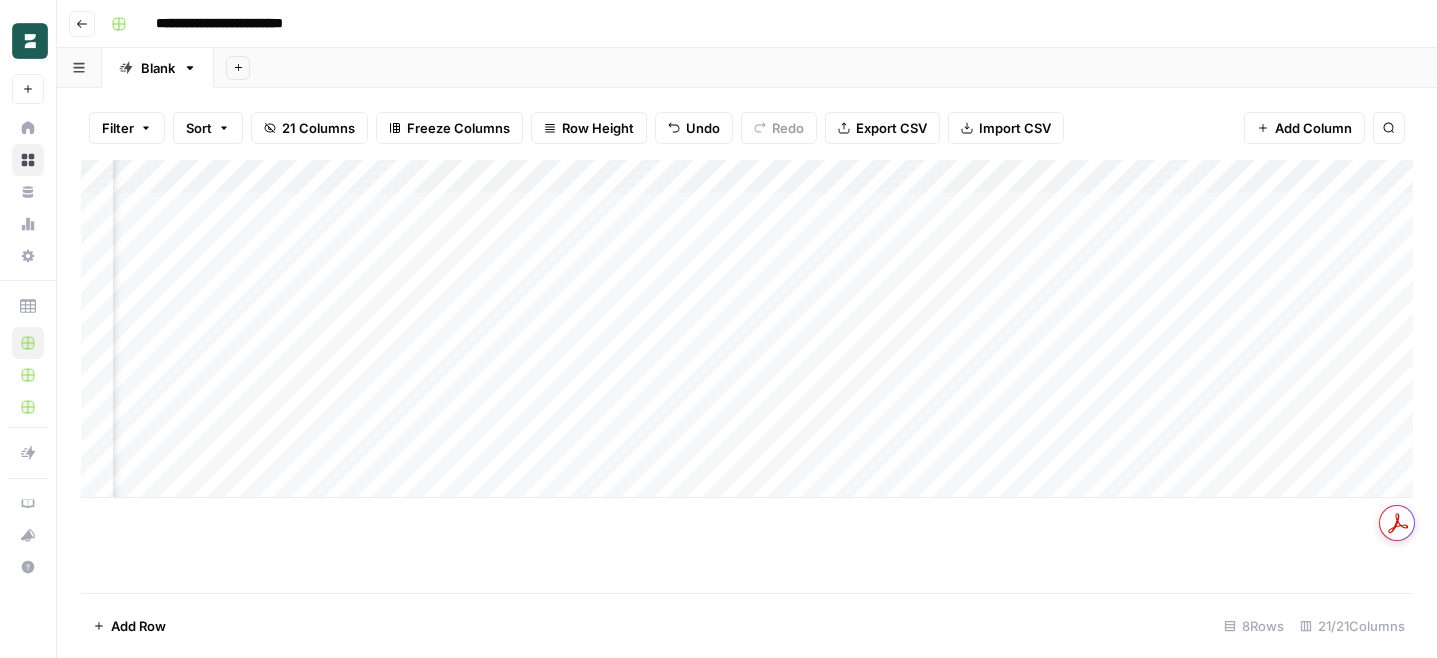 scroll, scrollTop: 0, scrollLeft: 2607, axis: horizontal 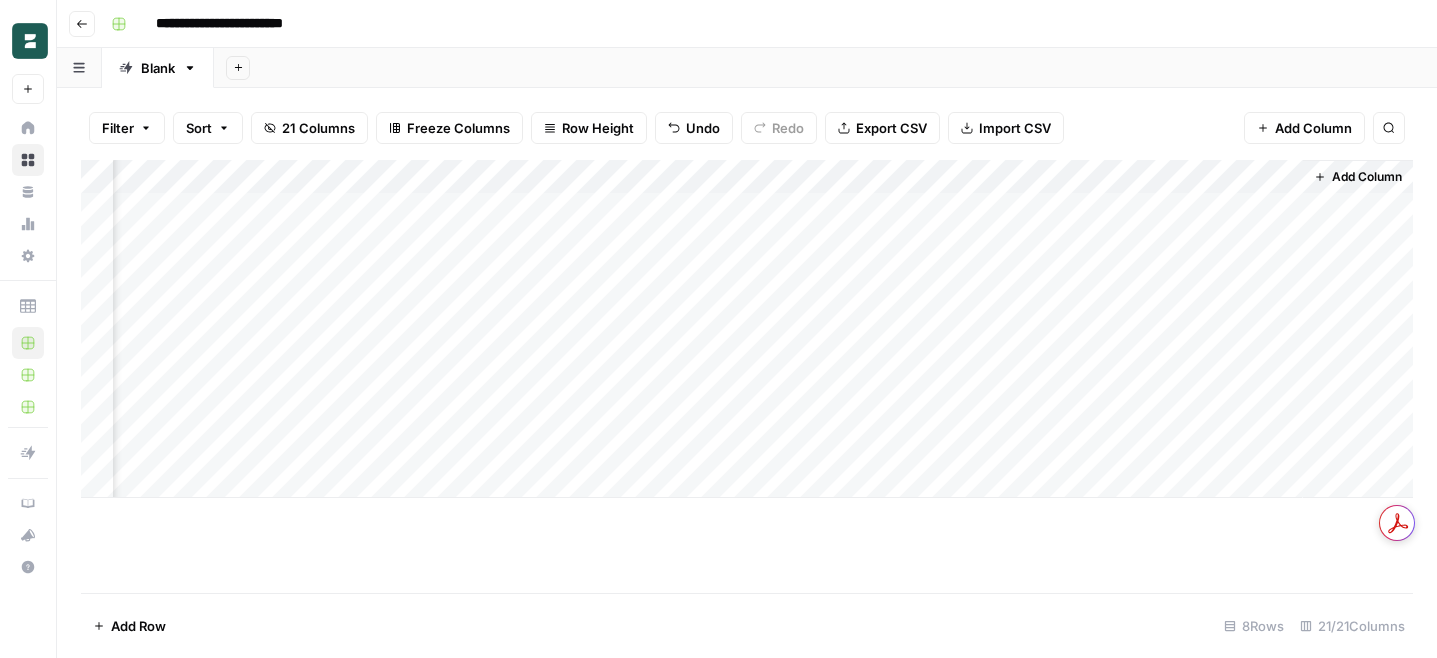 click on "Add Column" at bounding box center [747, 329] 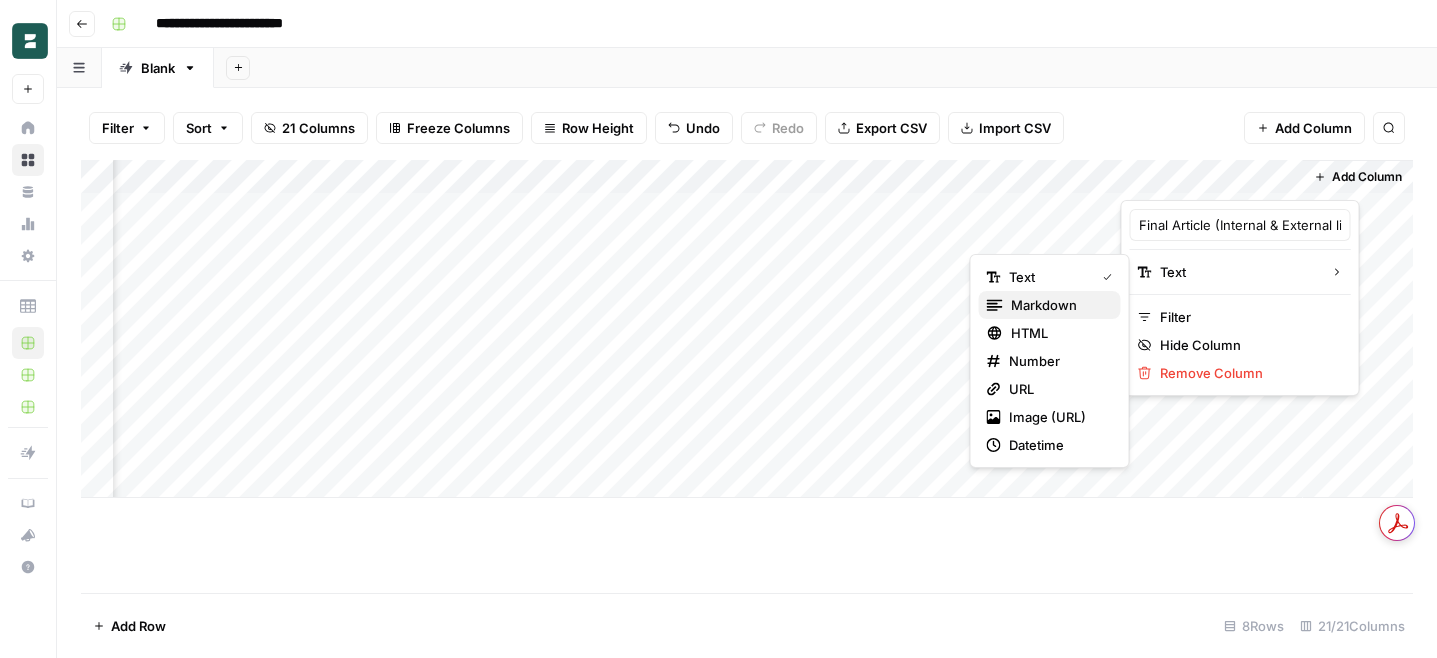 click on "markdown" at bounding box center [1058, 305] 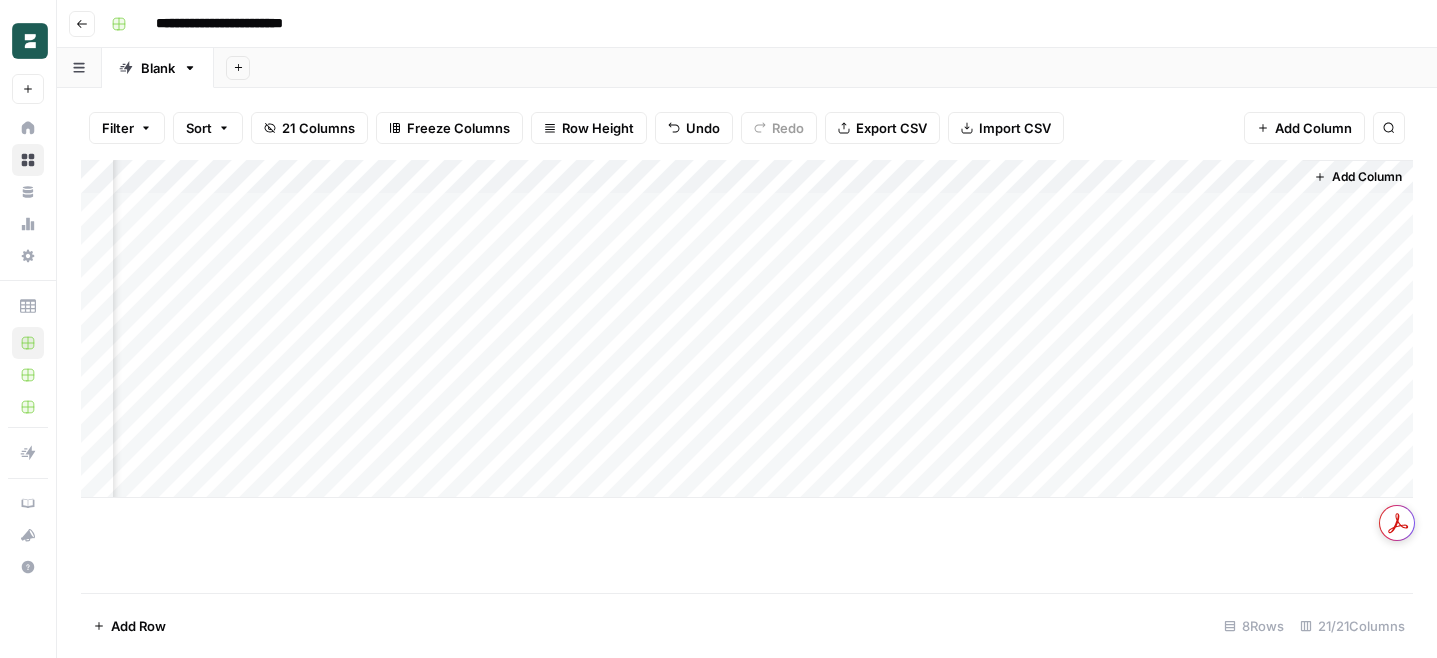 click on "Add Column" at bounding box center [747, 329] 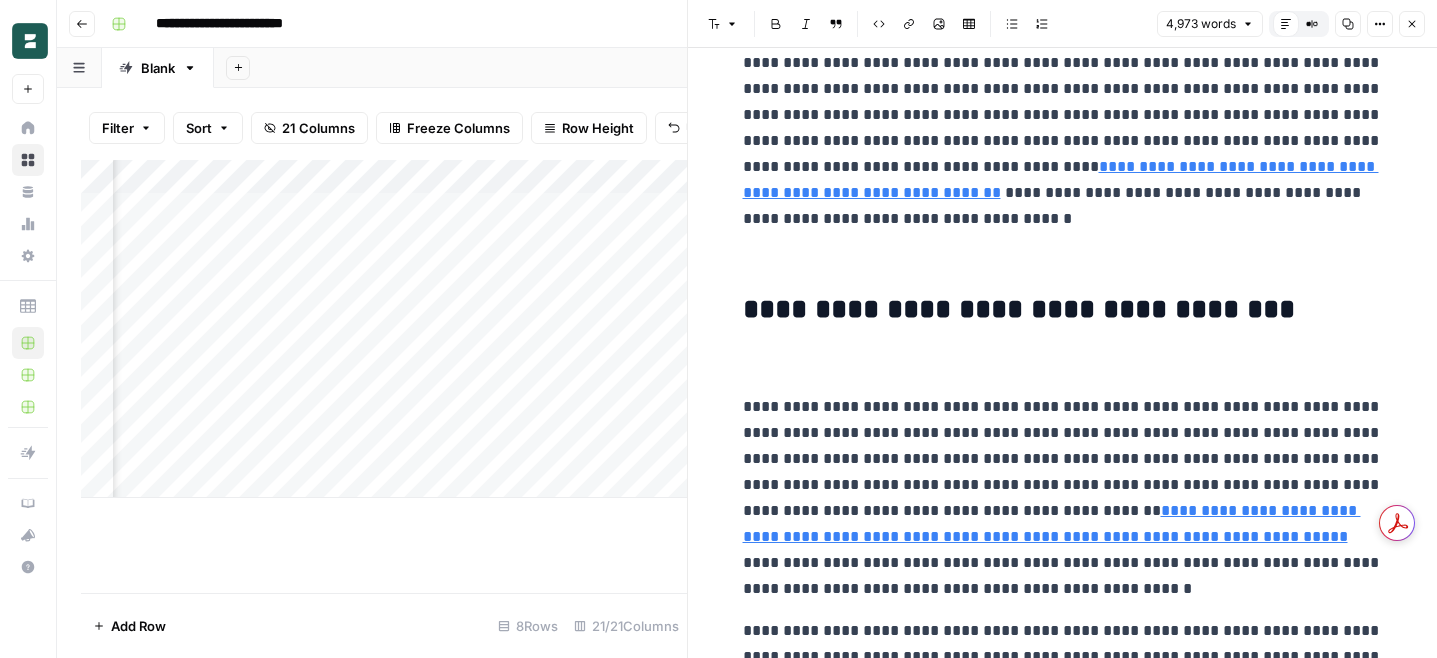 scroll, scrollTop: 1824, scrollLeft: 0, axis: vertical 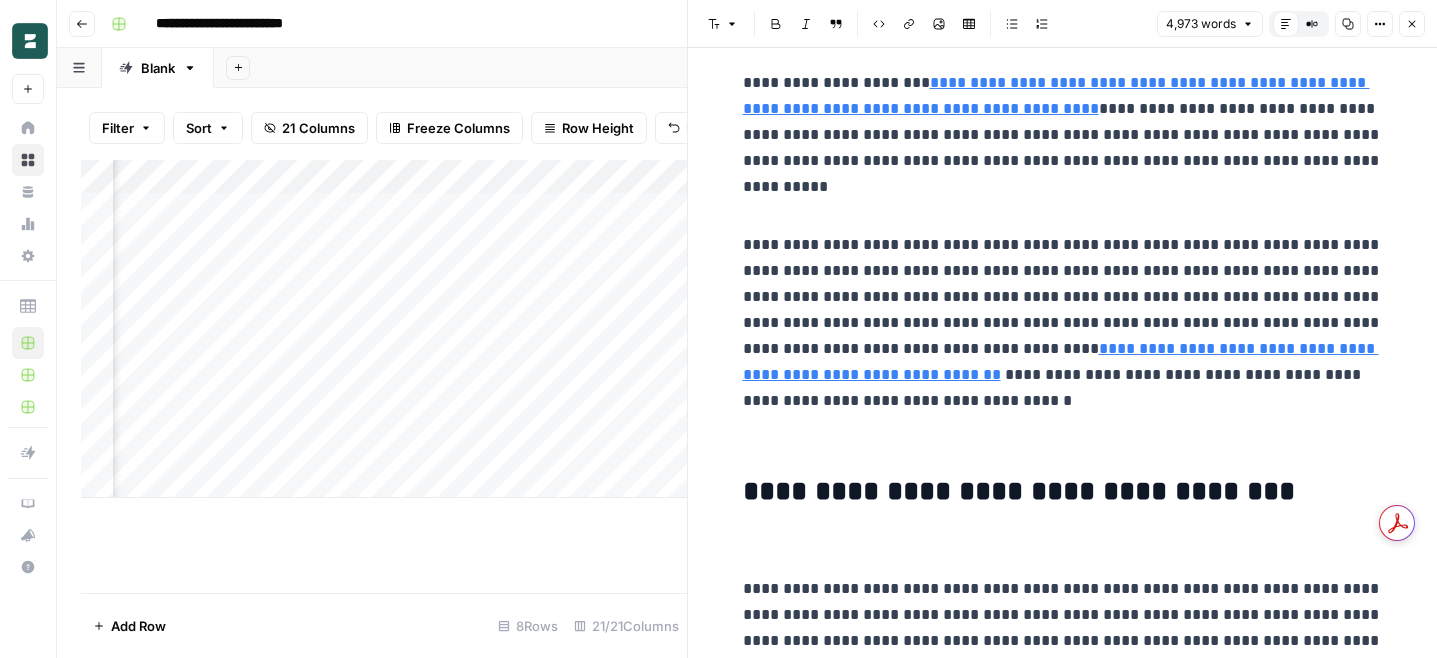 click 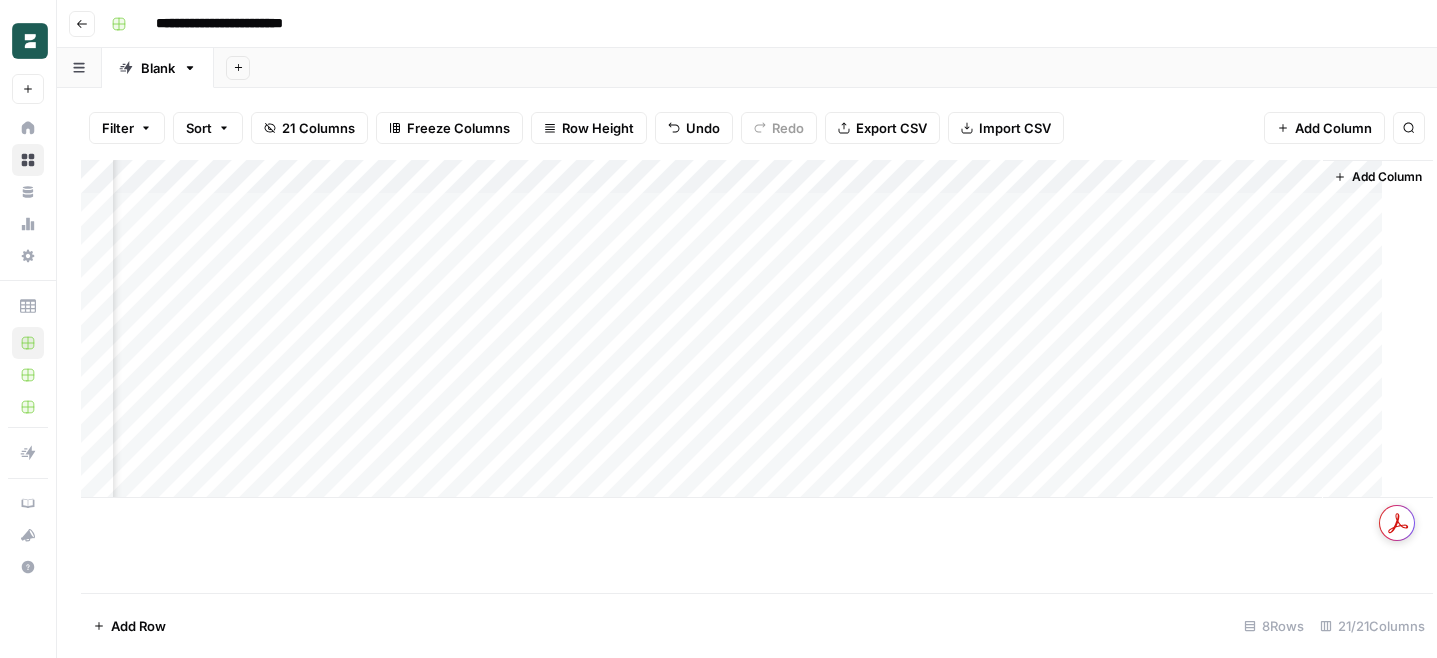 scroll, scrollTop: 0, scrollLeft: 2583, axis: horizontal 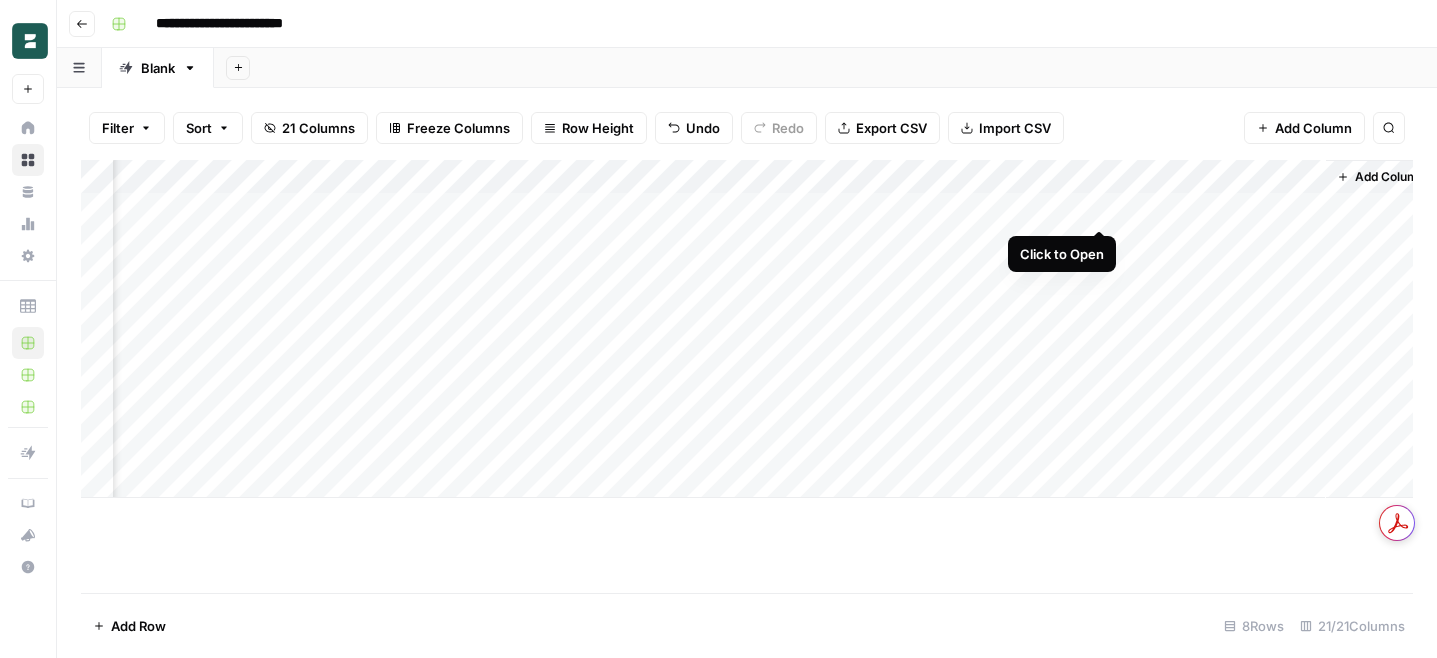 click on "Add Column" at bounding box center (747, 329) 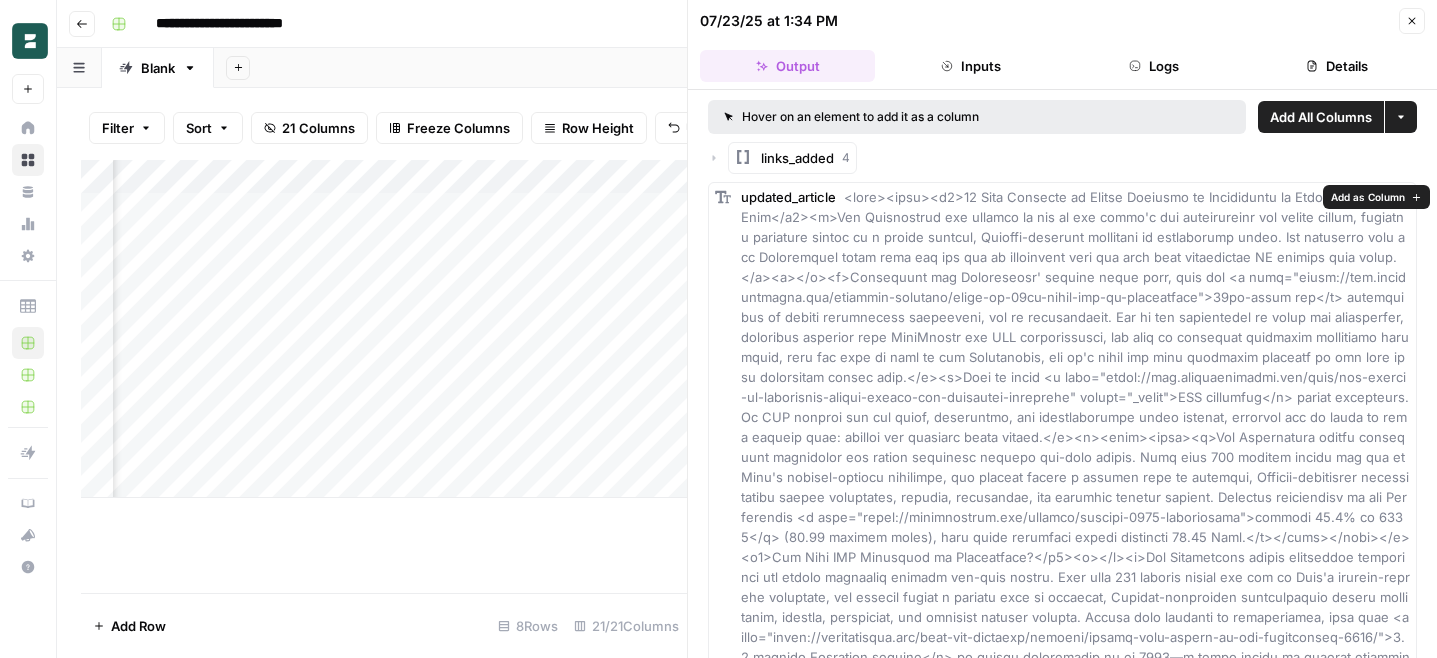 click on "Add as Column" at bounding box center [1368, 197] 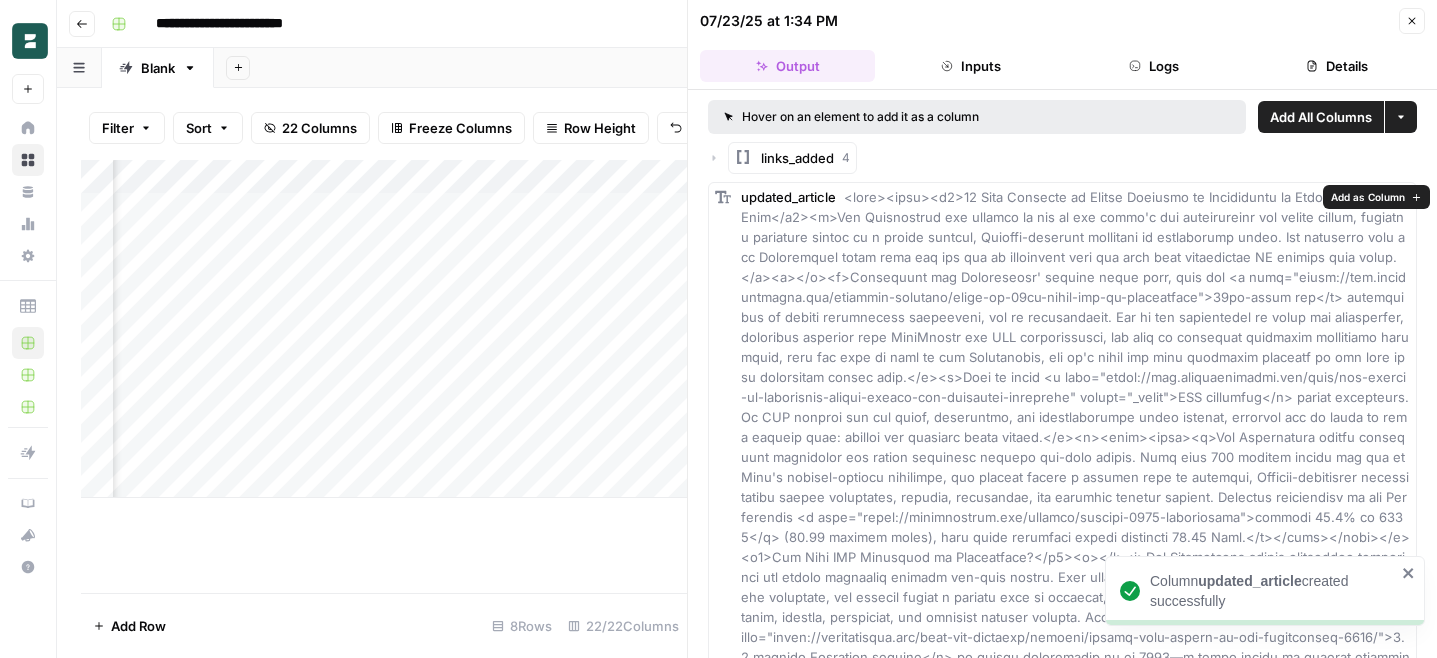 scroll, scrollTop: 0, scrollLeft: 3372, axis: horizontal 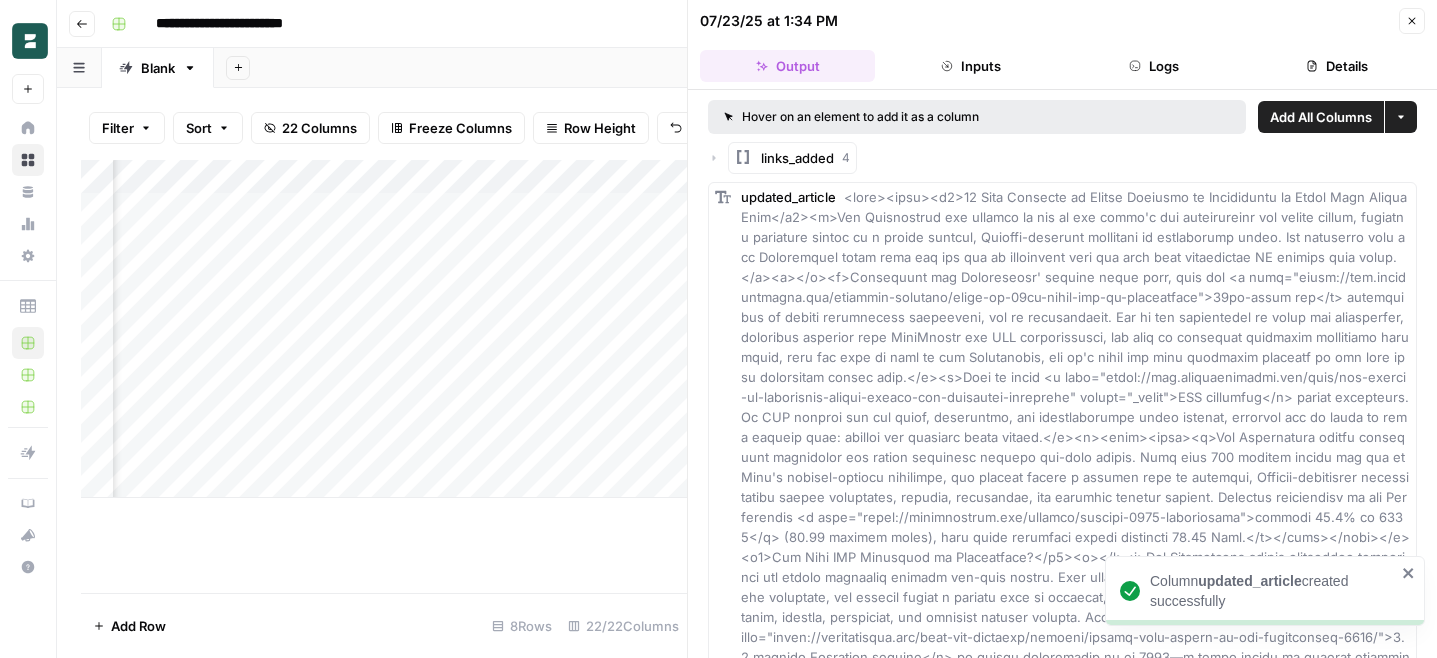 click on "Add Column" at bounding box center (384, 329) 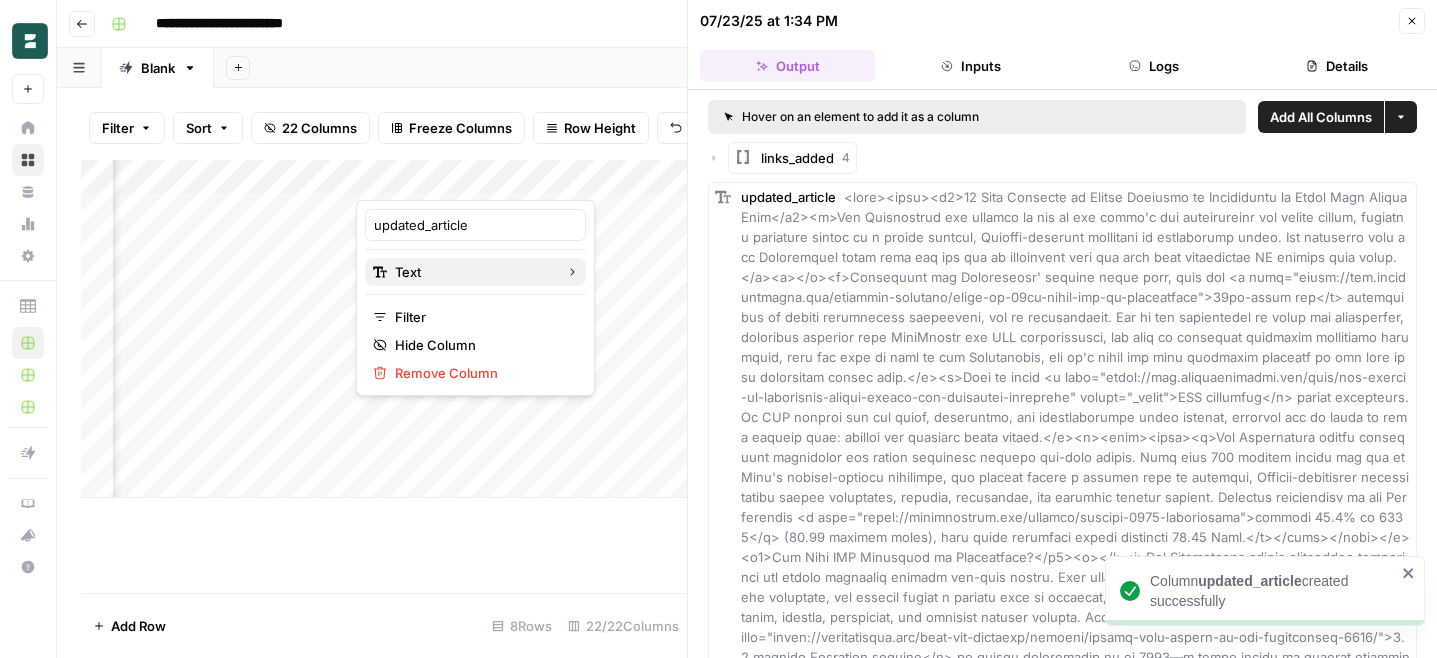 click on "Text" at bounding box center [475, 272] 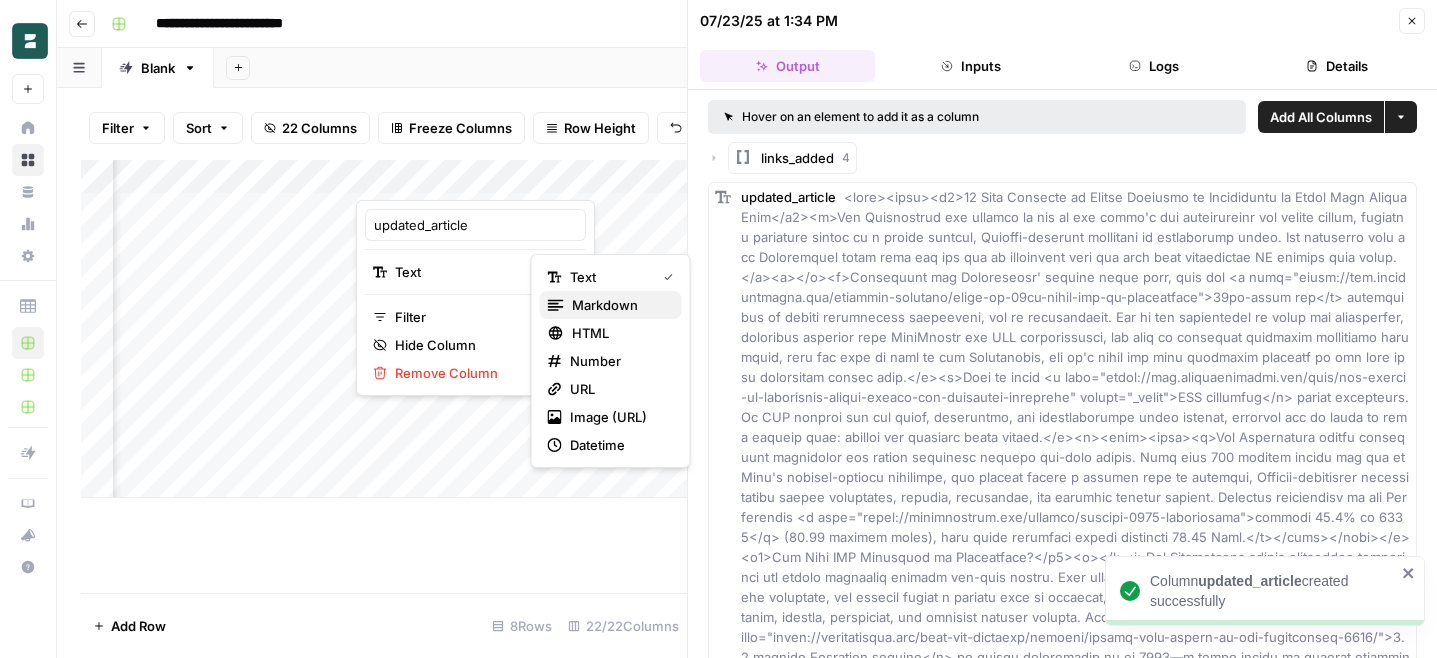 click on "markdown" at bounding box center [619, 305] 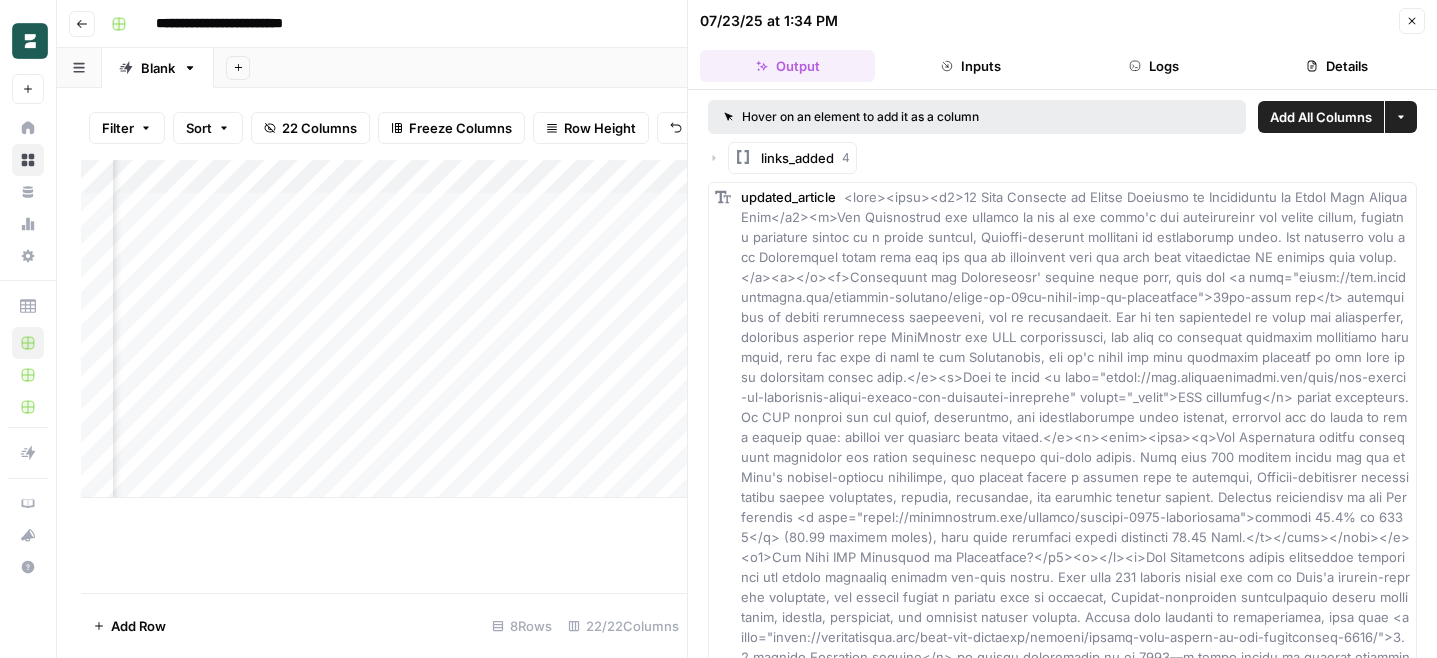 click on "07/23/25 at 1:34 PM Close Output Inputs Logs Details" at bounding box center (1062, 45) 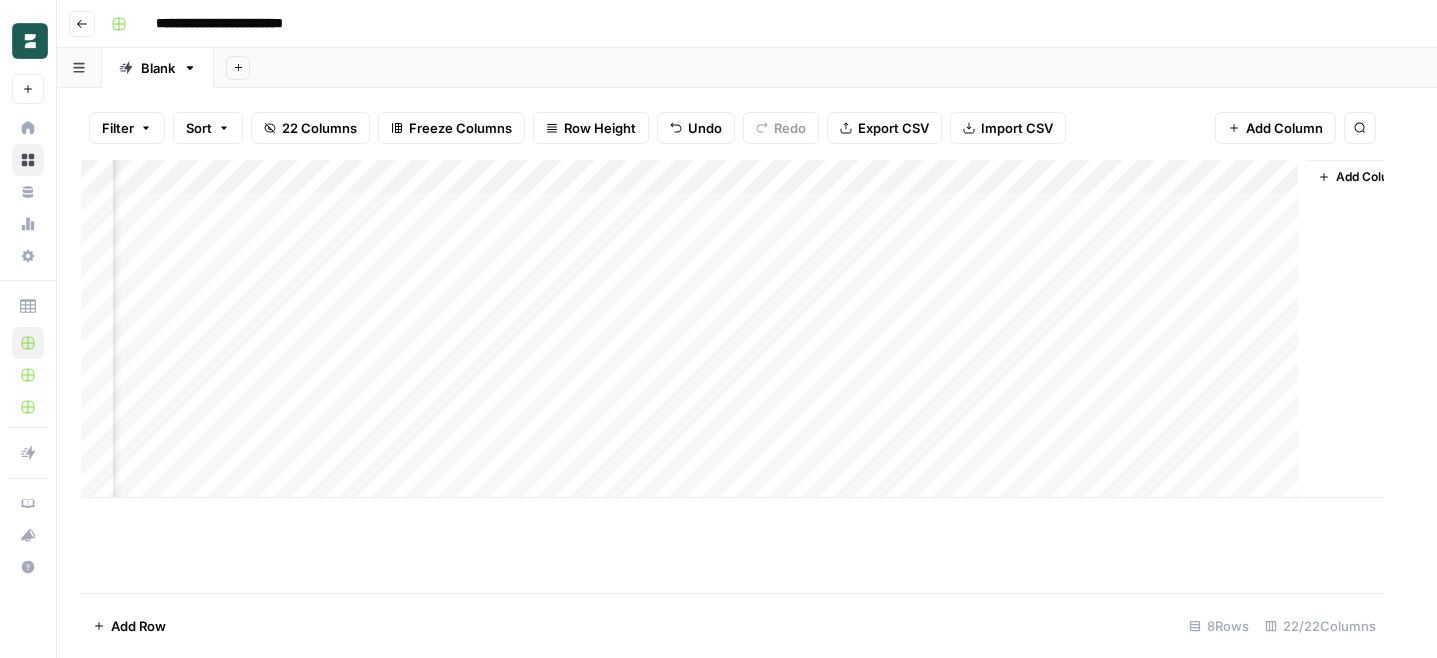 scroll, scrollTop: 0, scrollLeft: 2763, axis: horizontal 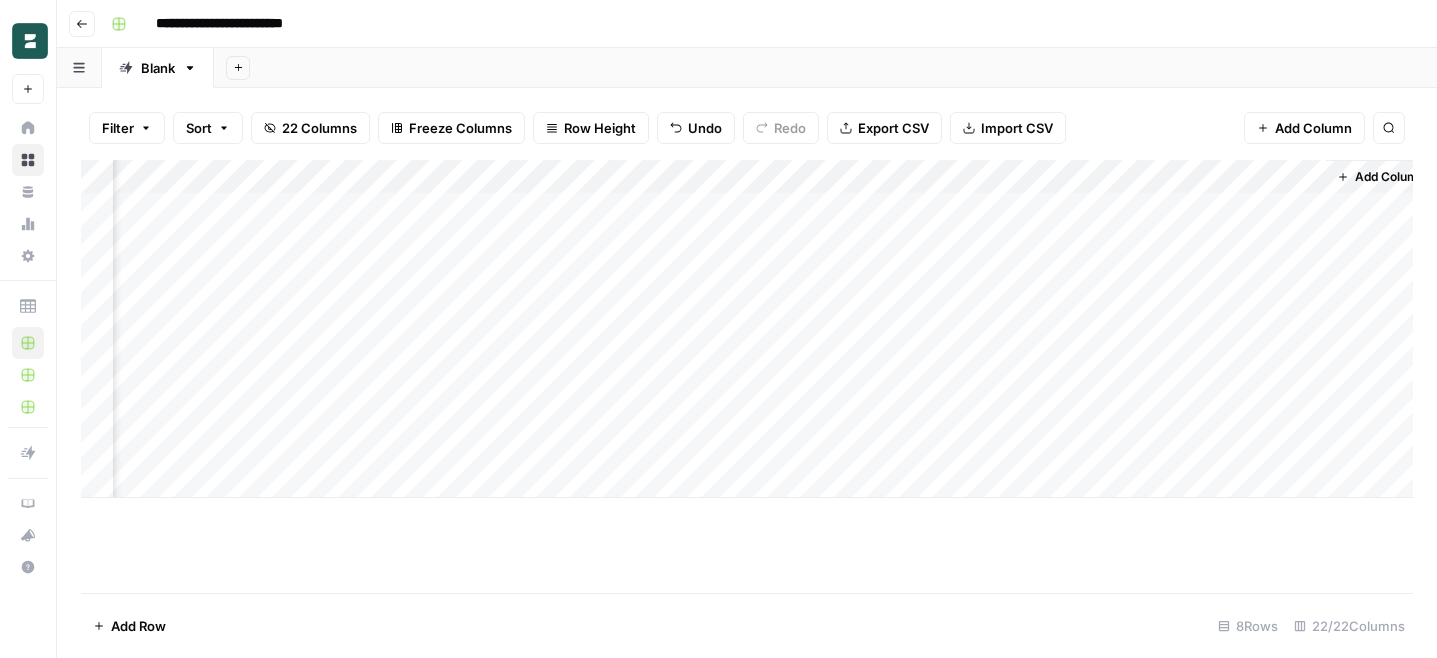 click on "Add Column" at bounding box center (747, 329) 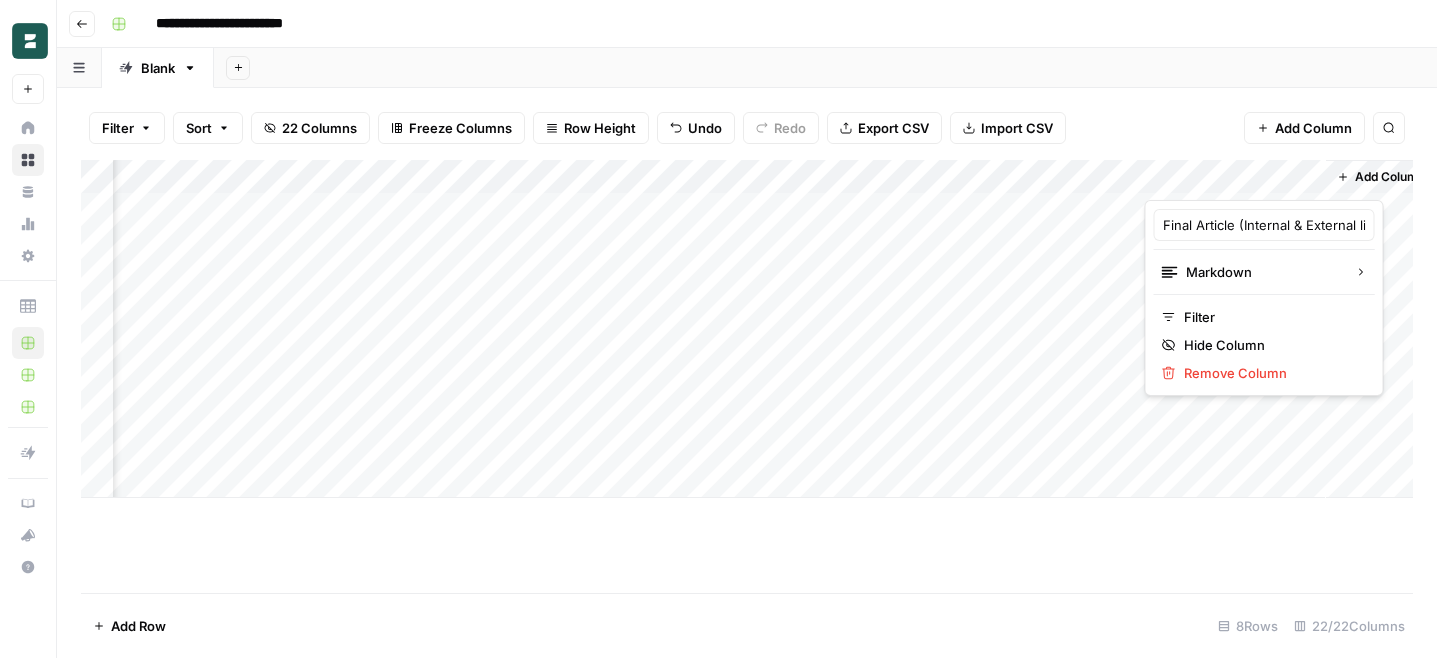 click at bounding box center [1235, 180] 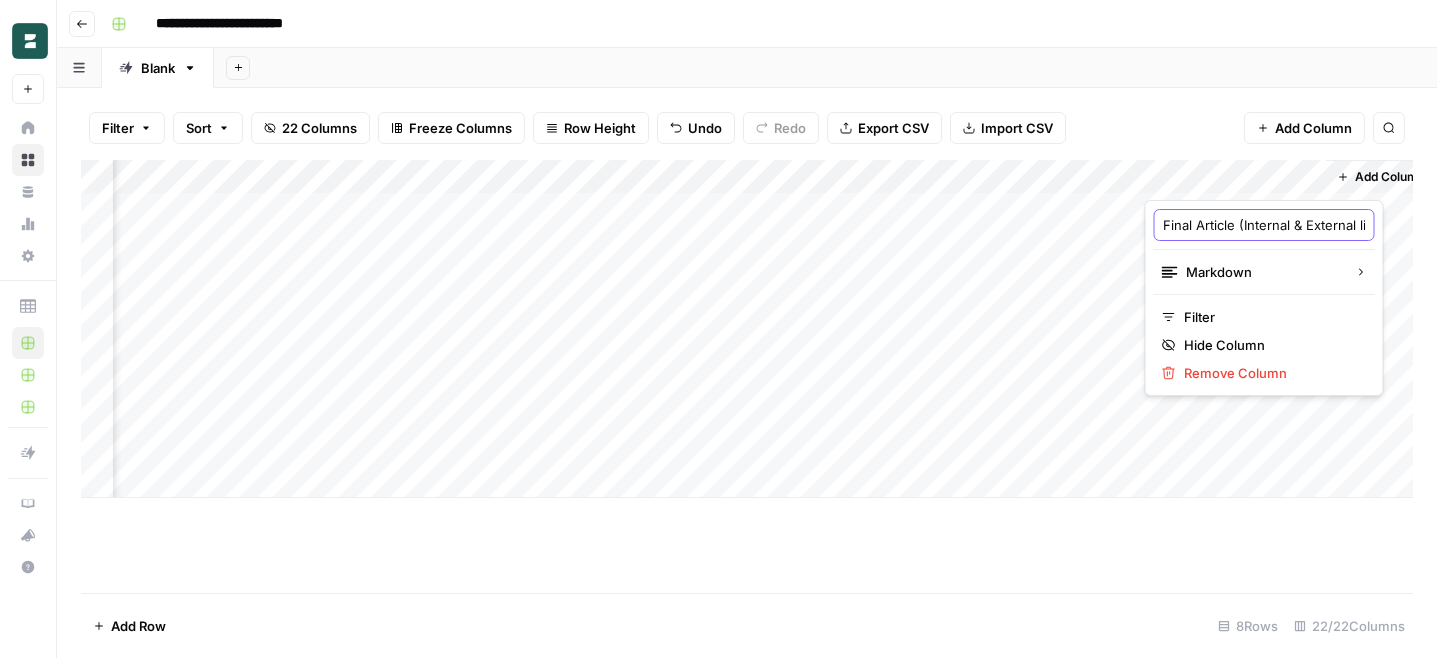 click on "Final Article (Internal & External links)" at bounding box center (1264, 225) 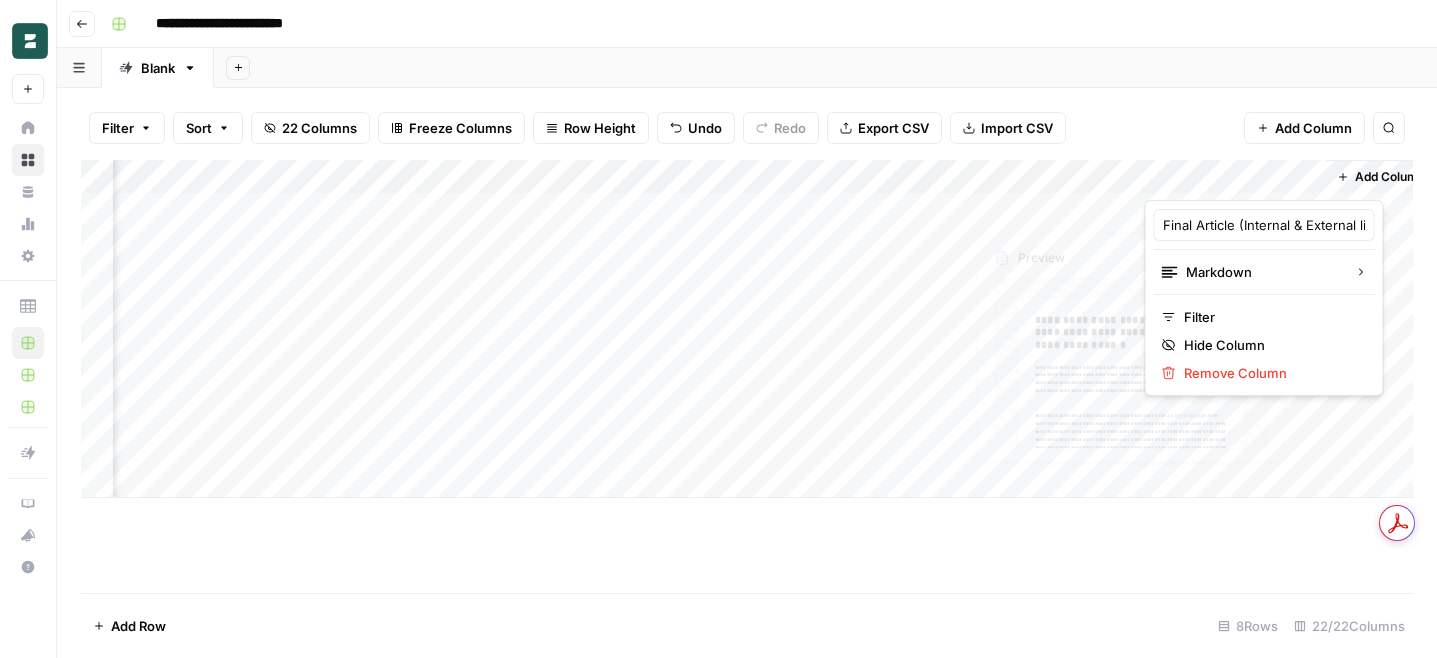 click on "Add Column" at bounding box center (747, 329) 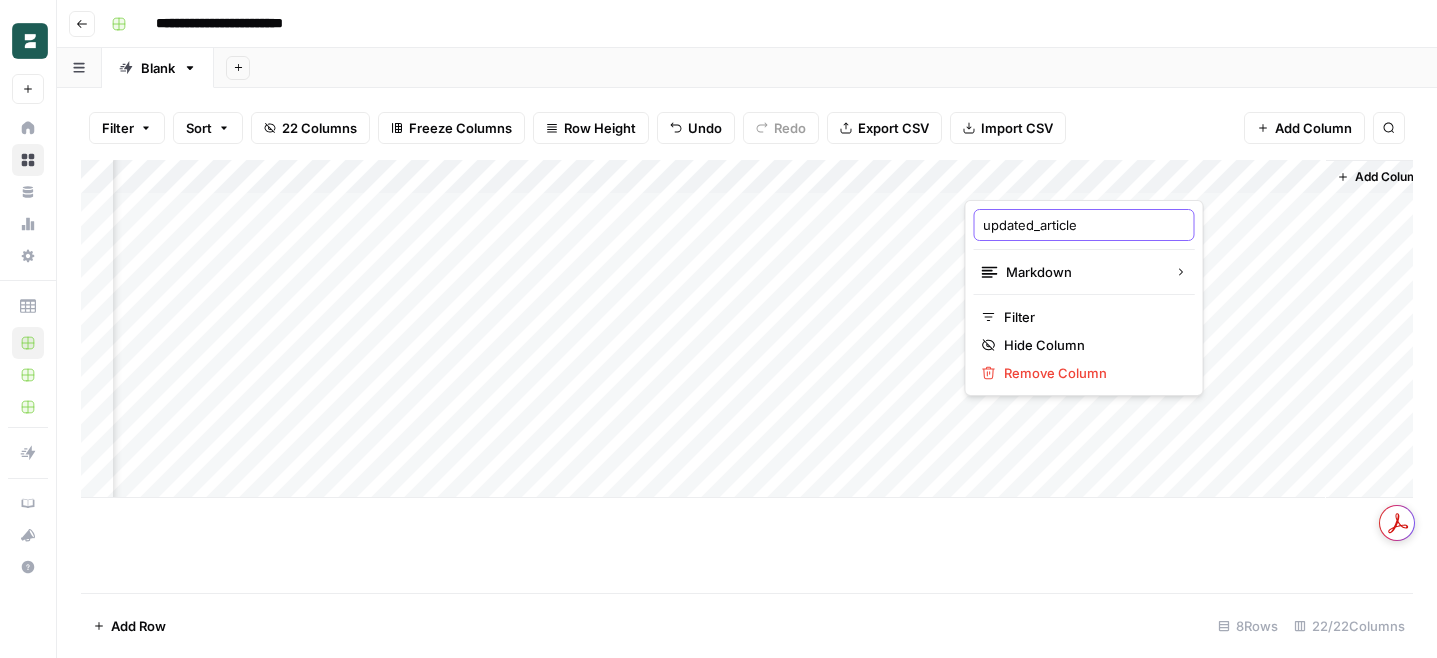 click on "updated_article" at bounding box center (1084, 225) 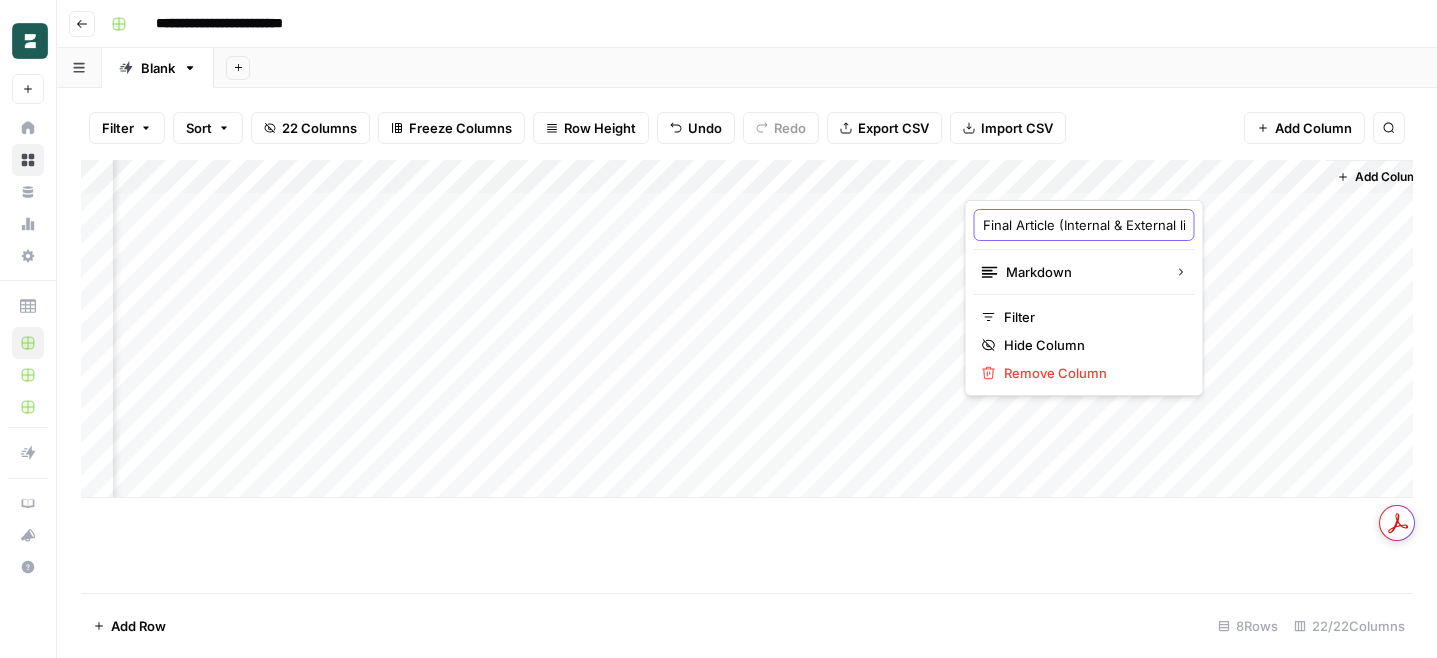 type on "Final Article (Internal & External links)" 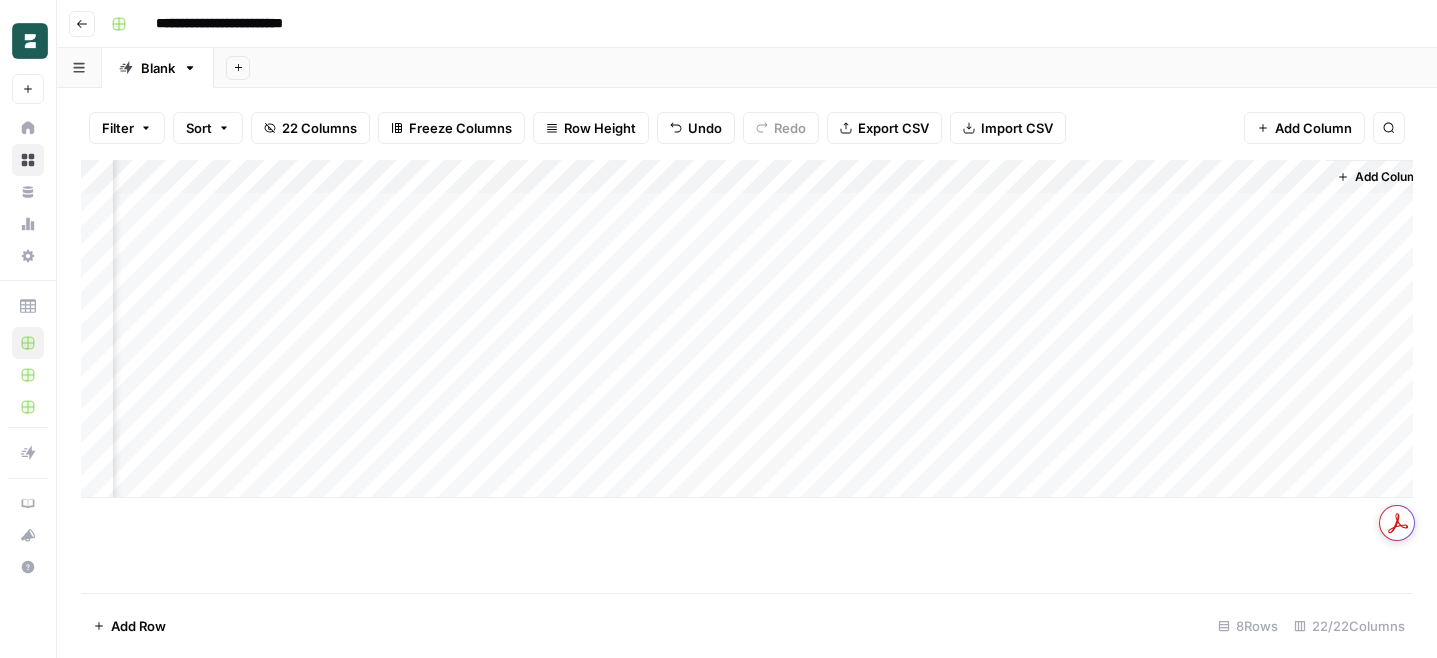 click on "Add Column" at bounding box center [747, 329] 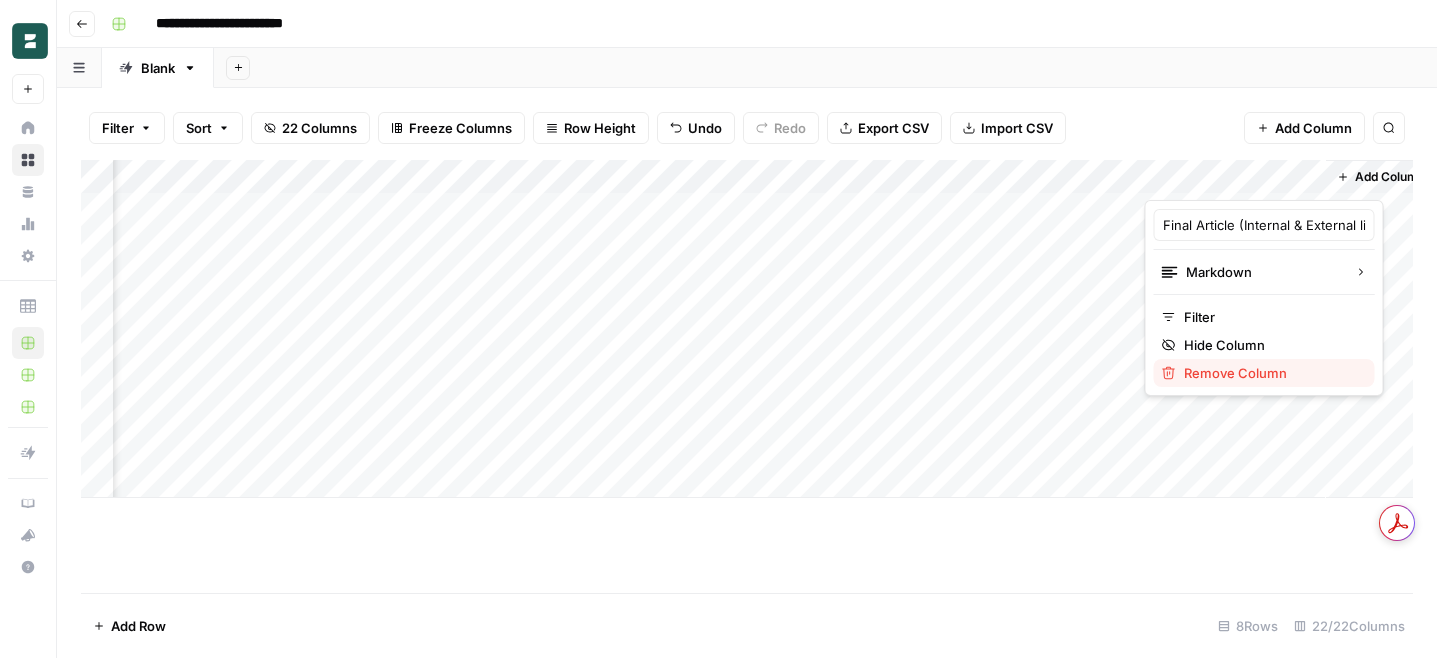 click on "Remove Column" at bounding box center (1271, 373) 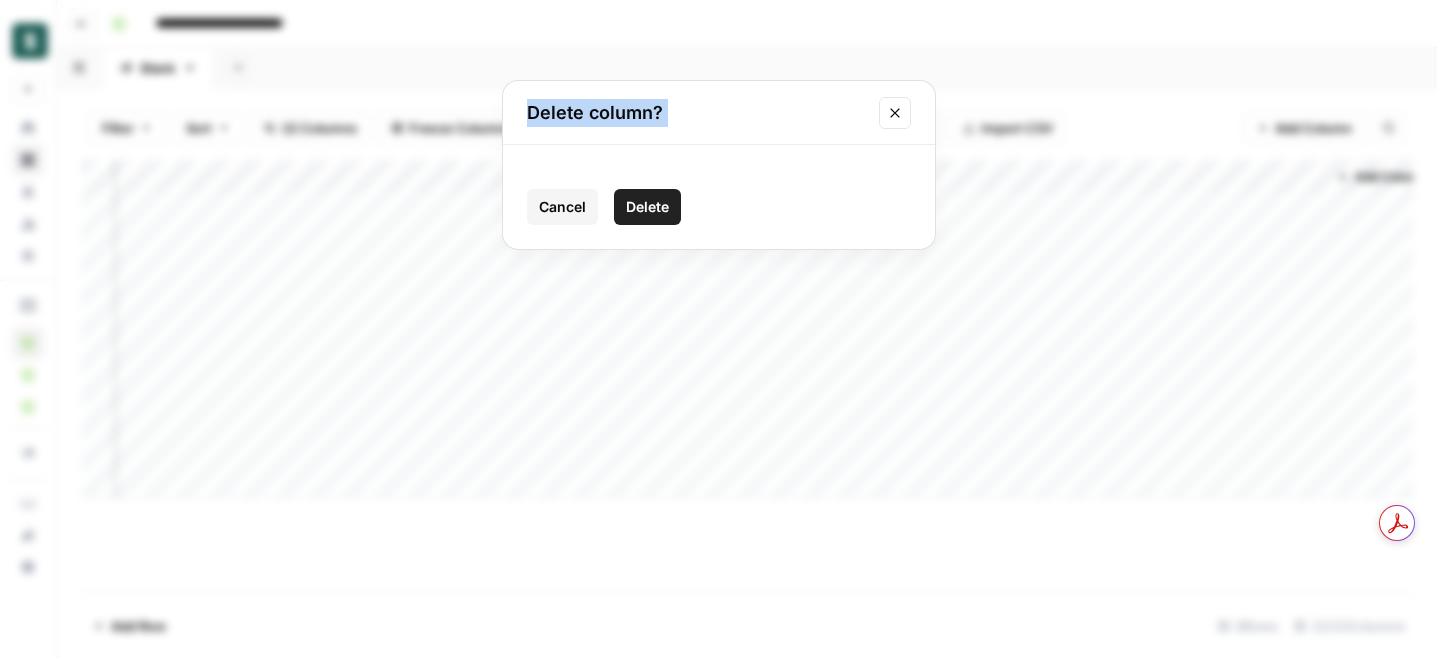 click on "Delete" at bounding box center [647, 207] 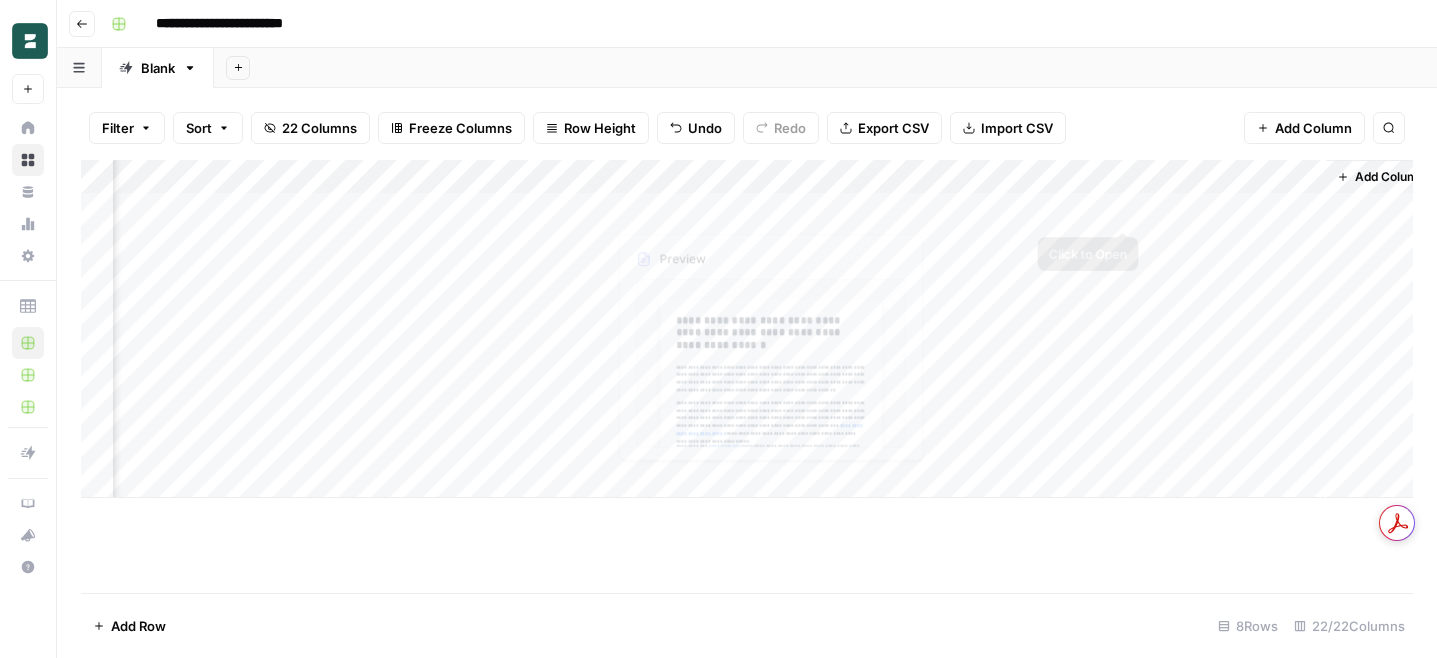 scroll, scrollTop: 0, scrollLeft: 2607, axis: horizontal 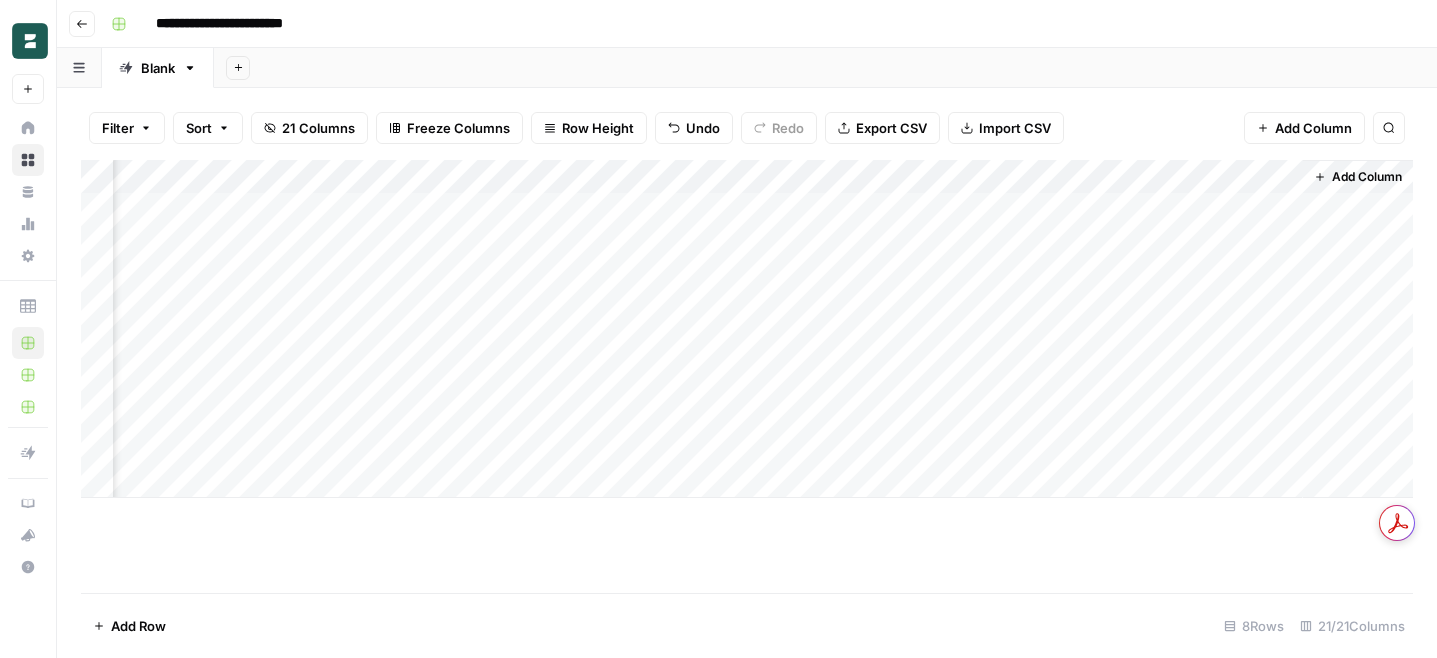 click on "Add Column" at bounding box center (747, 329) 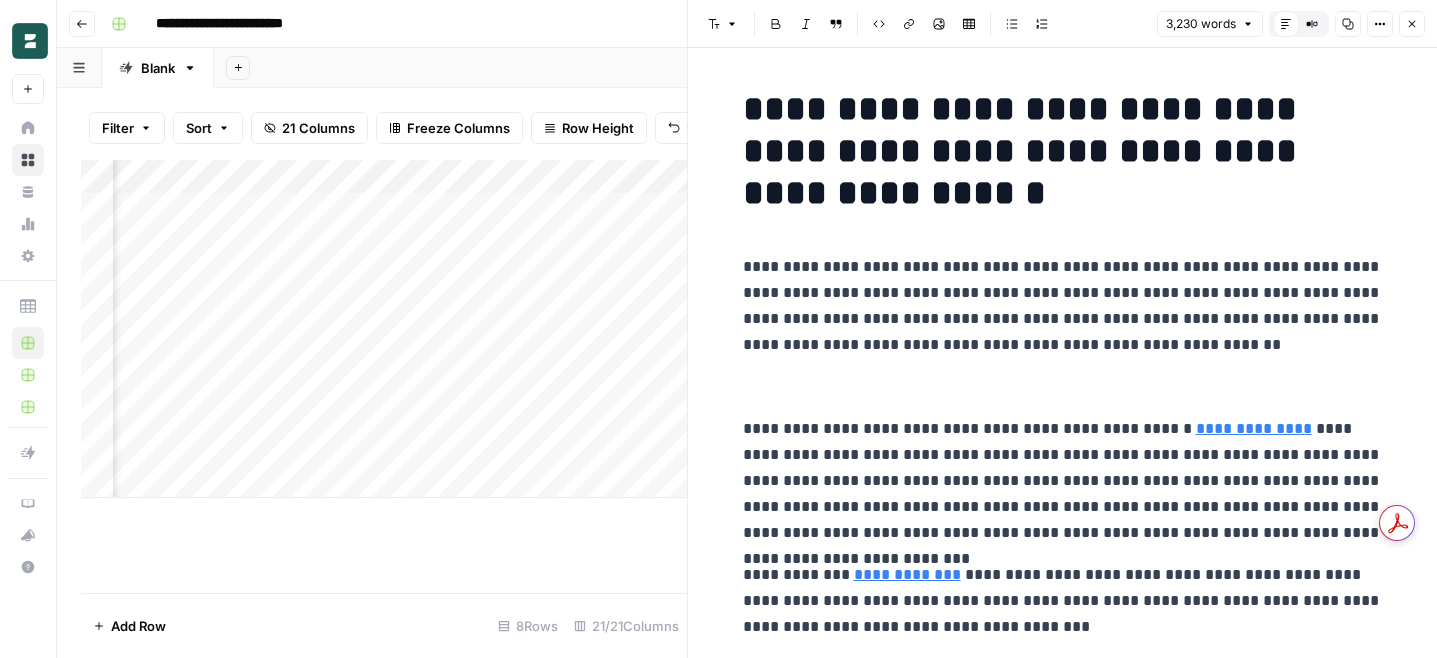 click at bounding box center (1063, 387) 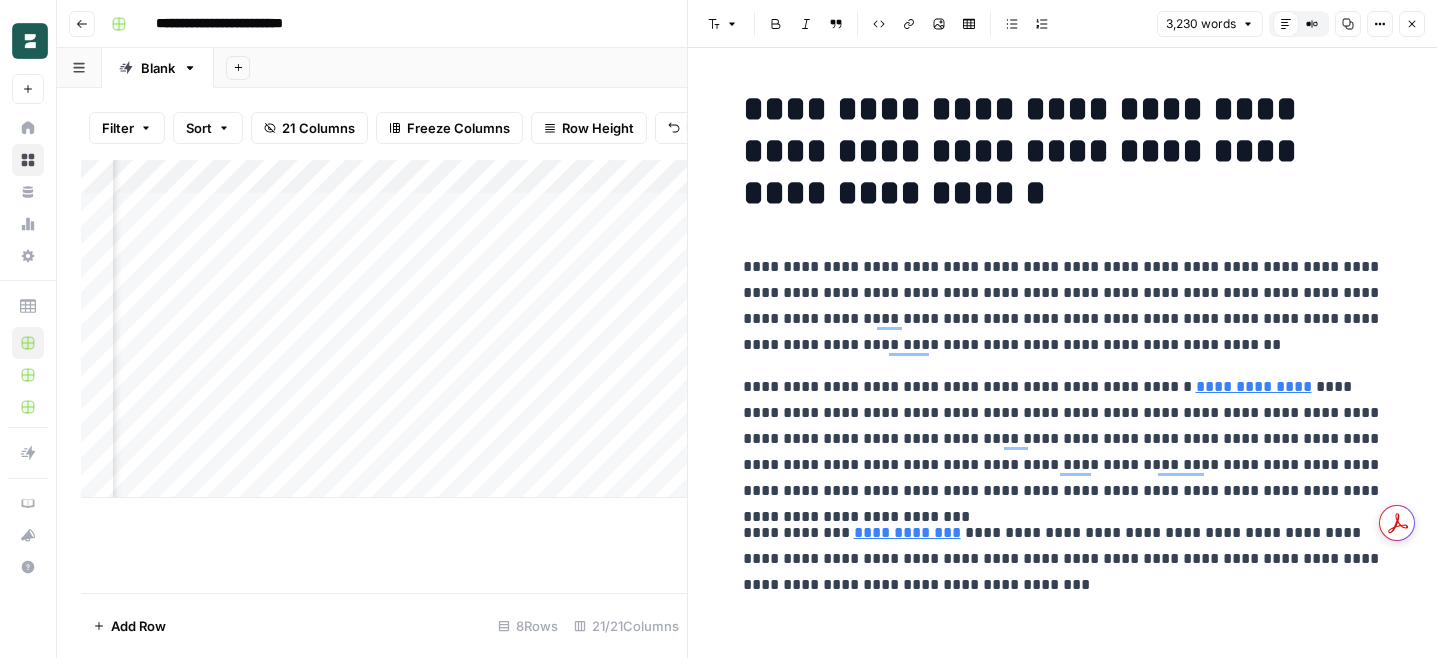 scroll, scrollTop: 225, scrollLeft: 0, axis: vertical 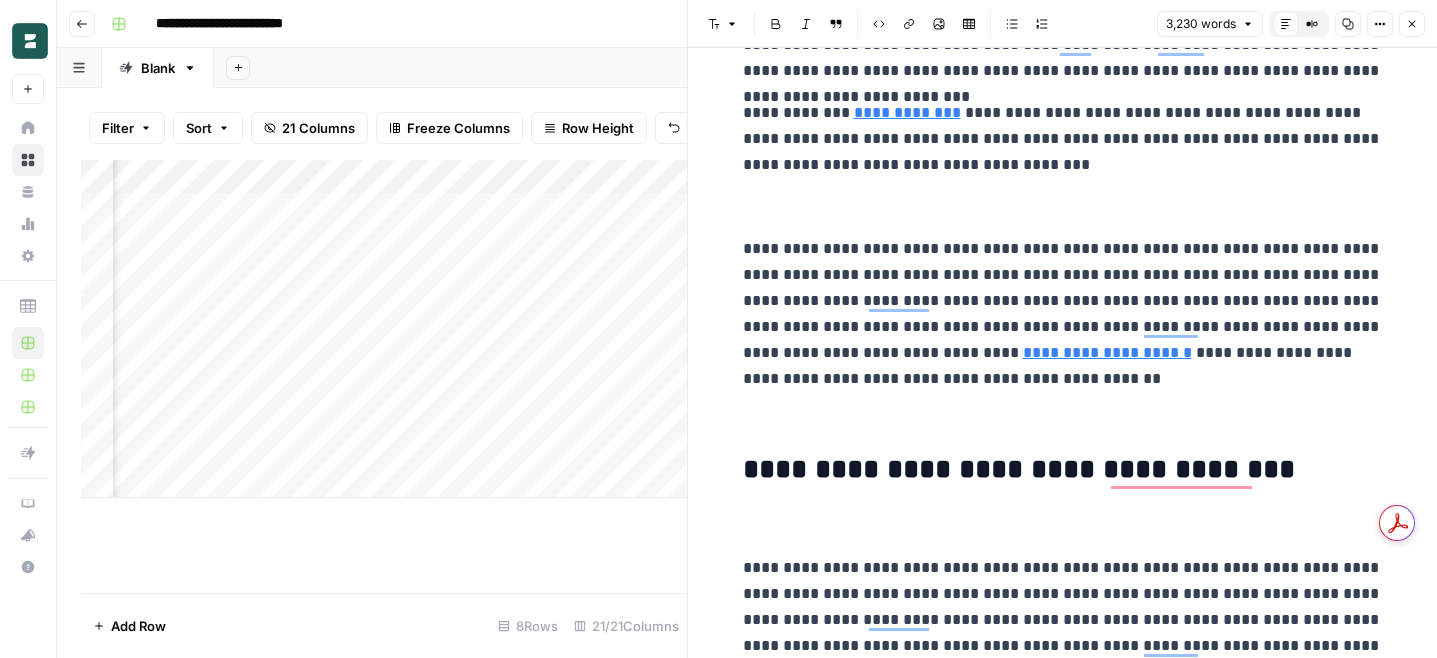 click at bounding box center (1063, 207) 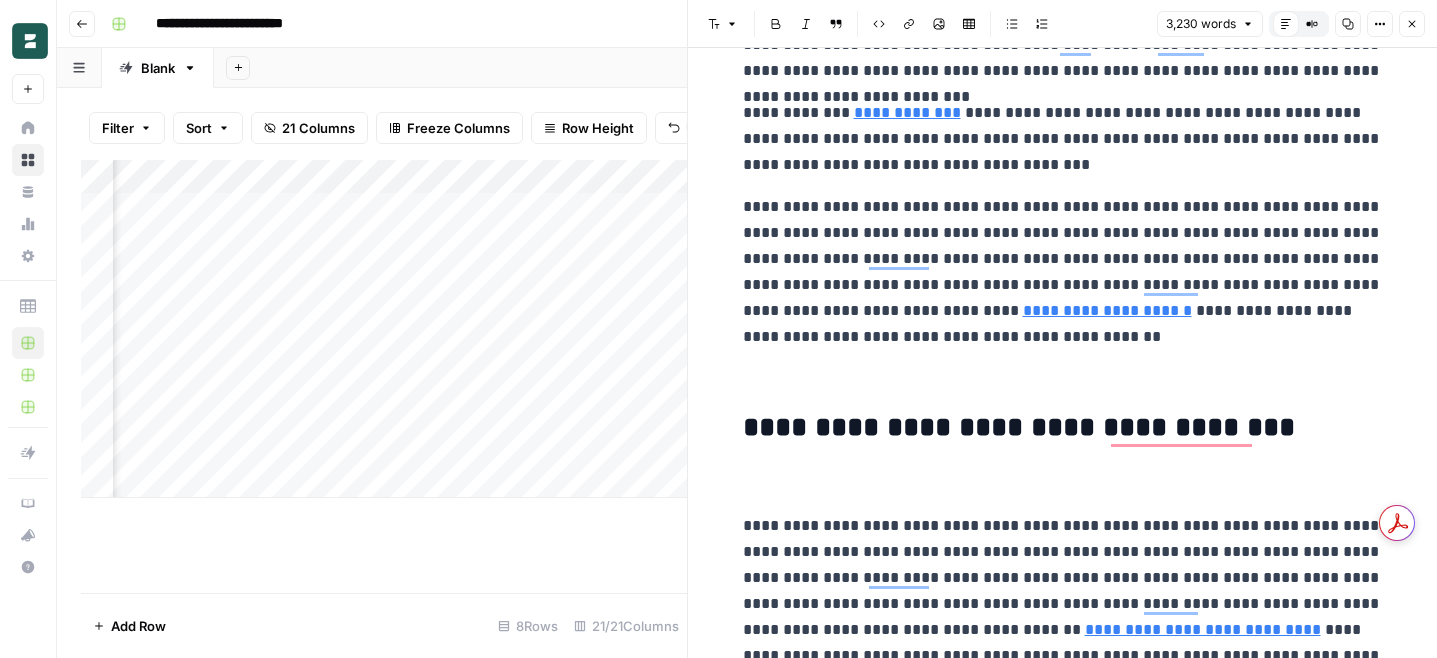 click at bounding box center (1063, 484) 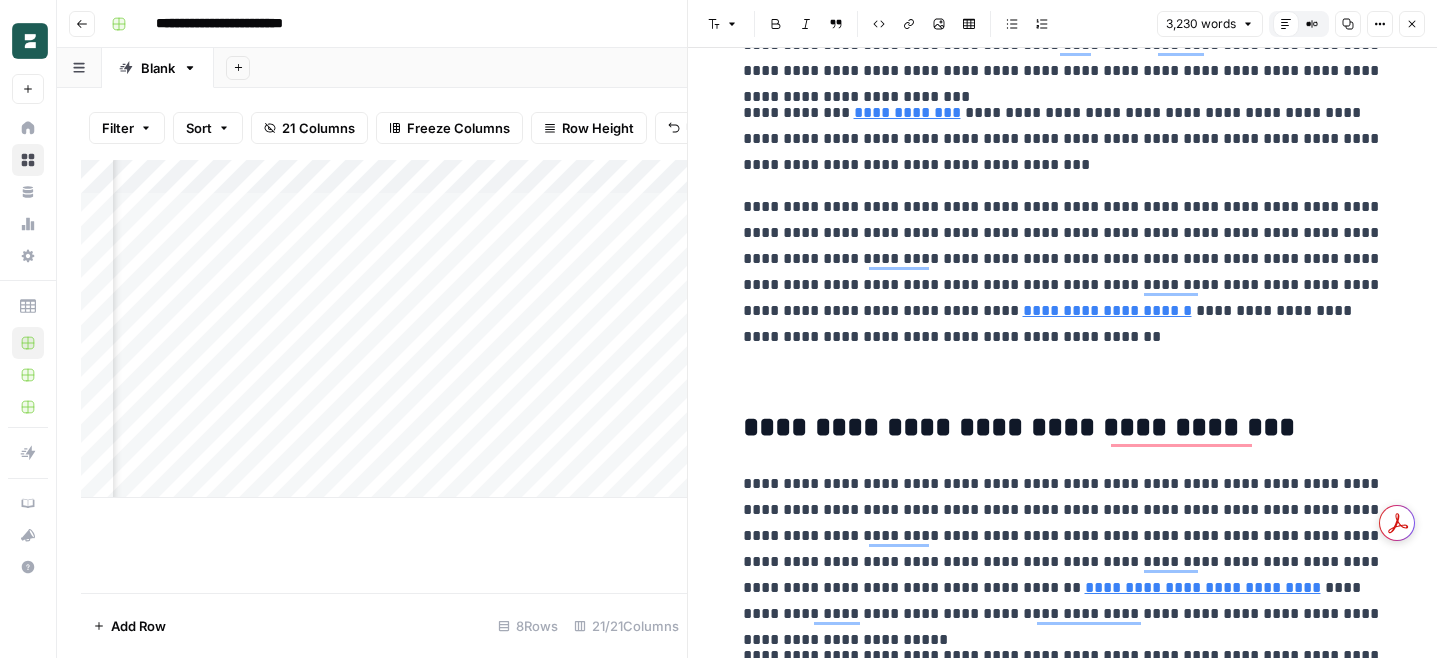 scroll, scrollTop: 782, scrollLeft: 0, axis: vertical 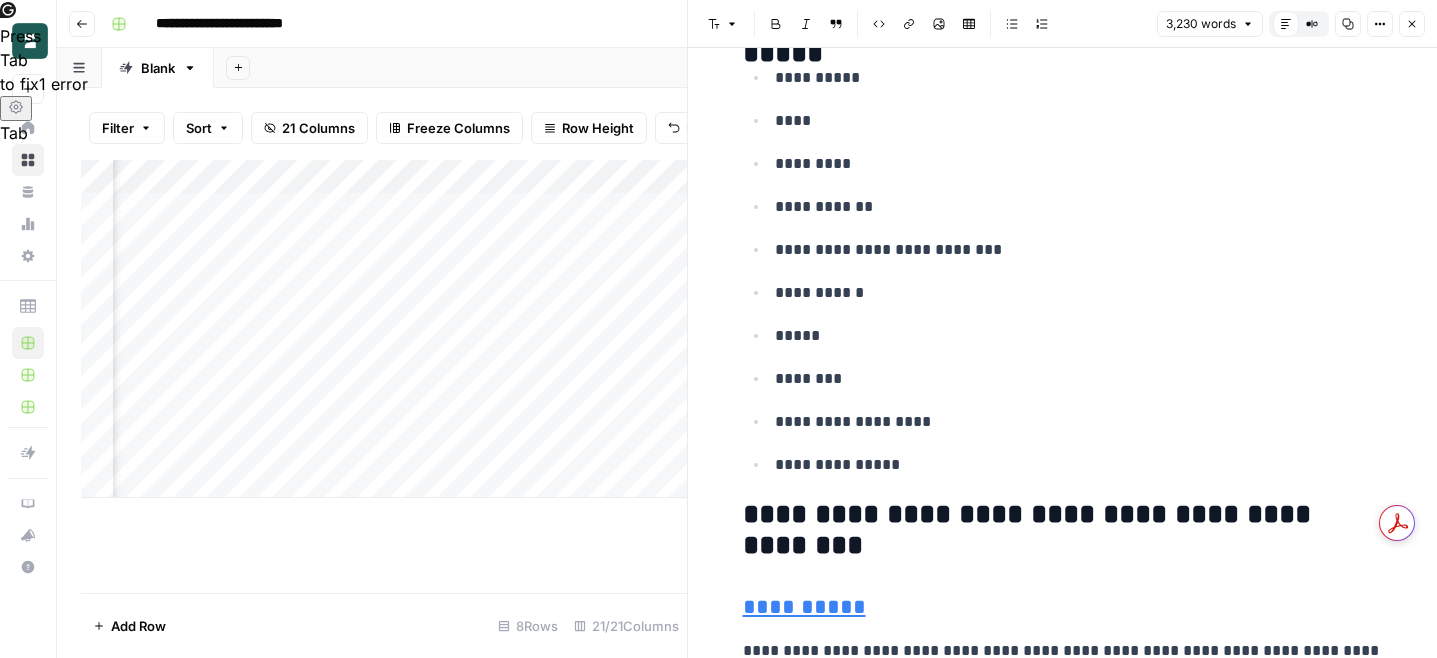 click on "**********" at bounding box center (1063, 271) 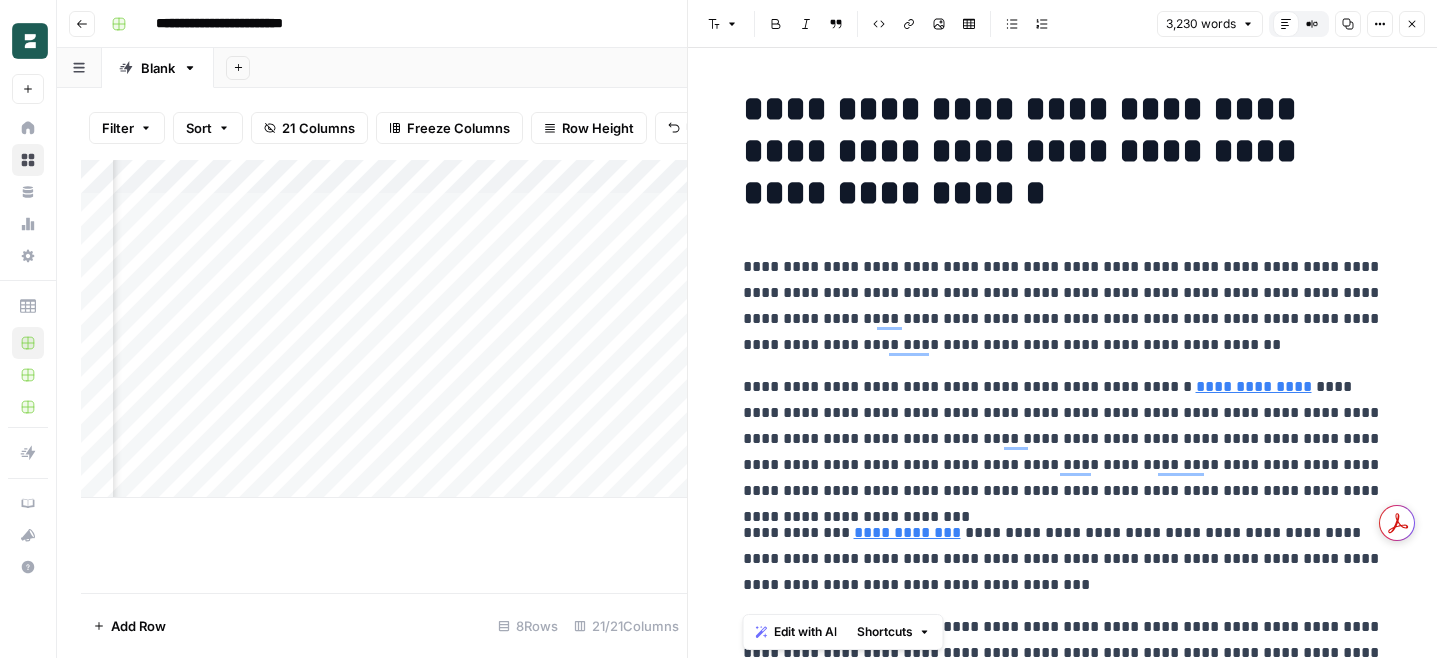 drag, startPoint x: 1316, startPoint y: 139, endPoint x: 1337, endPoint y: 31, distance: 110.02273 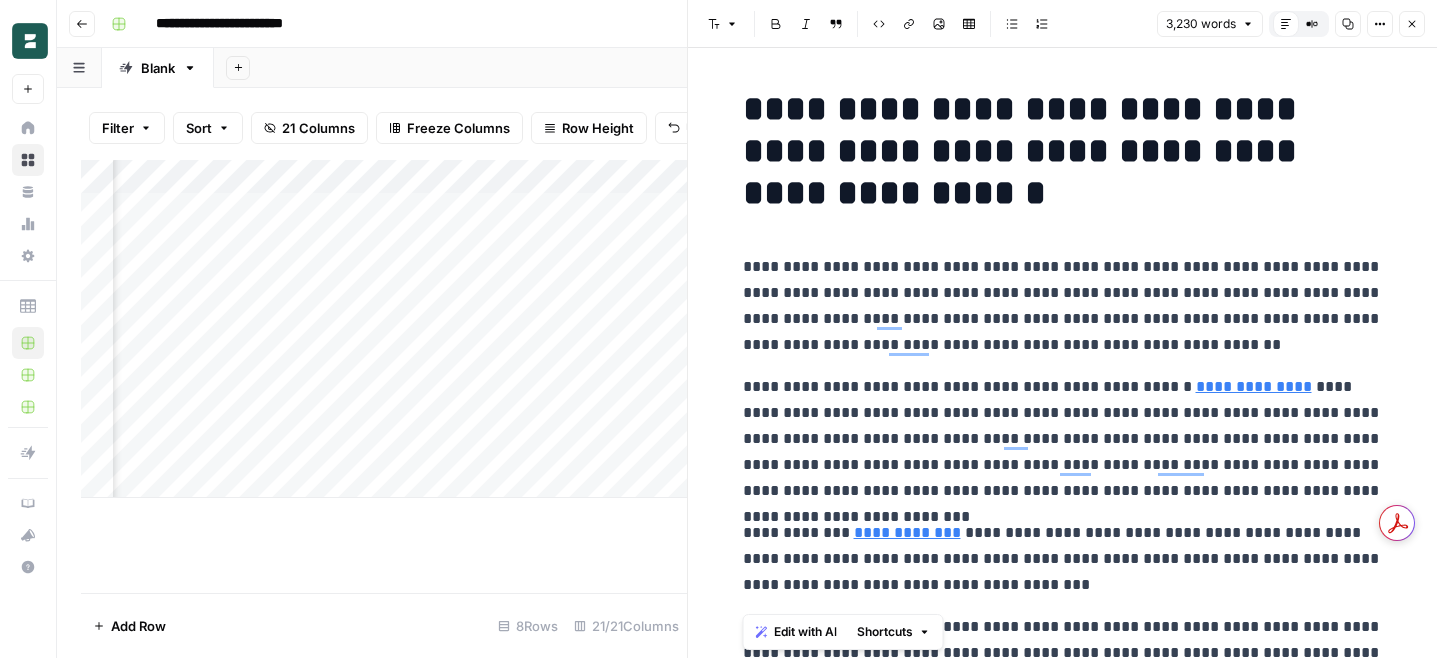 click on "**********" at bounding box center [1063, 151] 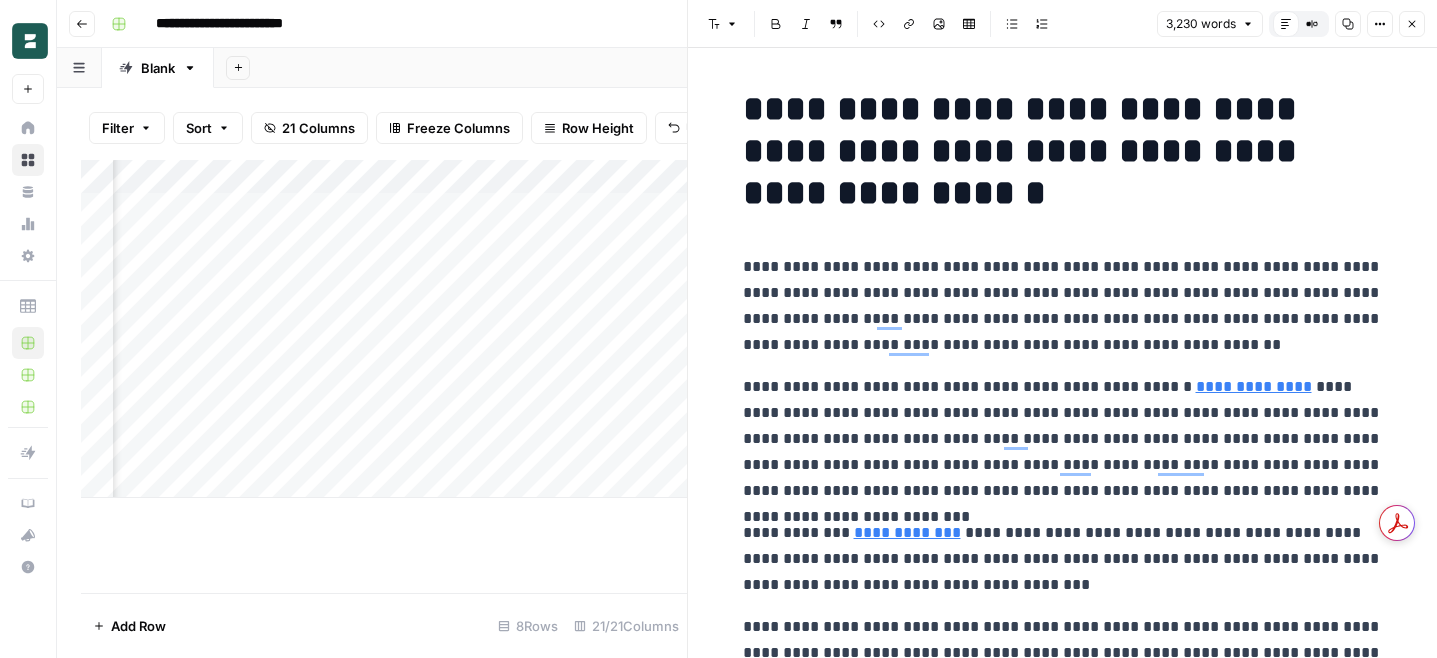 click on "Copy" at bounding box center (1348, 24) 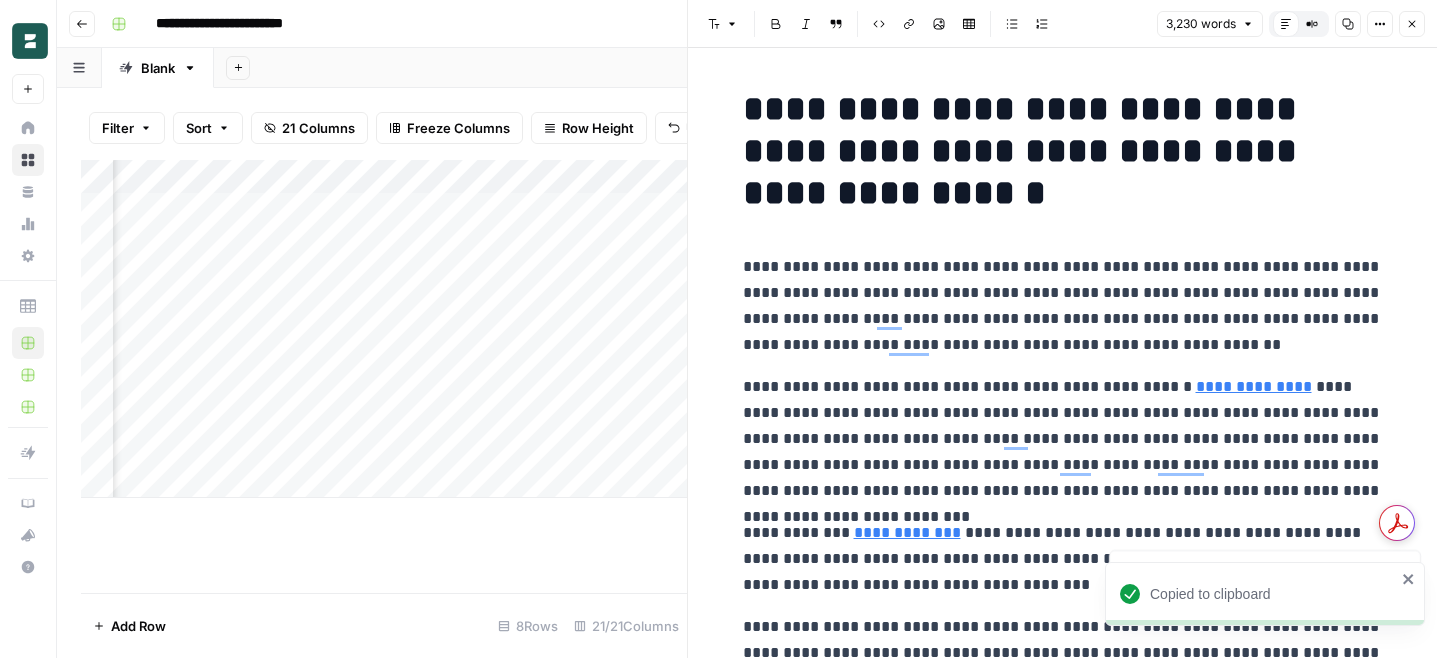 type 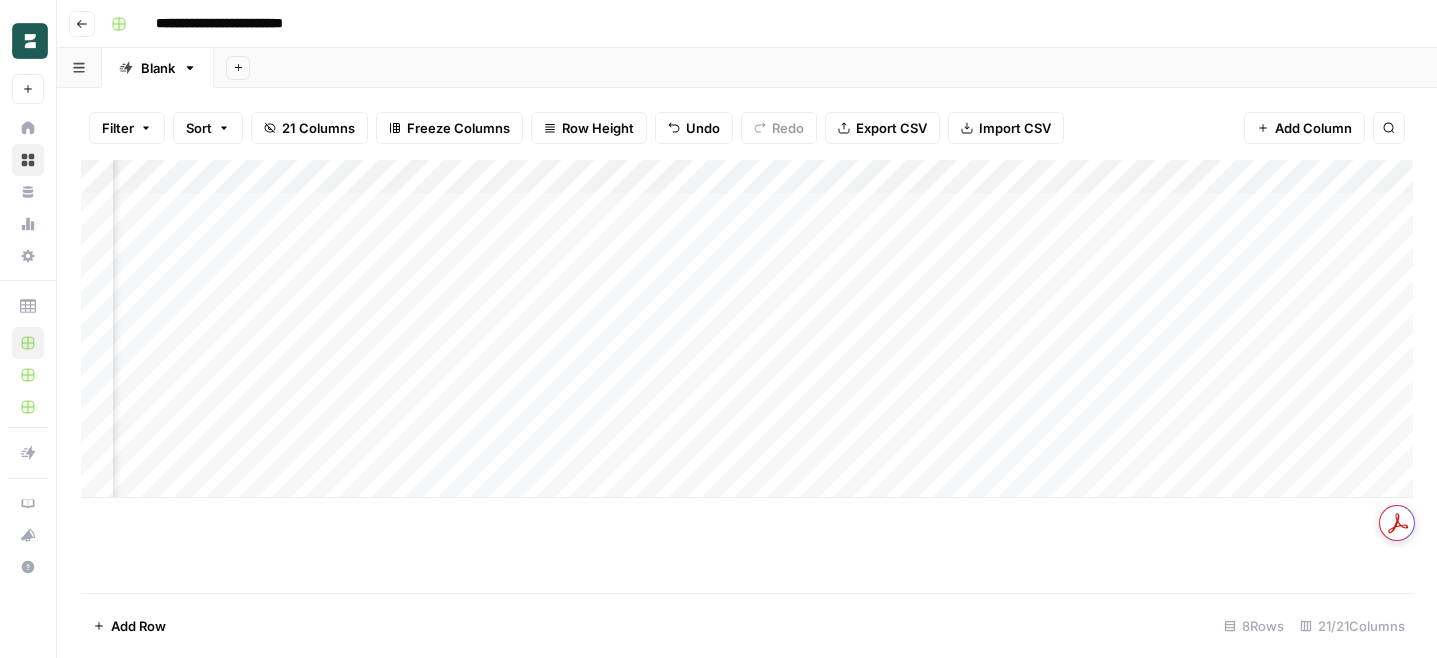 scroll, scrollTop: 0, scrollLeft: 0, axis: both 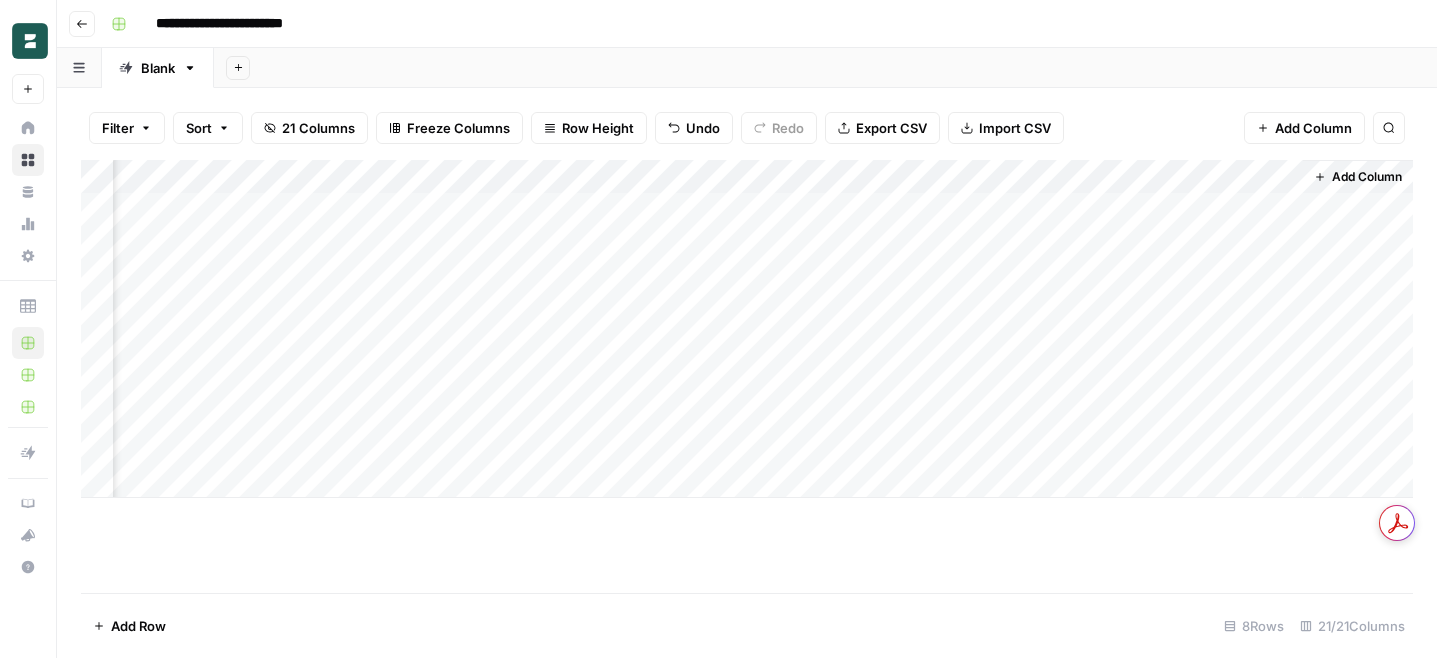 click on "Add Column" at bounding box center (747, 329) 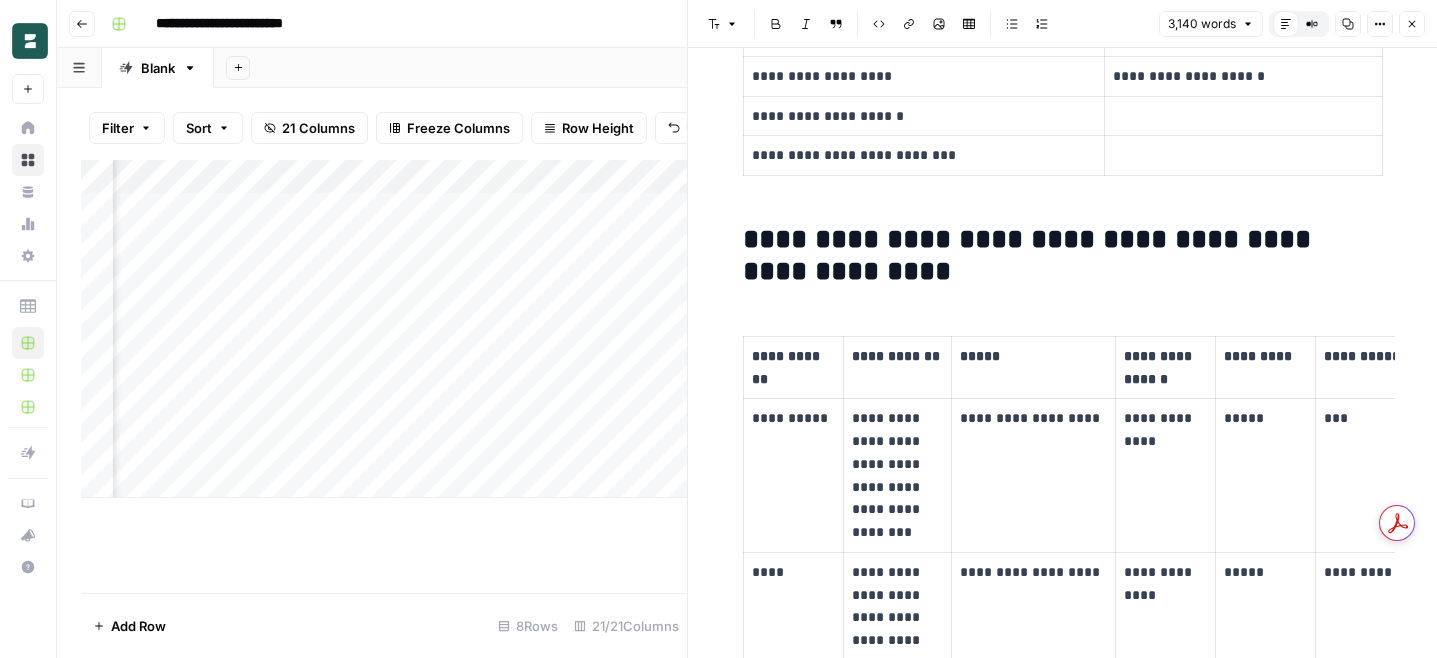scroll, scrollTop: 13024, scrollLeft: 0, axis: vertical 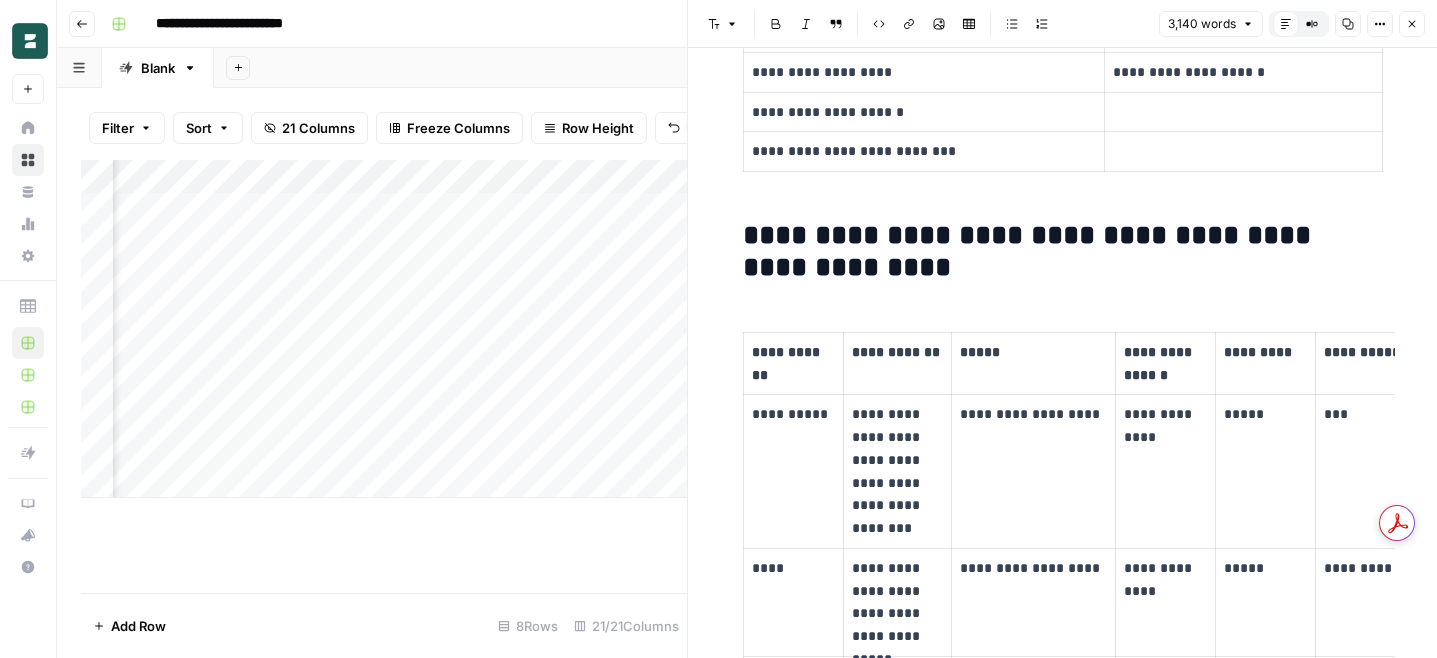 click on "Close" at bounding box center (1412, 24) 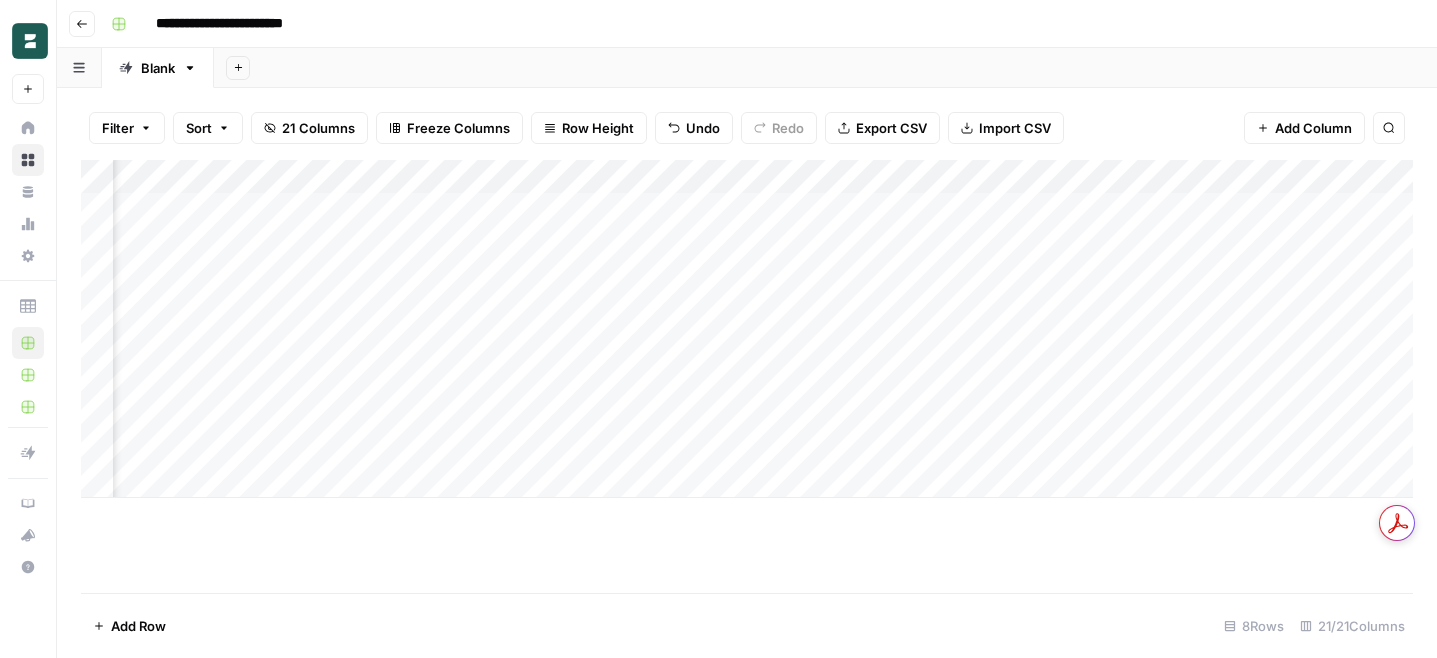 scroll, scrollTop: 0, scrollLeft: 2607, axis: horizontal 